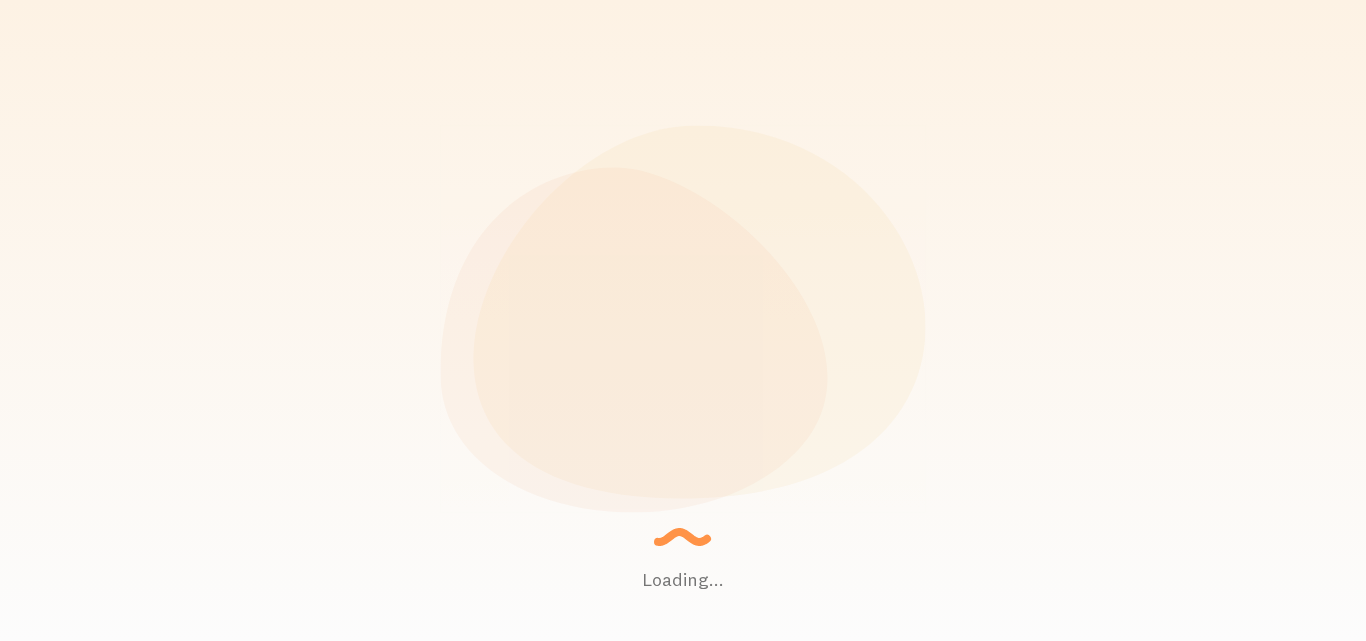 scroll, scrollTop: 0, scrollLeft: 0, axis: both 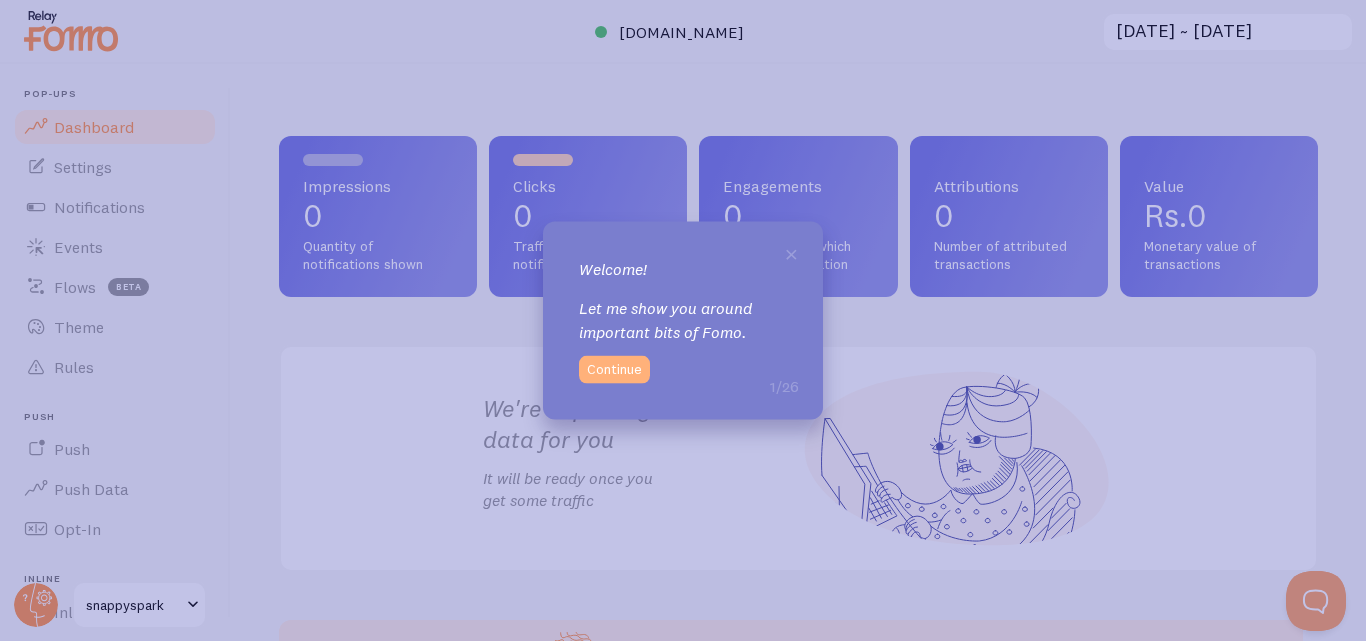 click on "Continue" at bounding box center [614, 370] 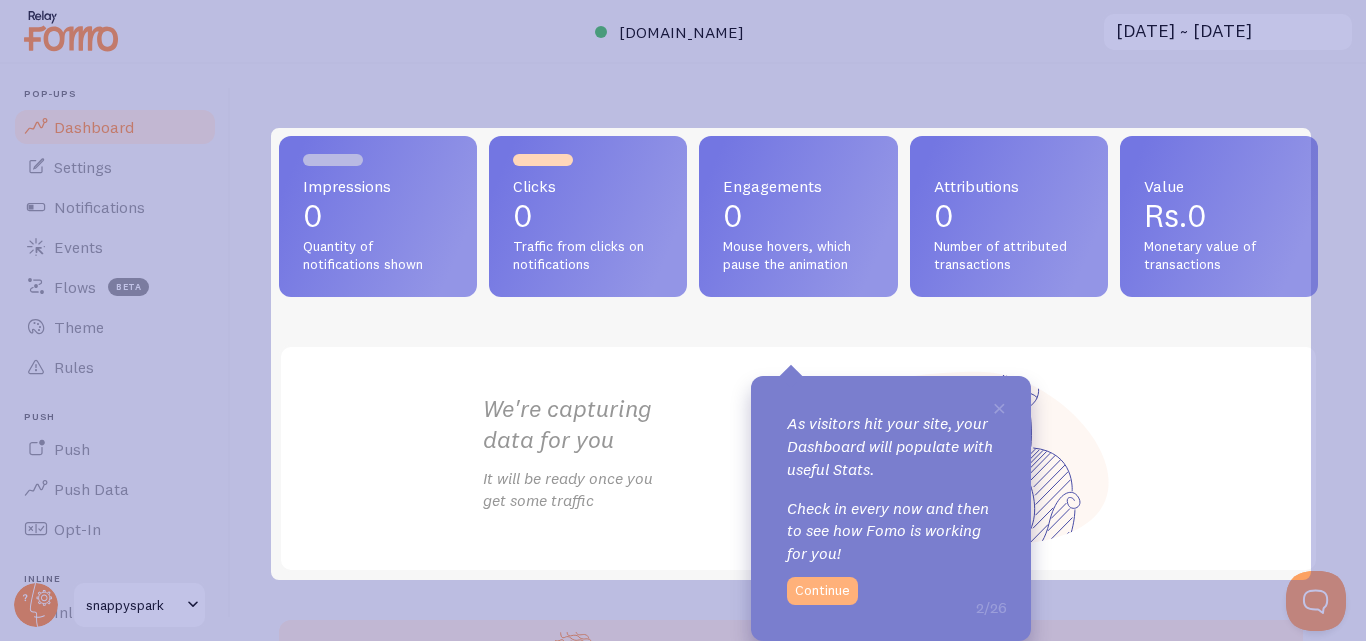click on "Continue" at bounding box center (822, 591) 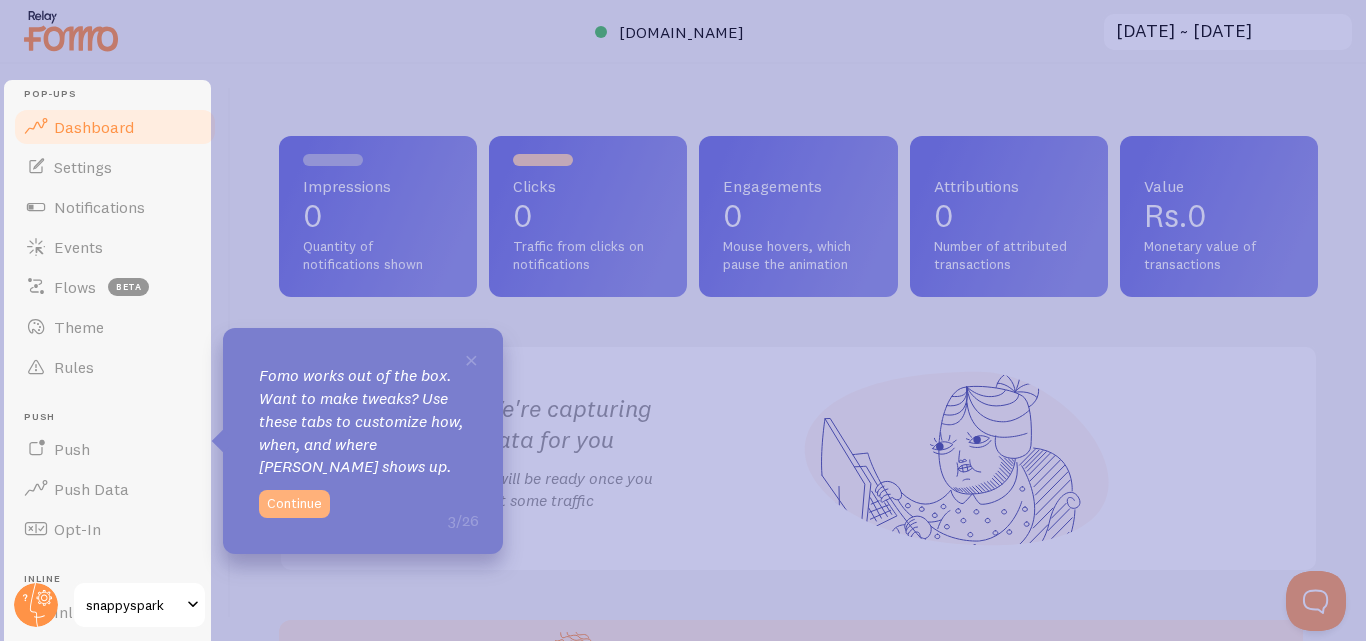 click on "Continue" at bounding box center (294, 504) 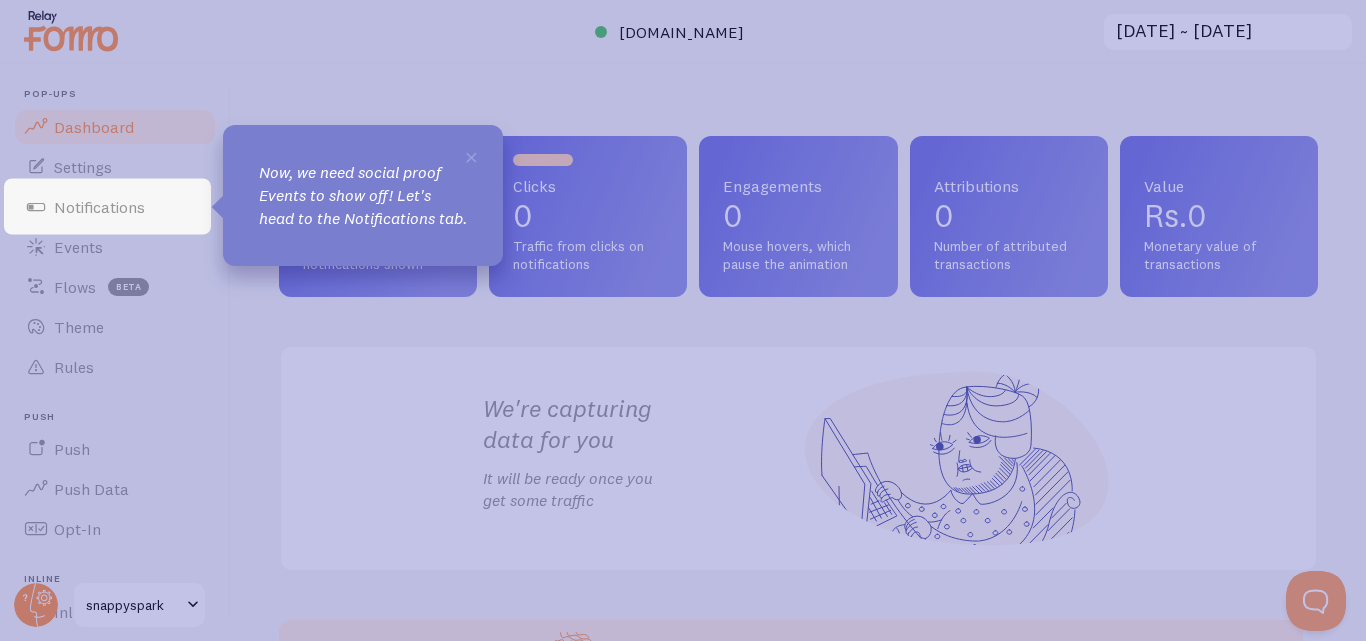 click on "Now, we need social proof Events to show off! Let's head to the Notifications tab." at bounding box center [363, 195] 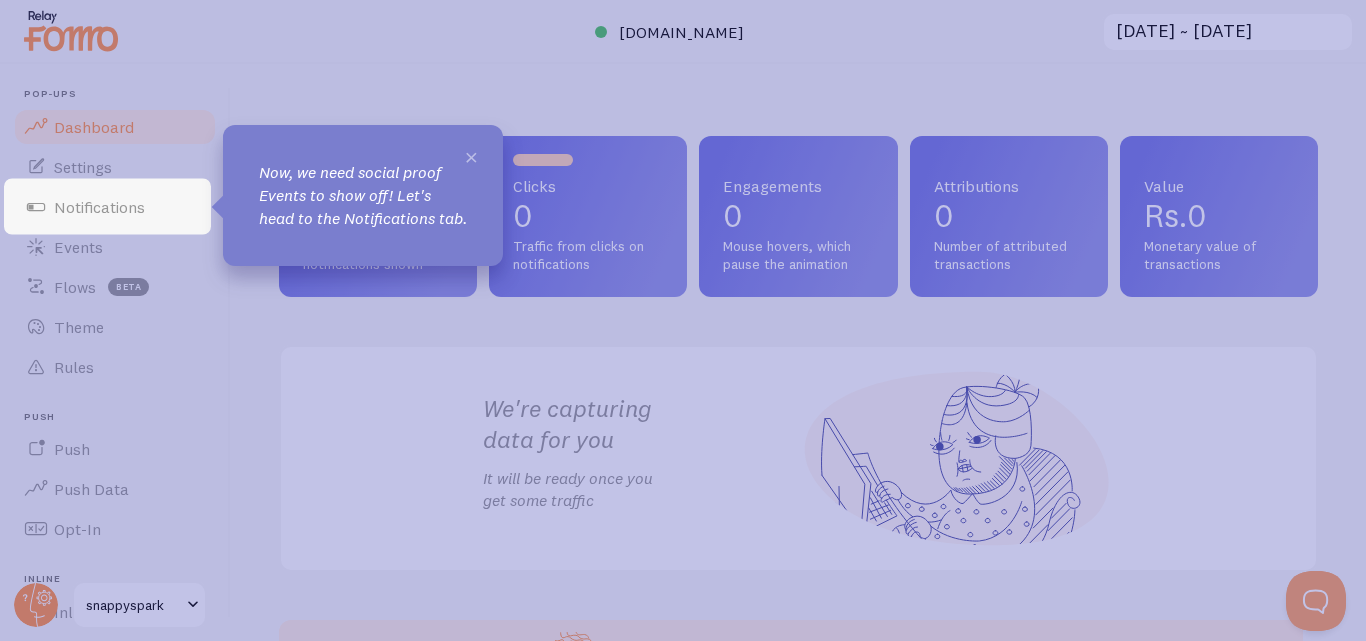 click on "×" at bounding box center [471, 156] 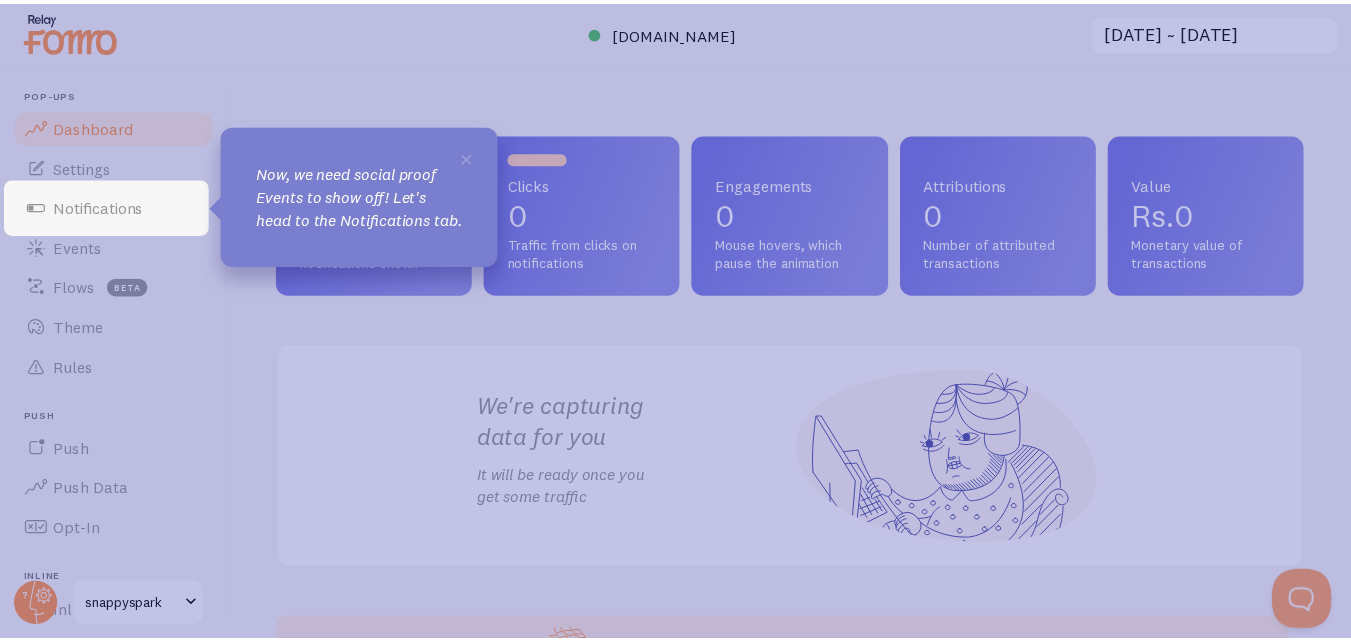 scroll, scrollTop: 0, scrollLeft: 0, axis: both 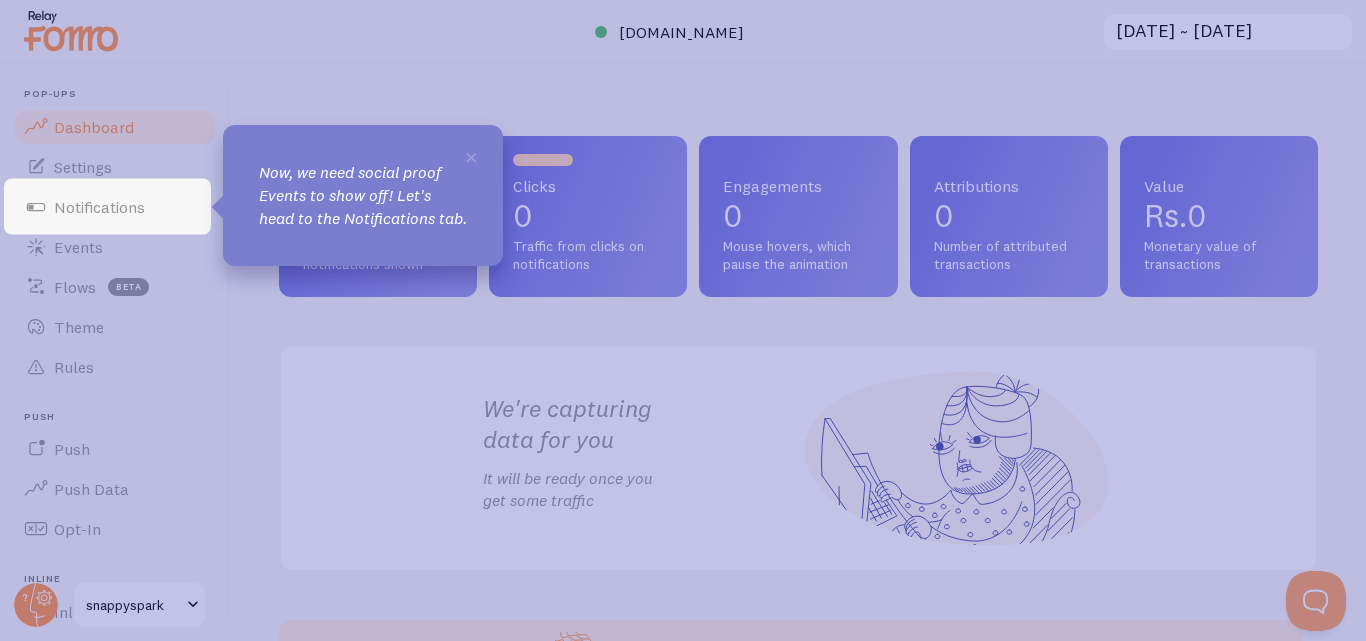 click on "Now, we need social proof Events to show off! Let's head to the Notifications tab." at bounding box center [363, 195] 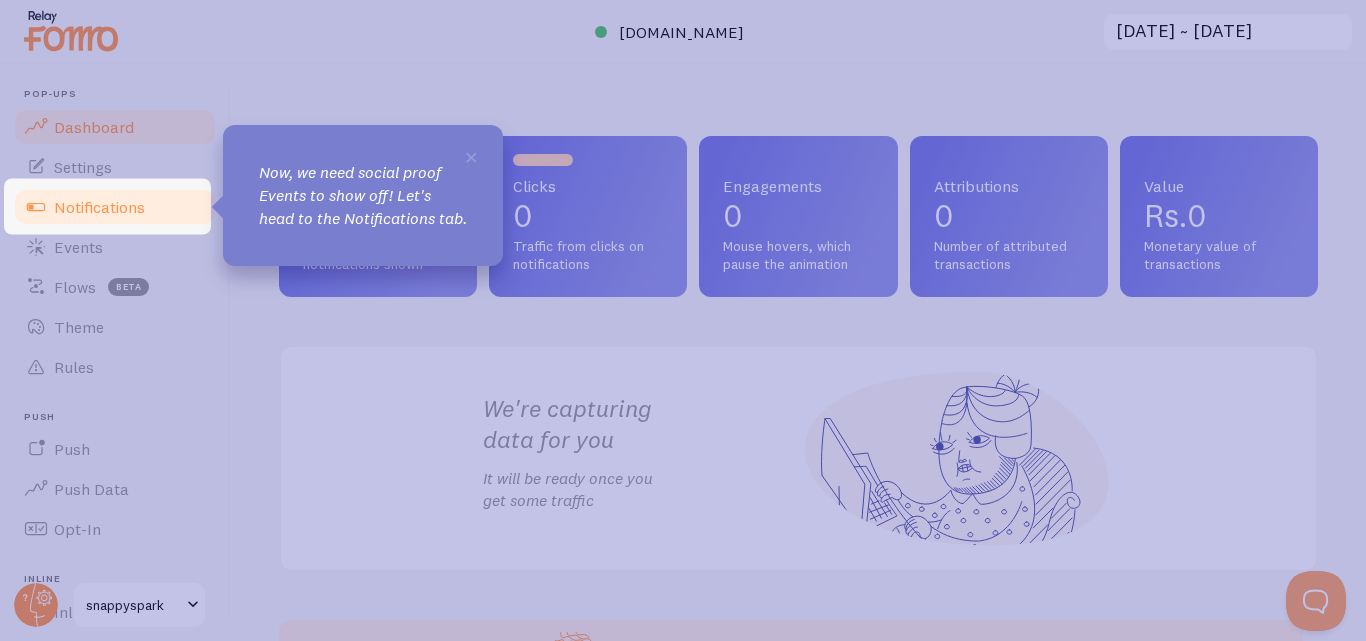 click on "Notifications" at bounding box center [99, 207] 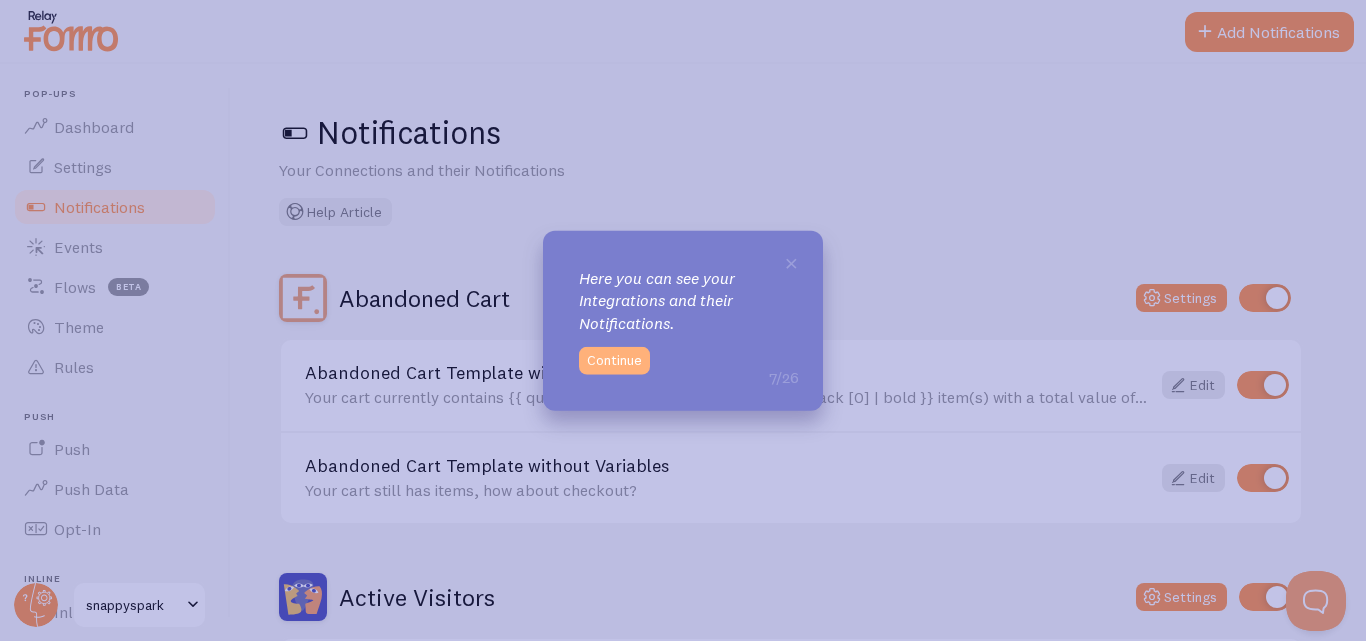 click on "Continue" at bounding box center (614, 361) 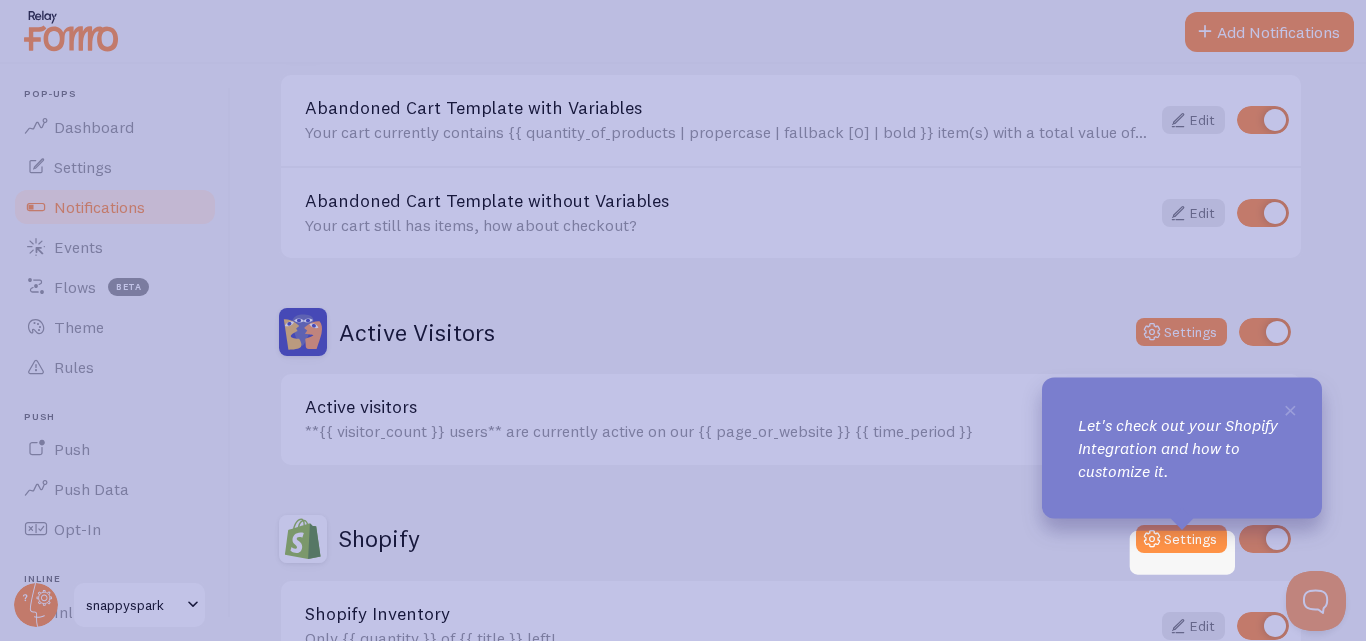 scroll, scrollTop: 300, scrollLeft: 0, axis: vertical 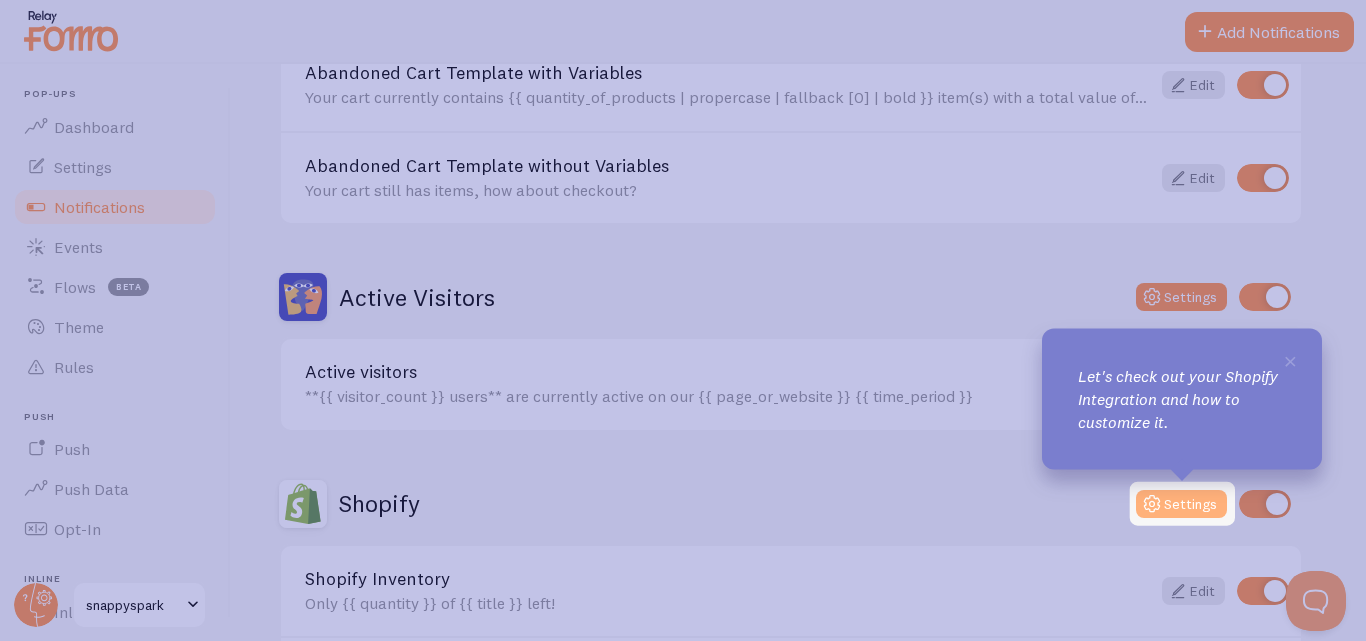 click on "Settings" at bounding box center (1181, 504) 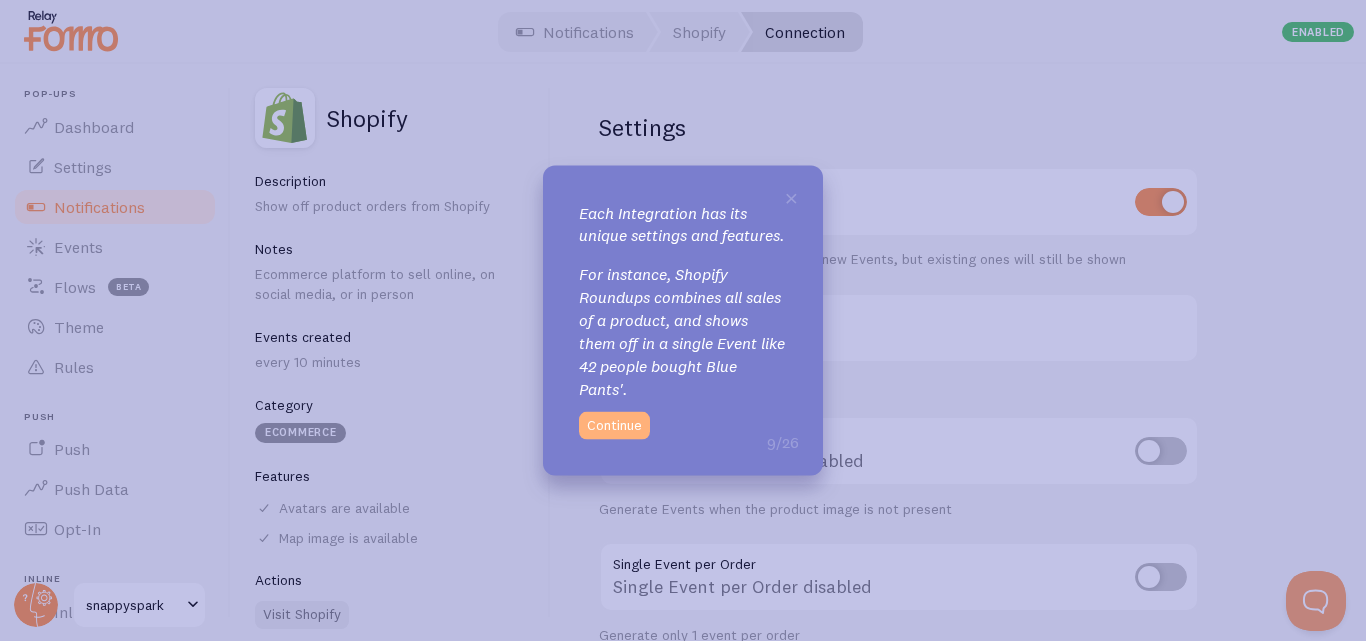 click on "Continue" at bounding box center (614, 426) 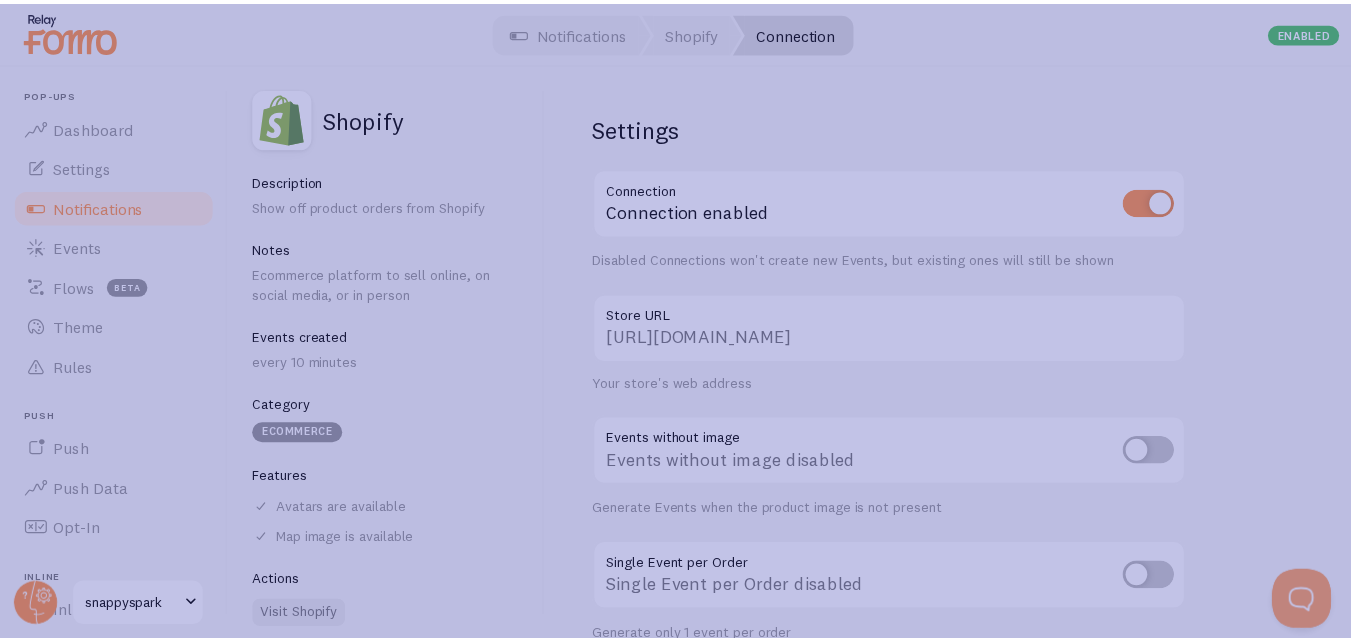scroll, scrollTop: 12, scrollLeft: 0, axis: vertical 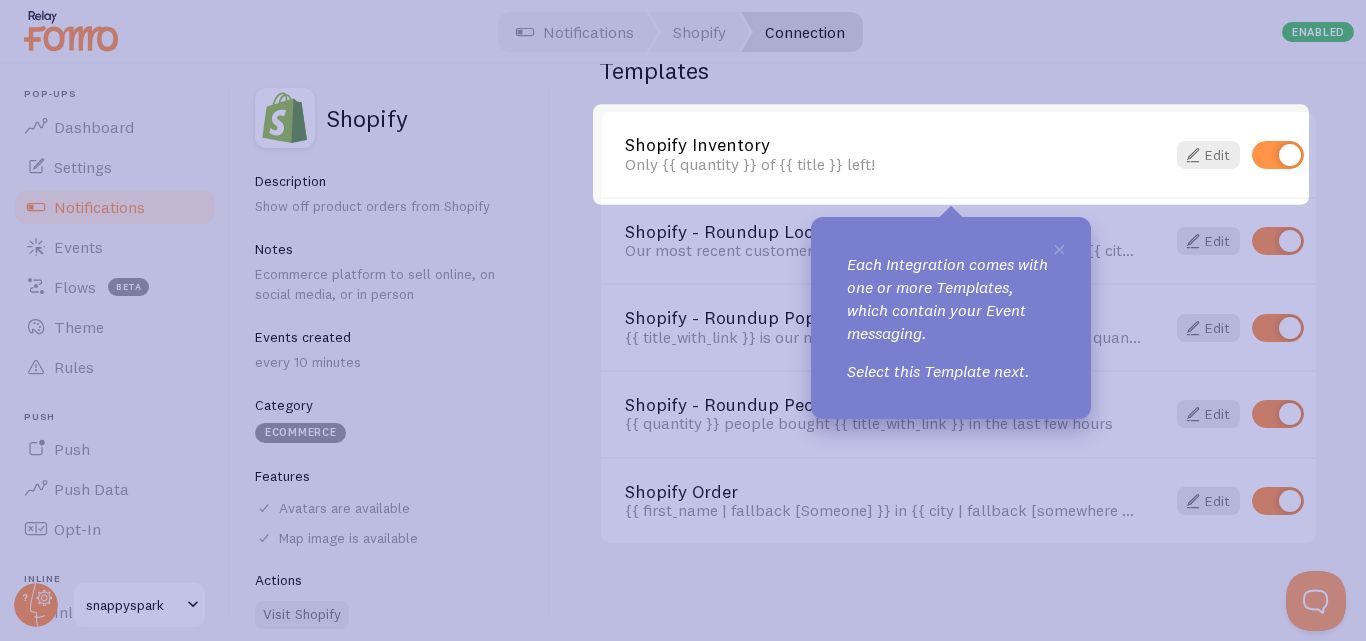 click on "Each Integration comes with one or more Templates, which contain your Event messaging." at bounding box center [951, 298] 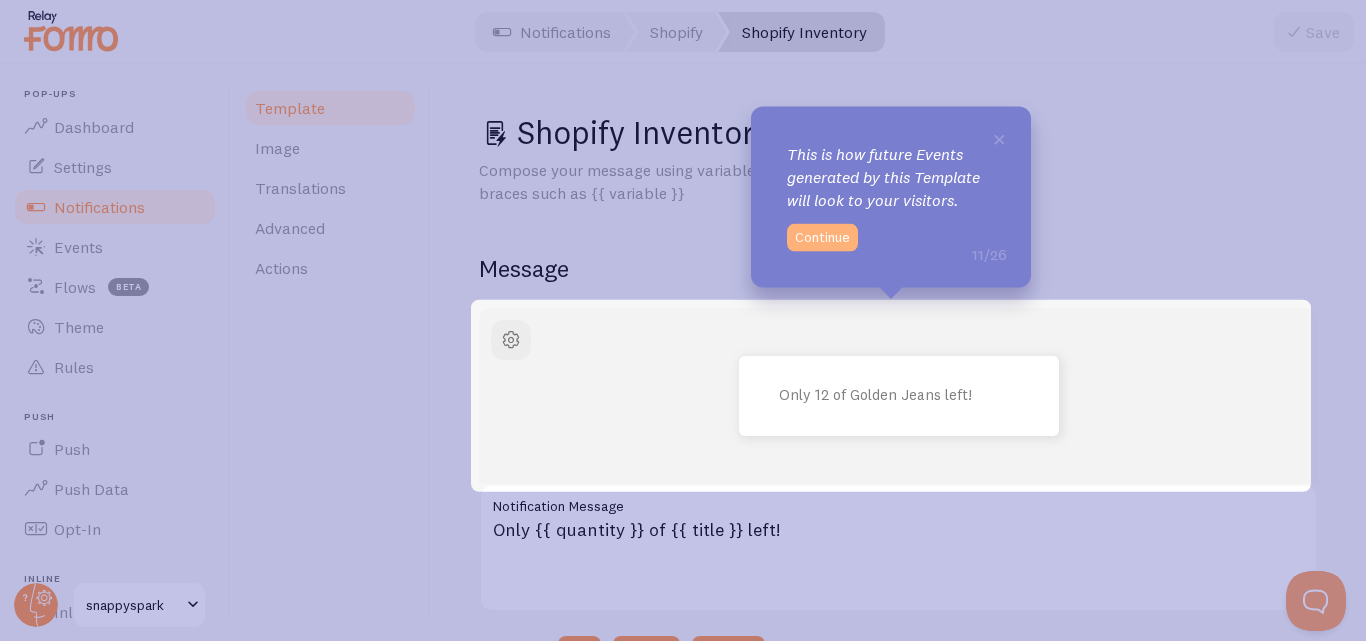 click on "Continue" at bounding box center (822, 238) 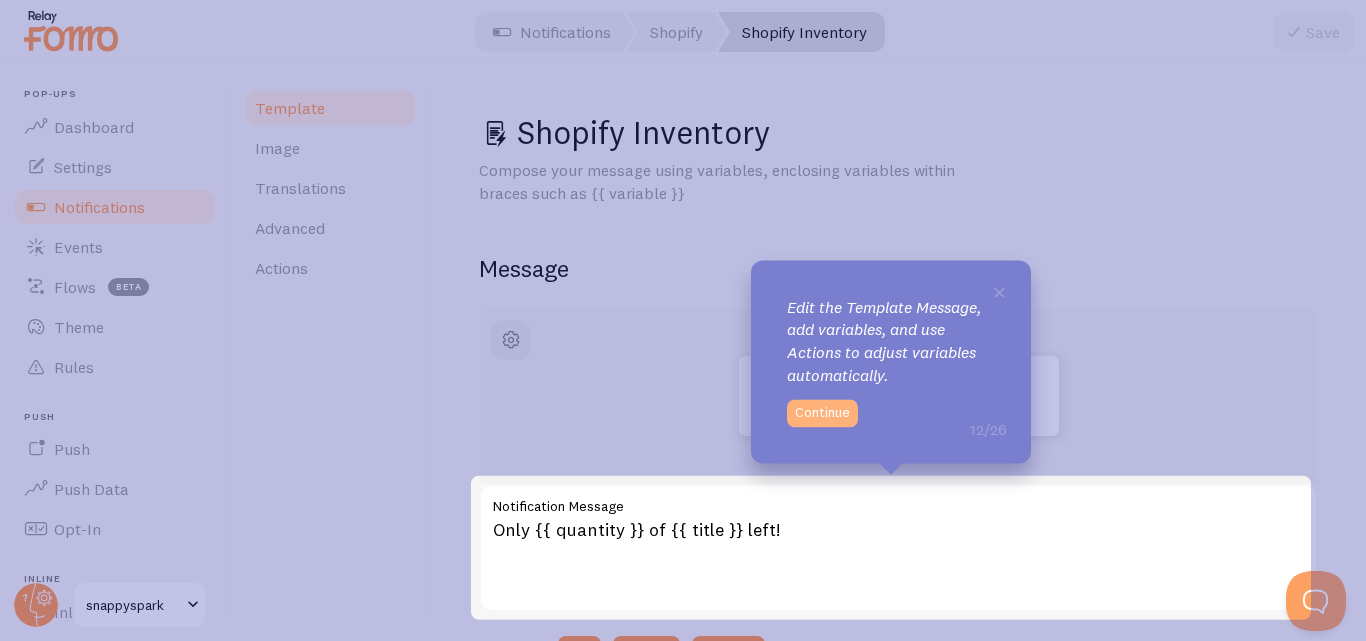 click on "Continue" at bounding box center (822, 413) 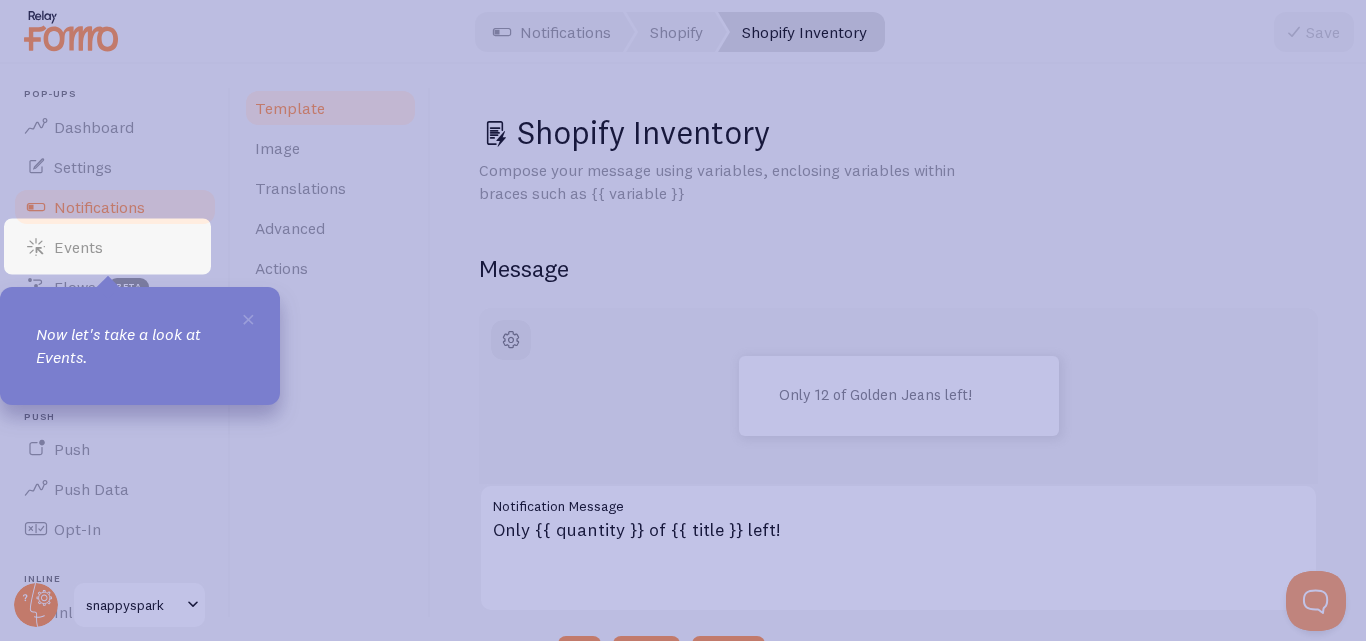 scroll, scrollTop: 163, scrollLeft: 0, axis: vertical 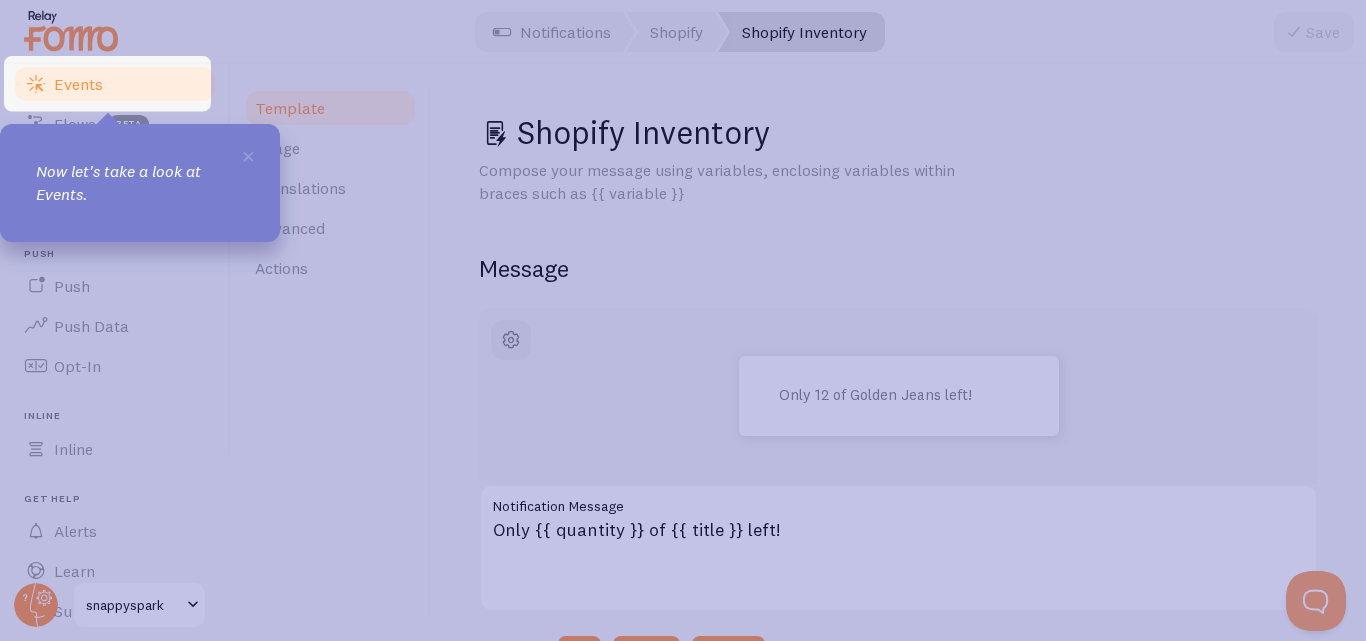 click on "Events" at bounding box center [115, 84] 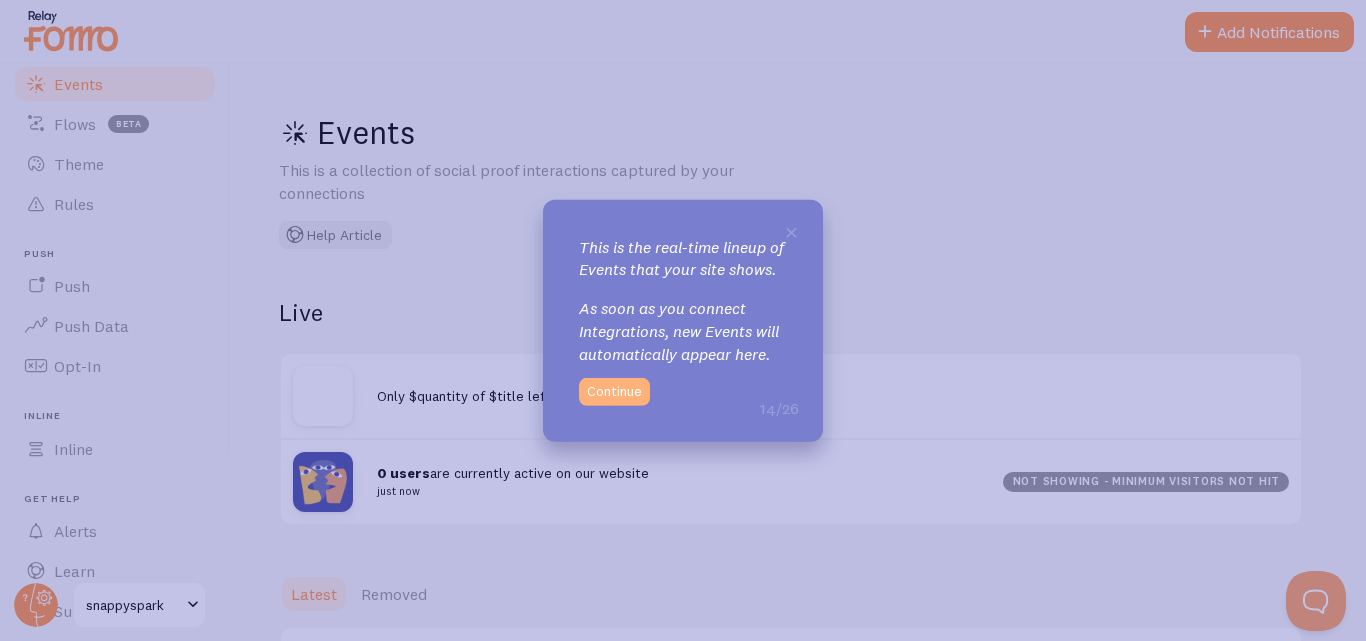 click on "Continue" at bounding box center (614, 392) 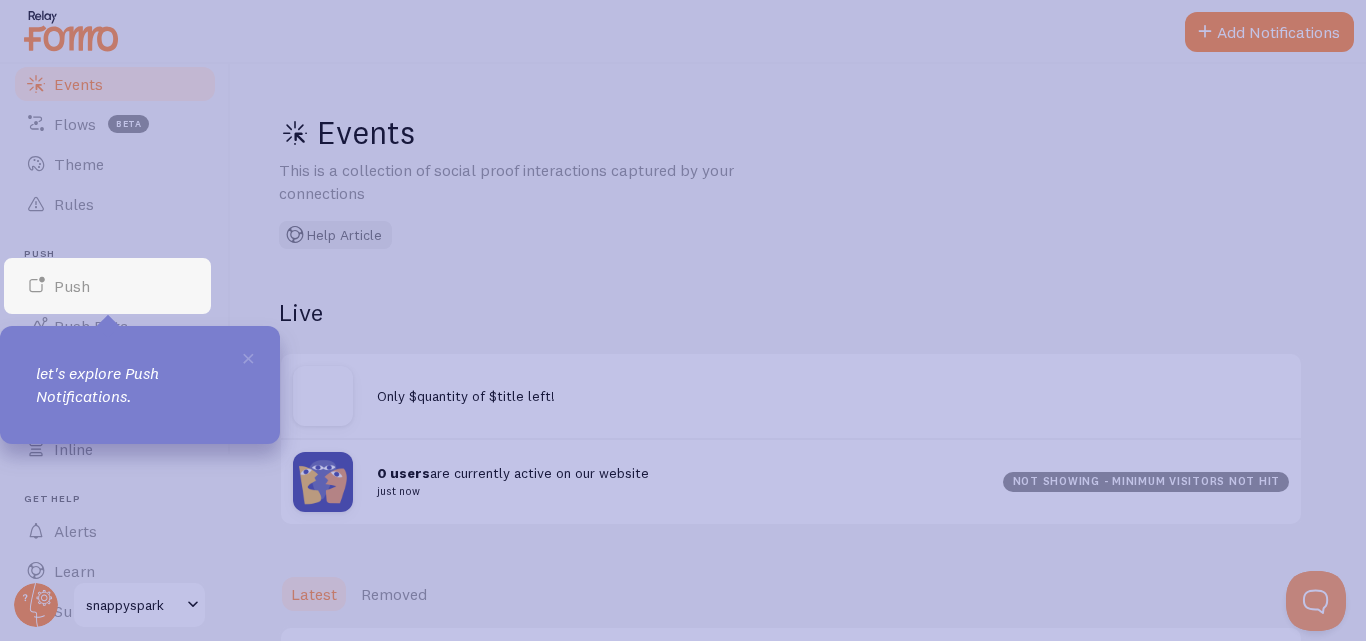 click 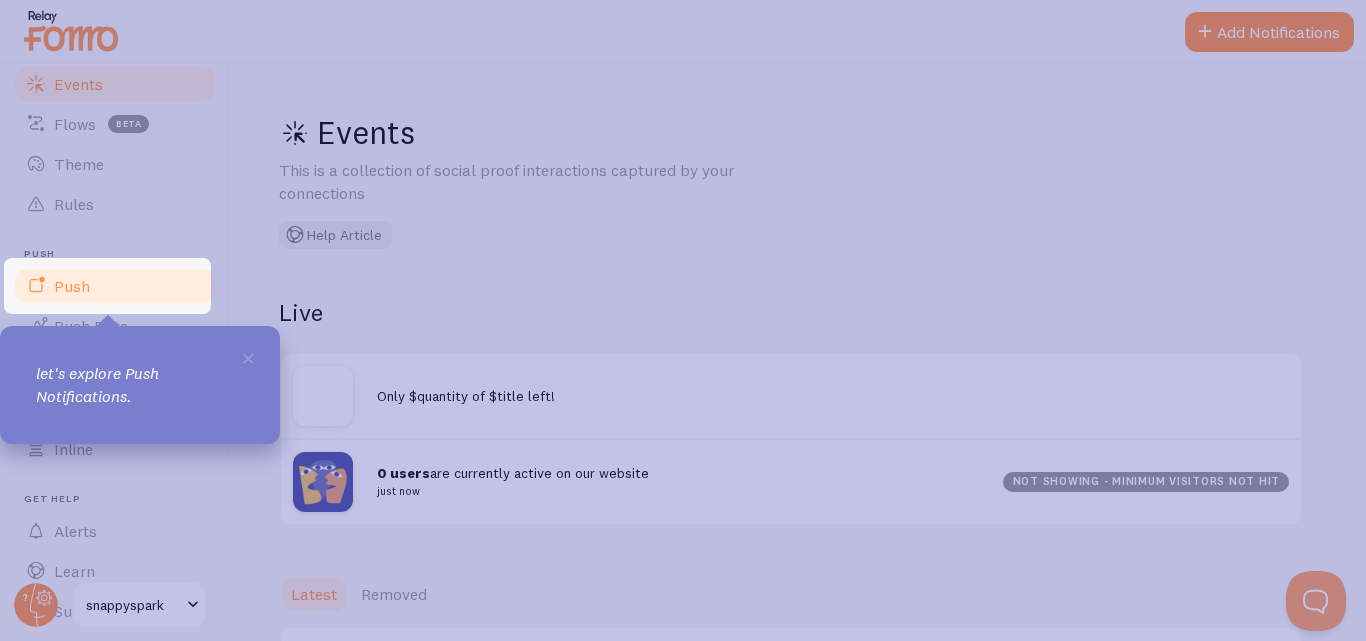 click on "Push" at bounding box center (115, 286) 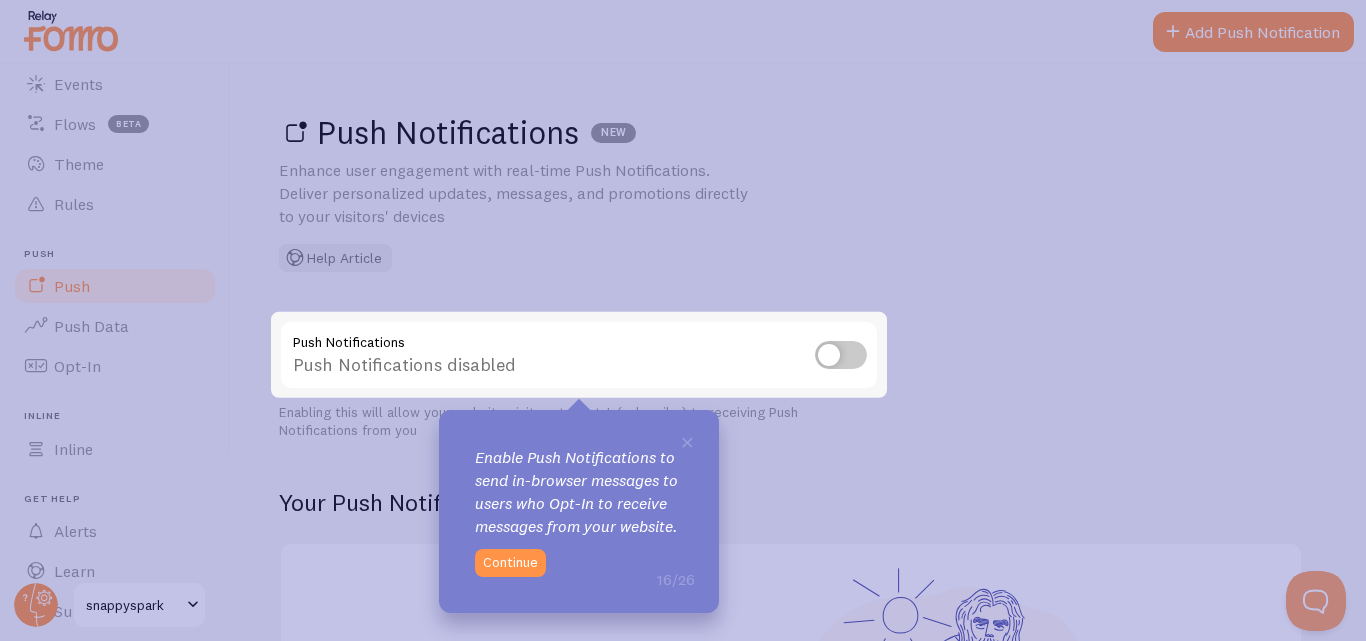 click at bounding box center (841, 355) 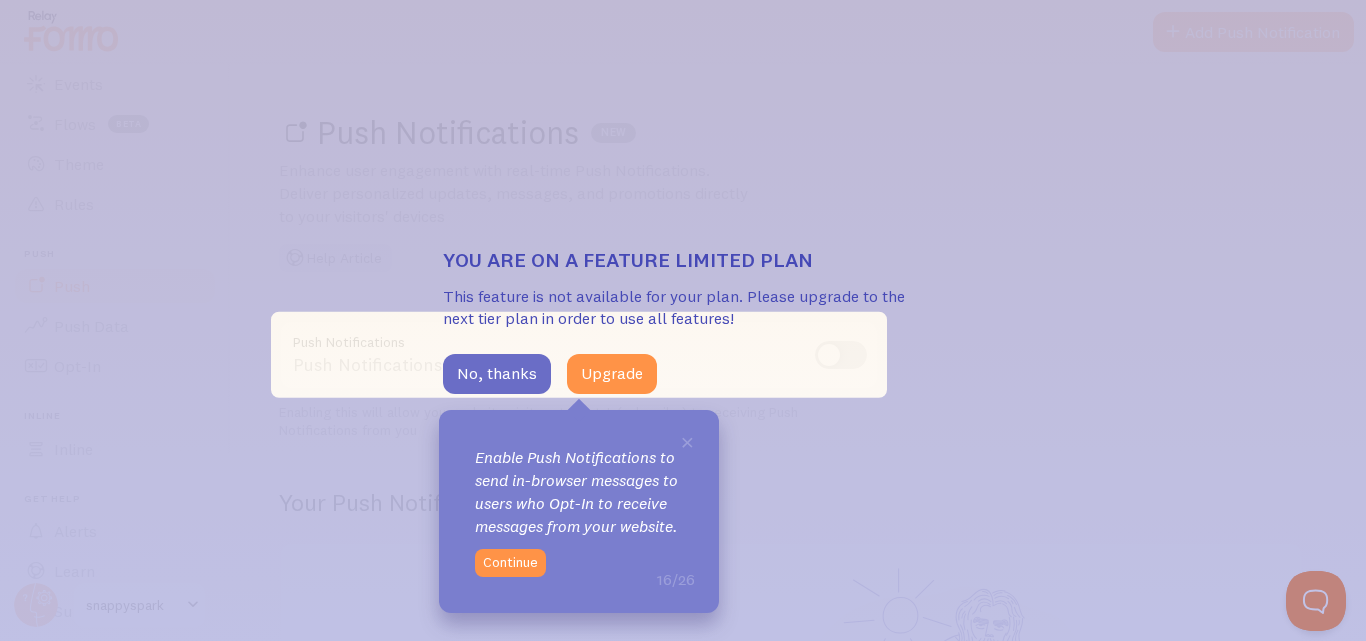 click on "No, thanks" at bounding box center [497, 374] 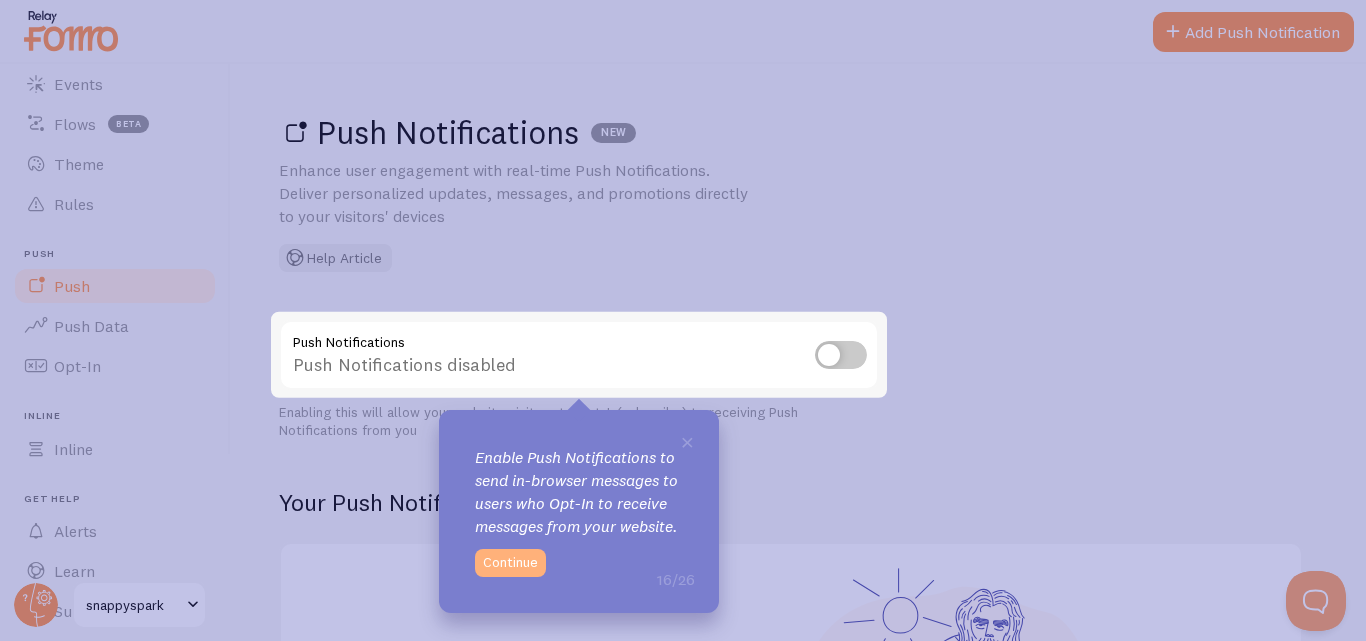click on "Continue" at bounding box center (510, 563) 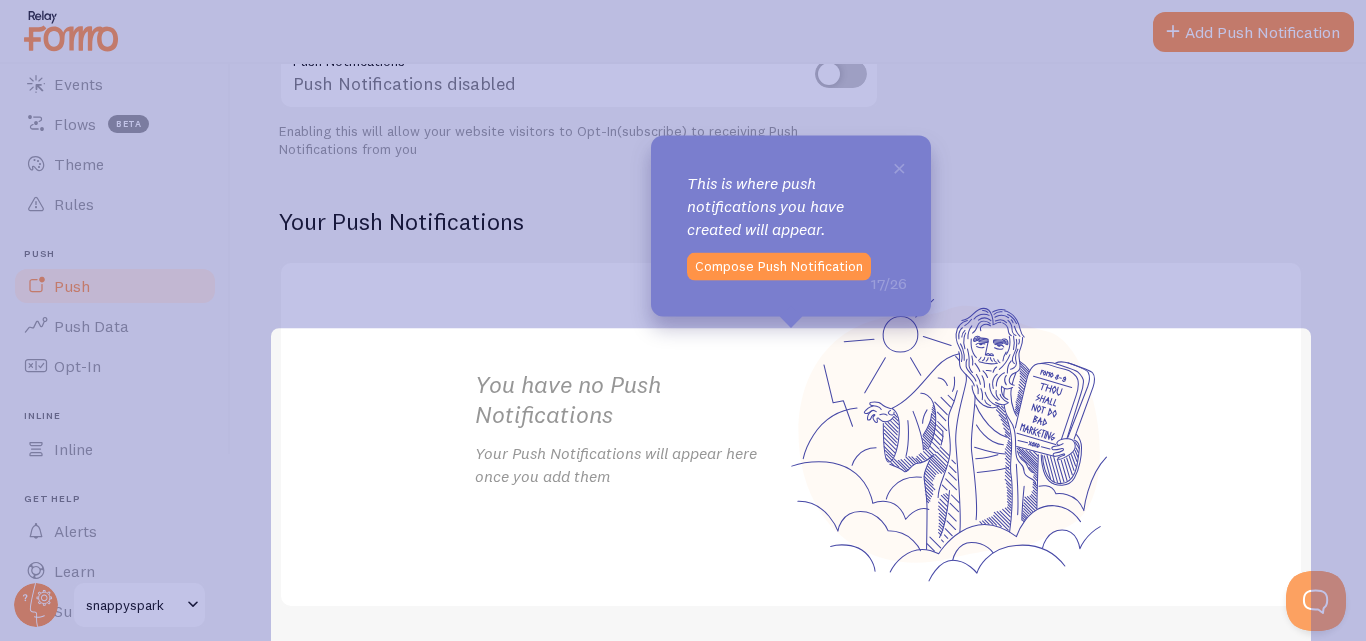 scroll, scrollTop: 144, scrollLeft: 0, axis: vertical 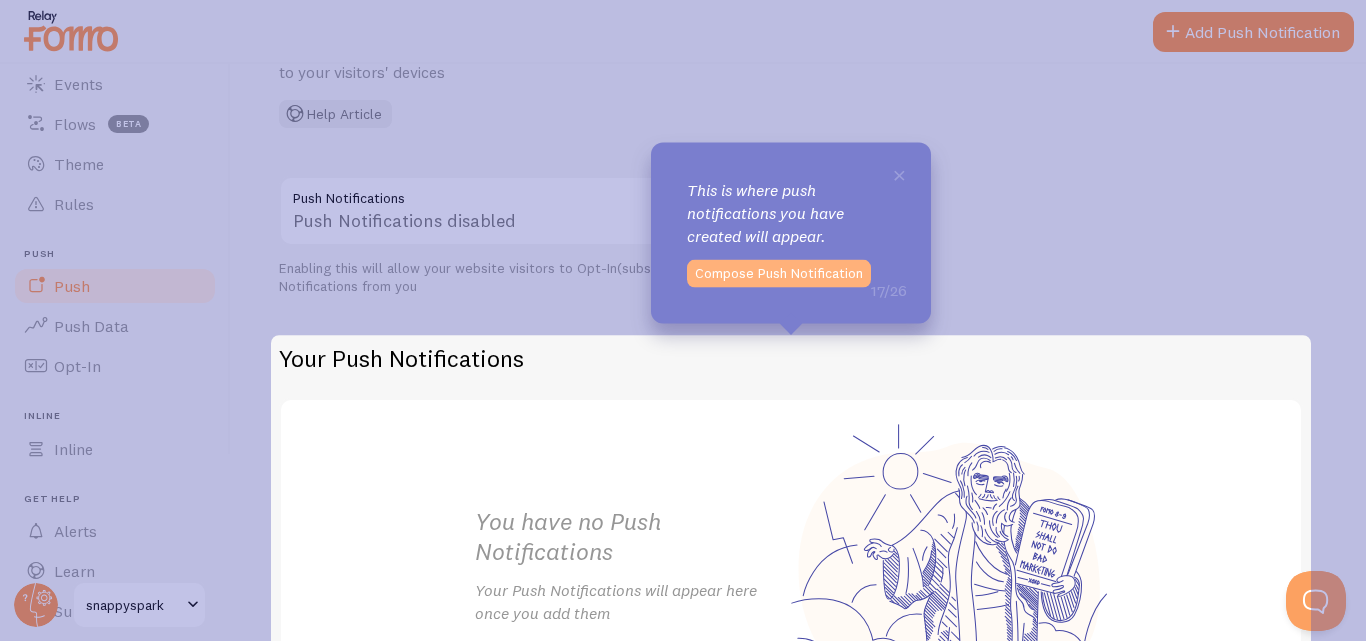 click on "Compose Push Notification" at bounding box center [779, 274] 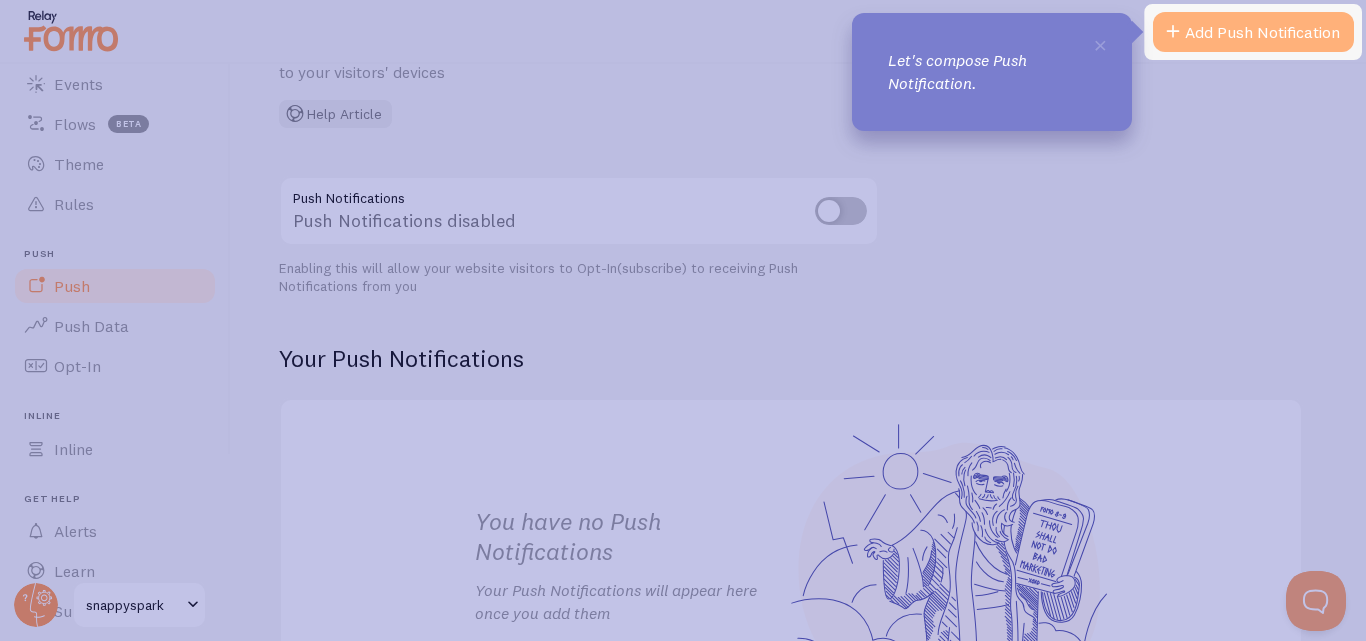 click at bounding box center [1173, 32] 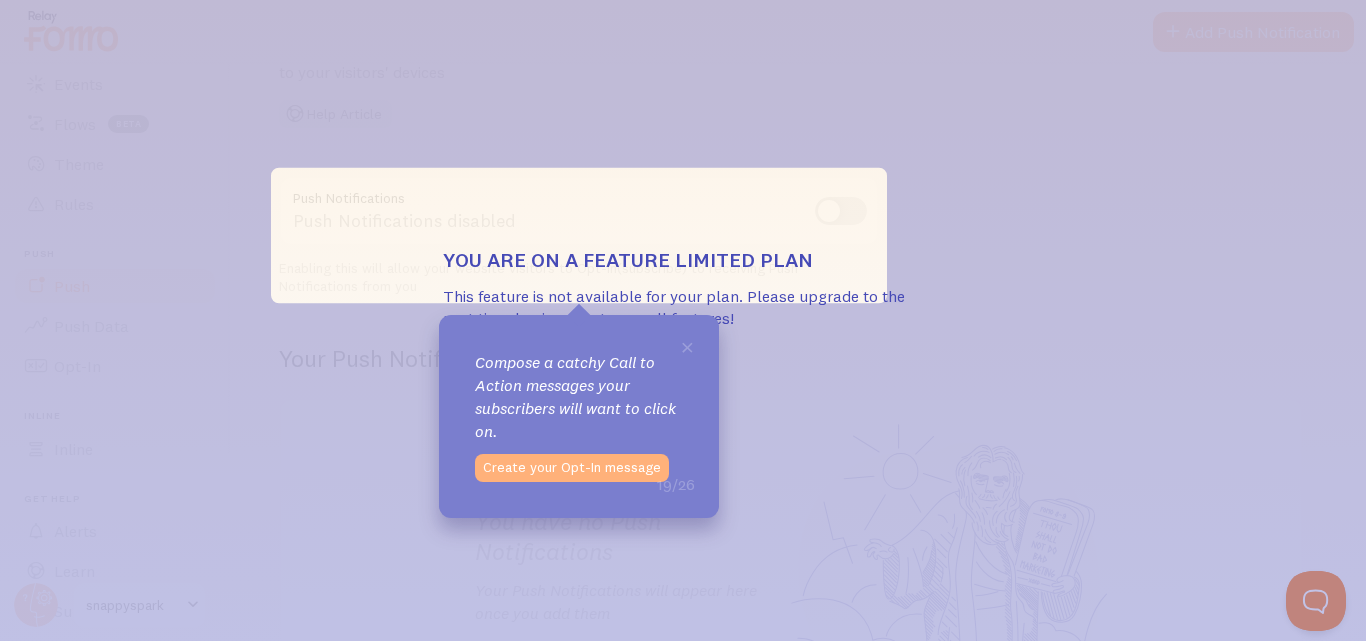 click on "Create your Opt-In message" at bounding box center [572, 468] 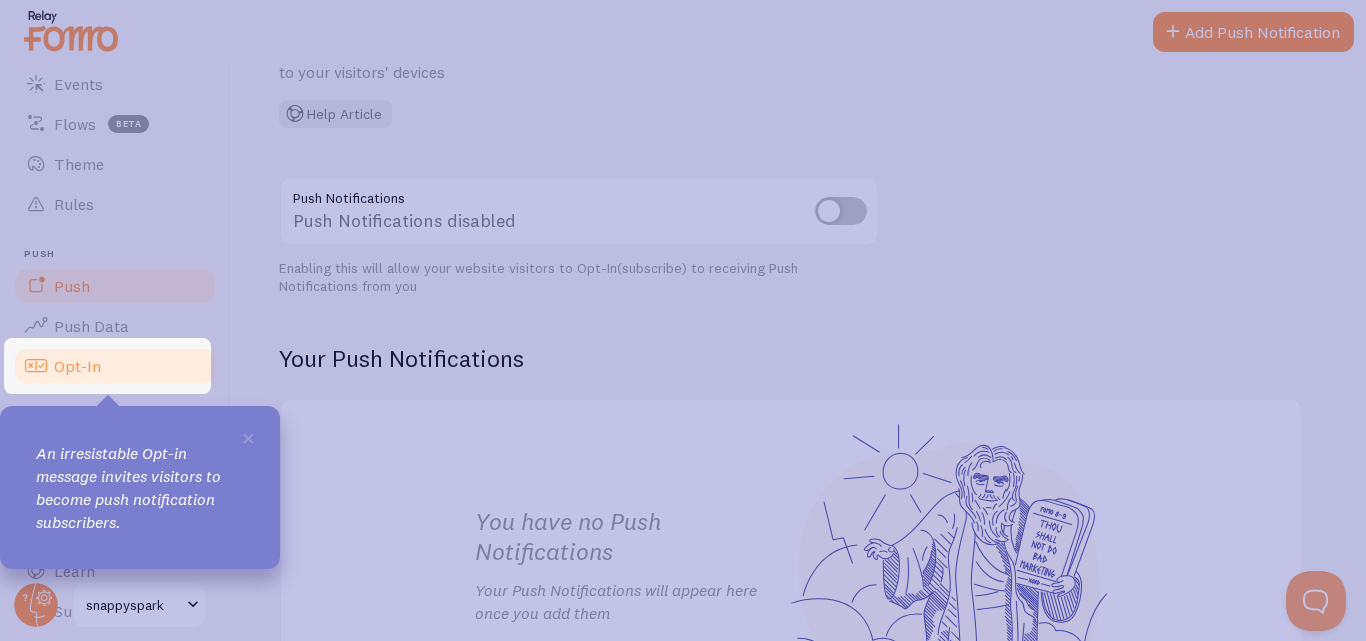 click on "Opt-In" at bounding box center [115, 366] 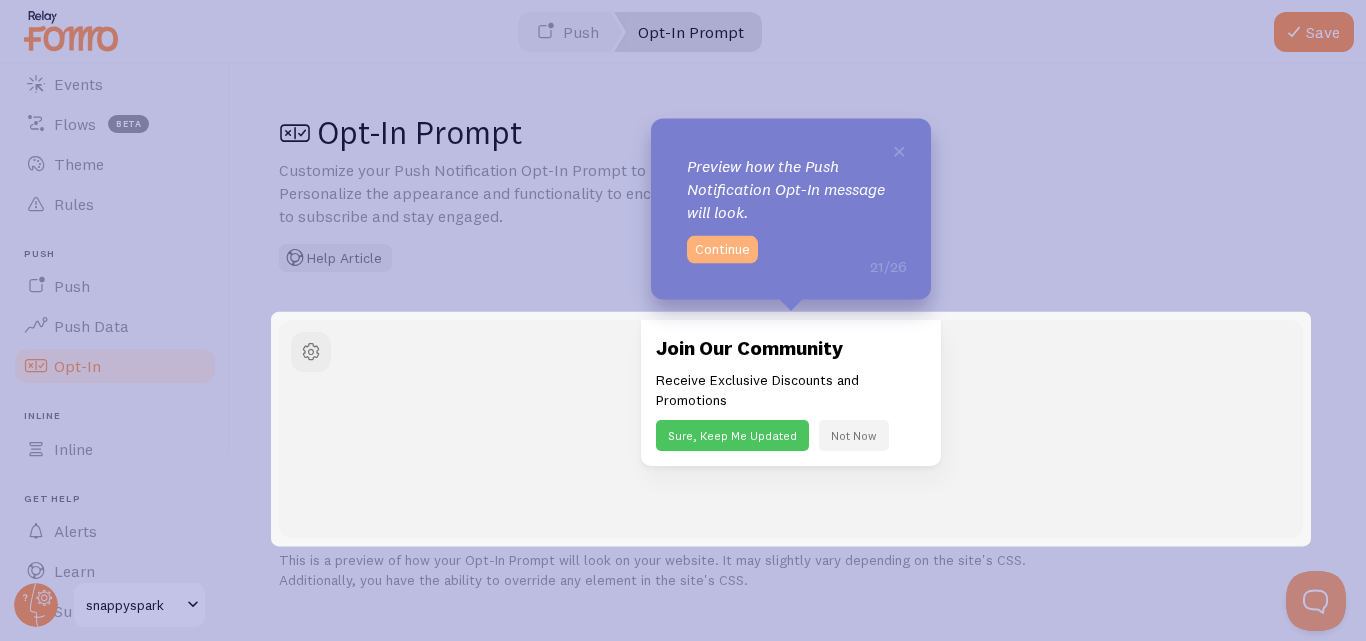 click on "Continue" at bounding box center [722, 250] 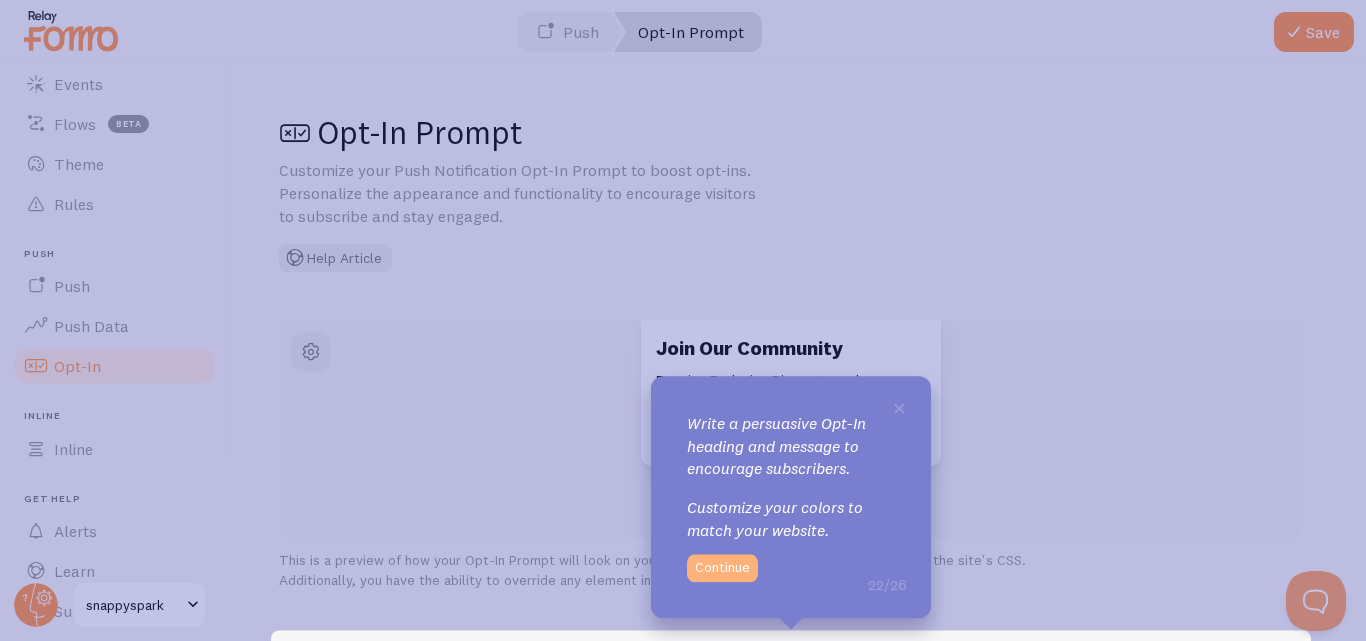 click on "Continue" at bounding box center (722, 568) 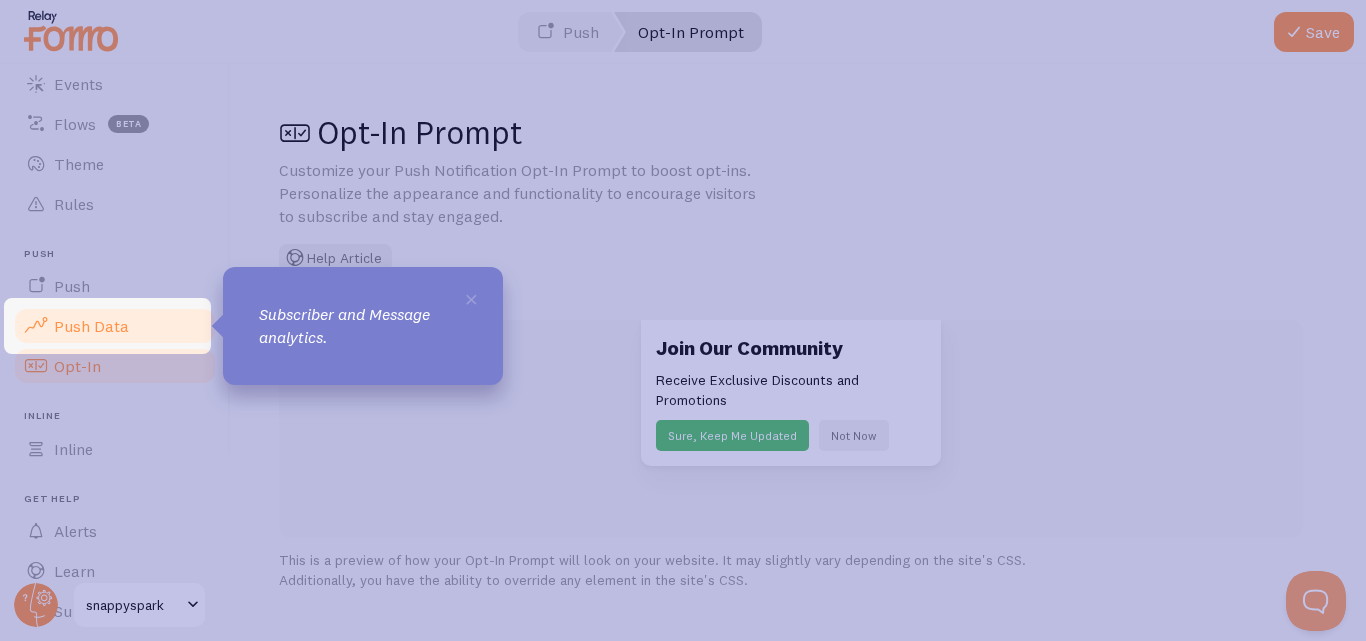 click on "Push Data" at bounding box center (115, 326) 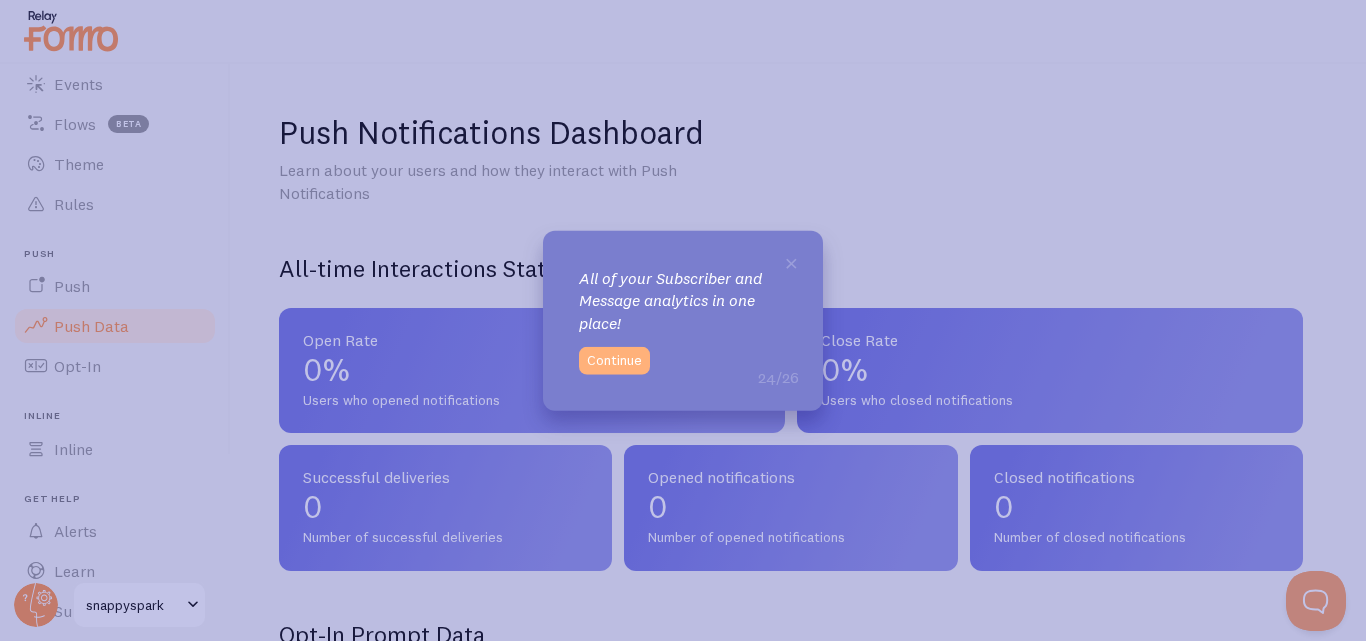 click on "Continue" at bounding box center [614, 361] 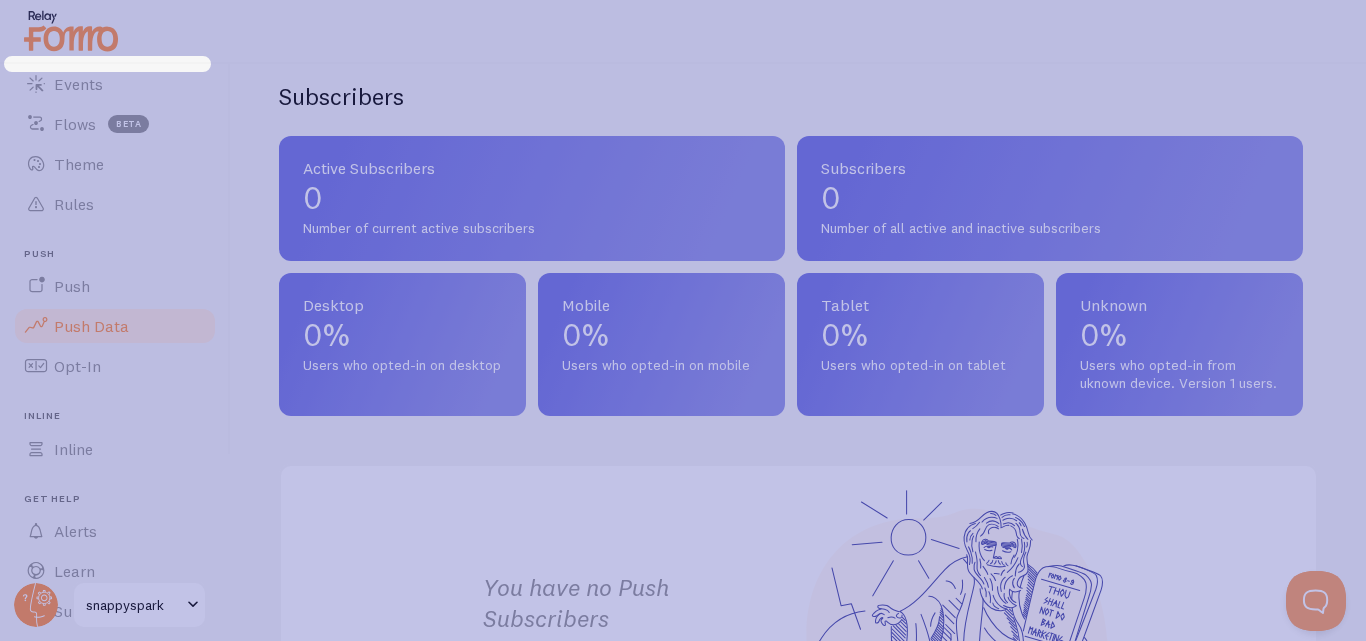 scroll, scrollTop: 1067, scrollLeft: 0, axis: vertical 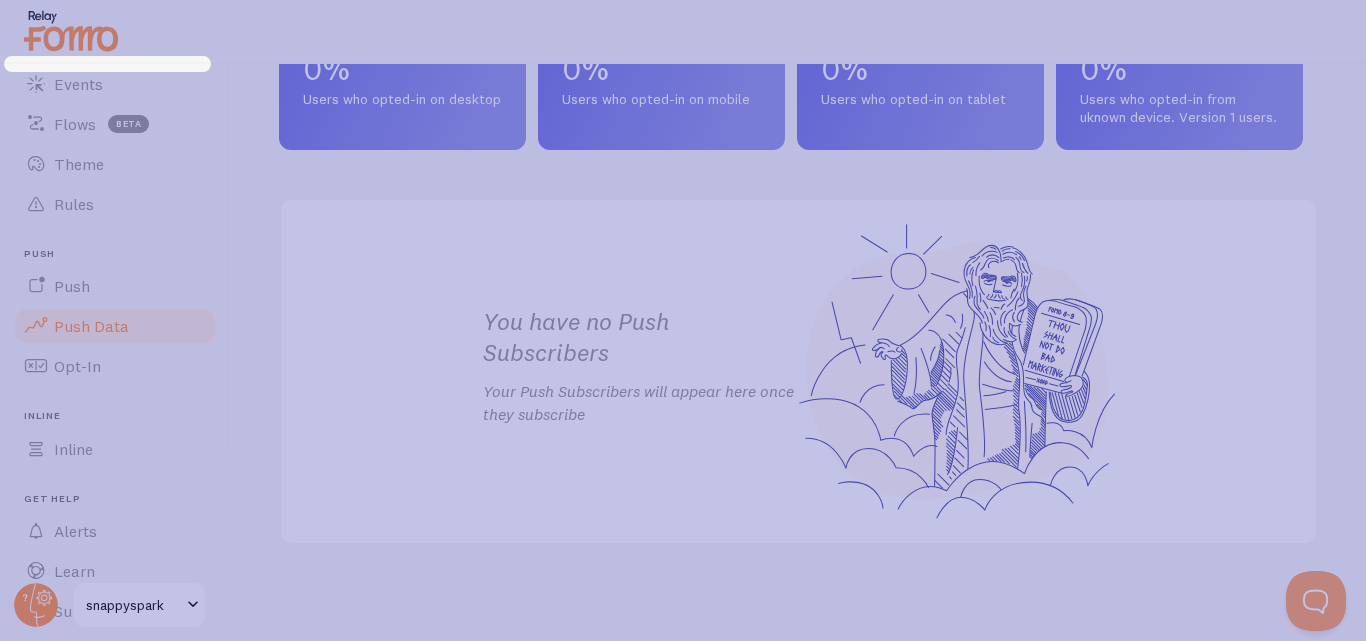 drag, startPoint x: 65, startPoint y: 323, endPoint x: 67, endPoint y: 349, distance: 26.076809 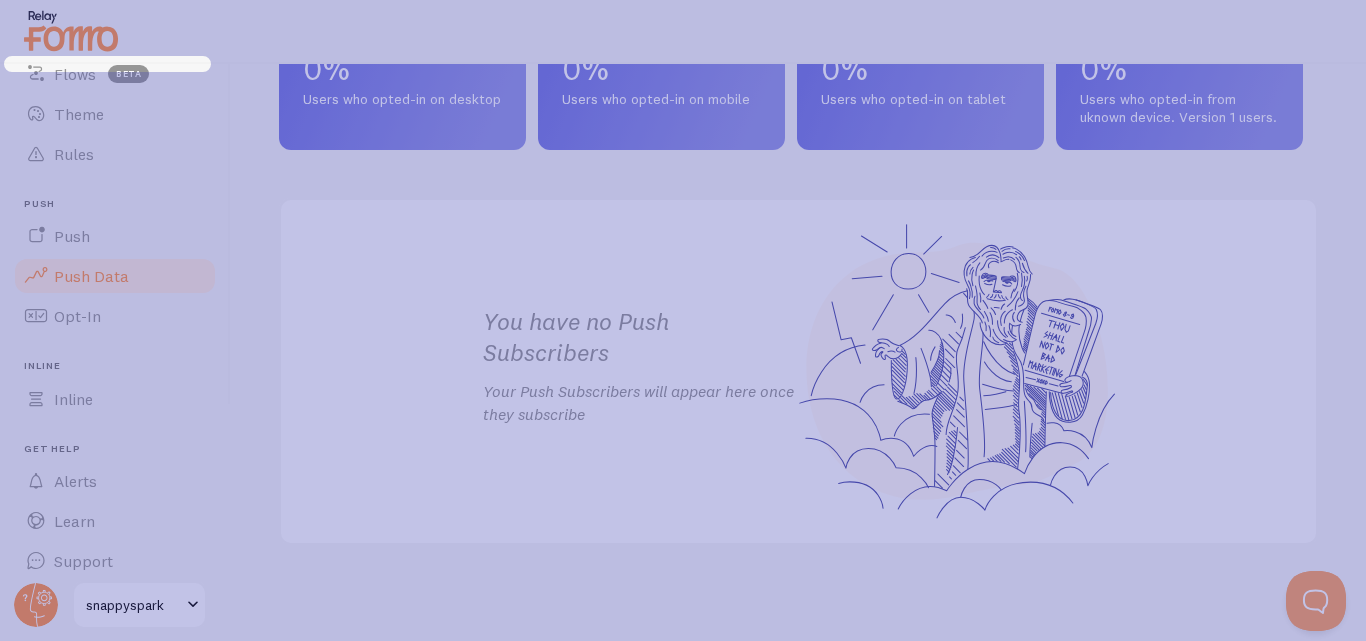 scroll, scrollTop: 225, scrollLeft: 0, axis: vertical 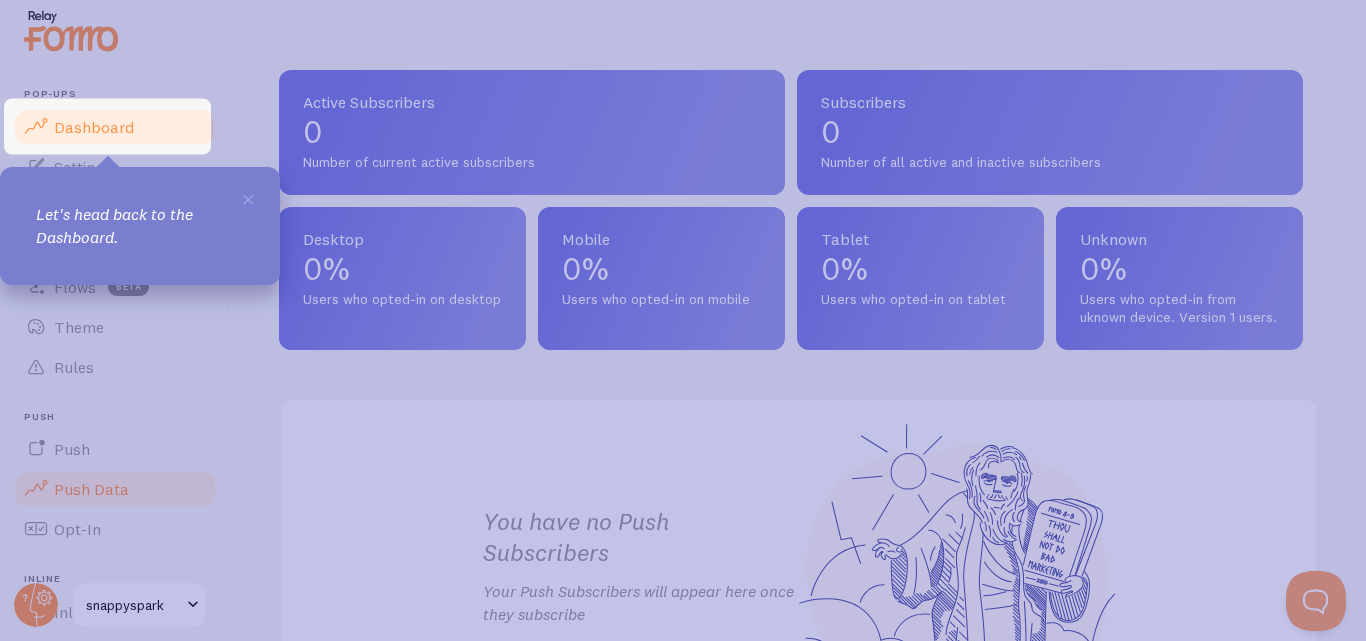 click on "Dashboard" at bounding box center (94, 127) 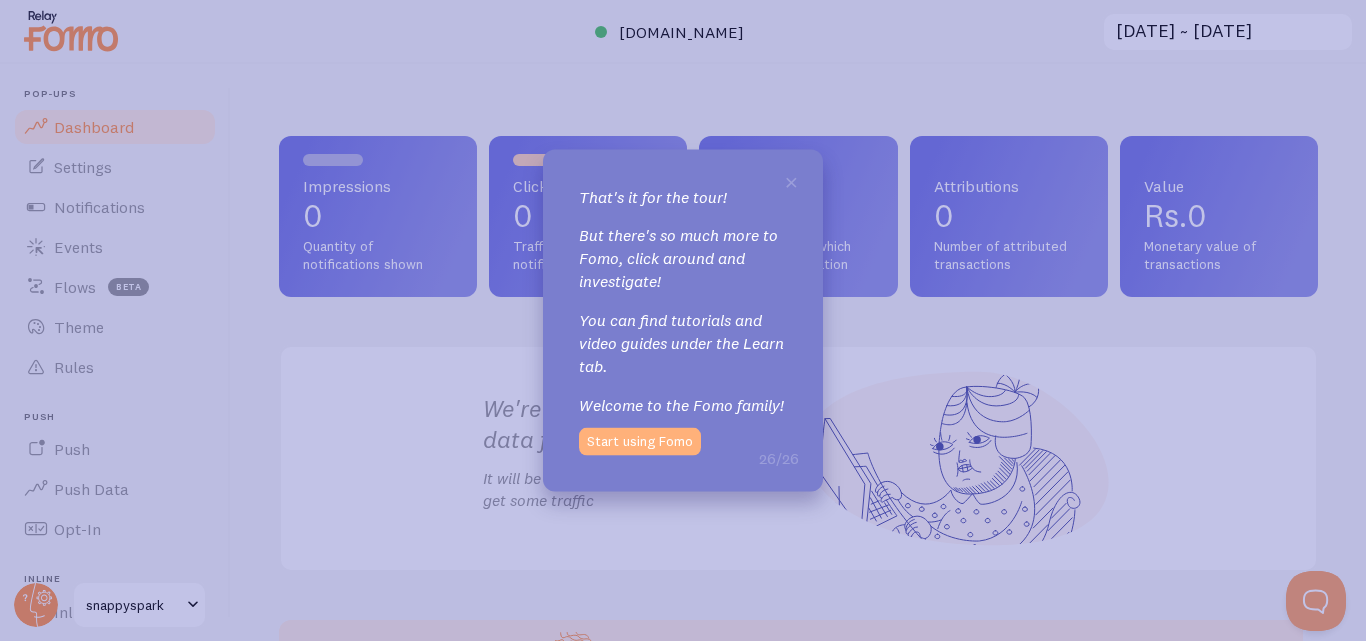 click on "Start using Fomo" at bounding box center (640, 442) 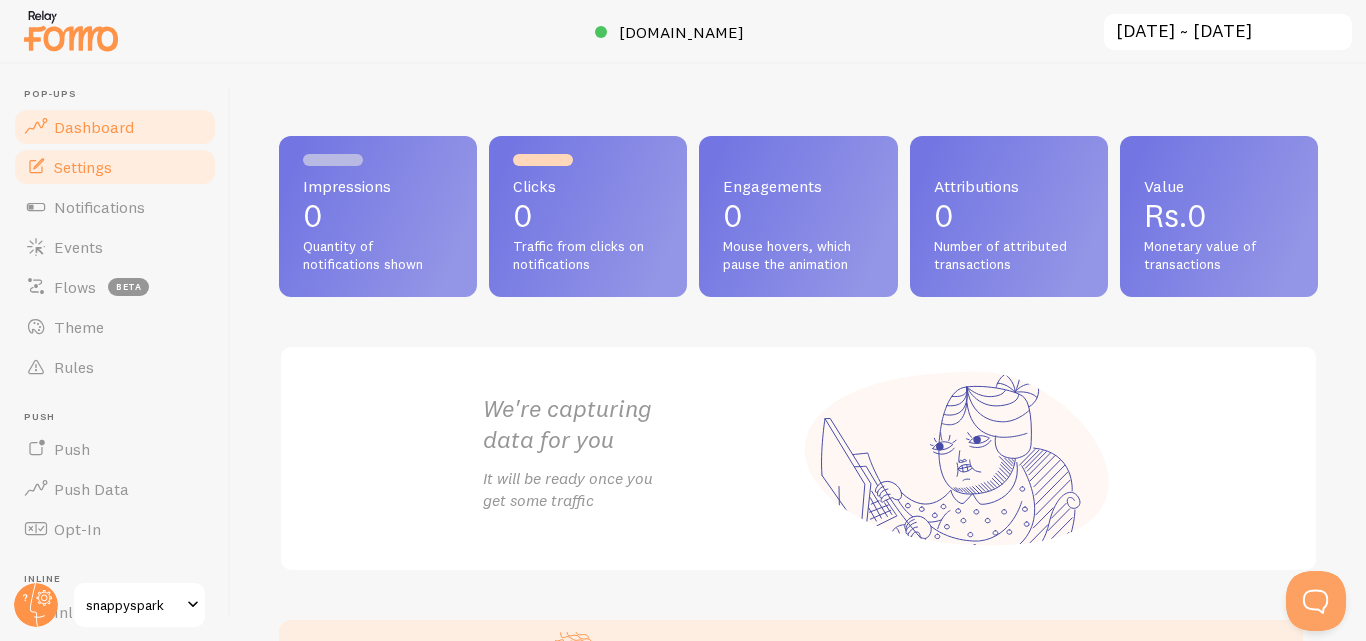 click on "Settings" at bounding box center (83, 167) 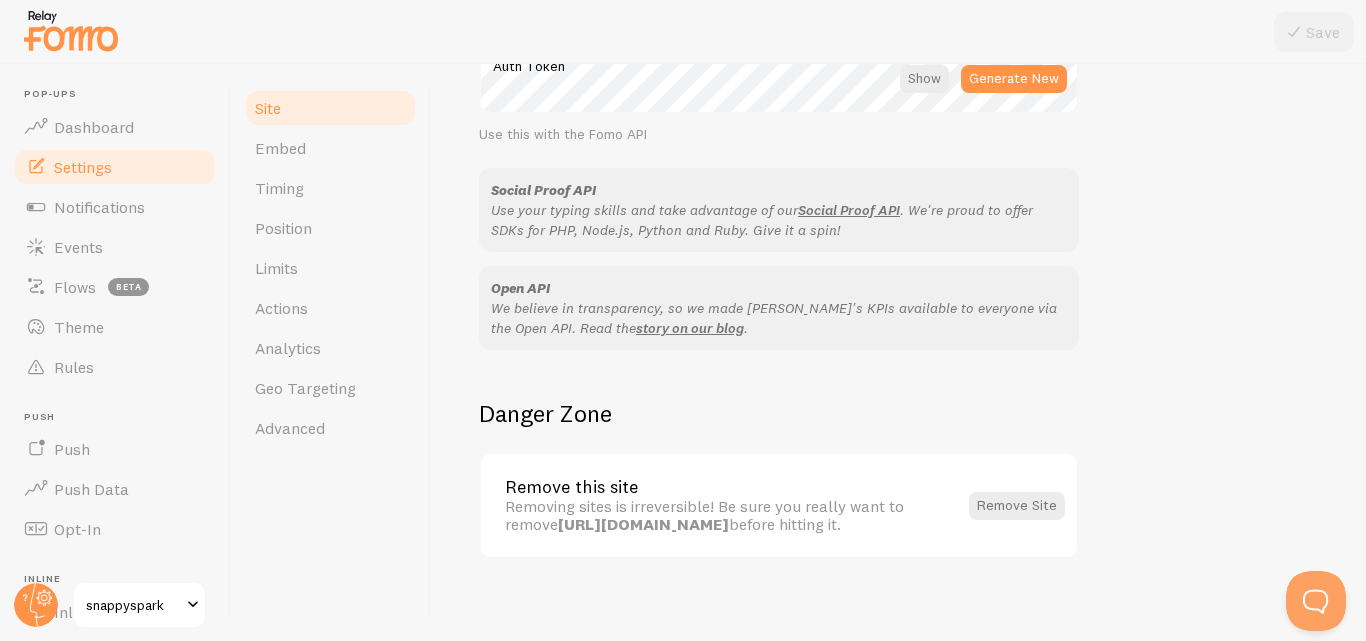 scroll, scrollTop: 1247, scrollLeft: 0, axis: vertical 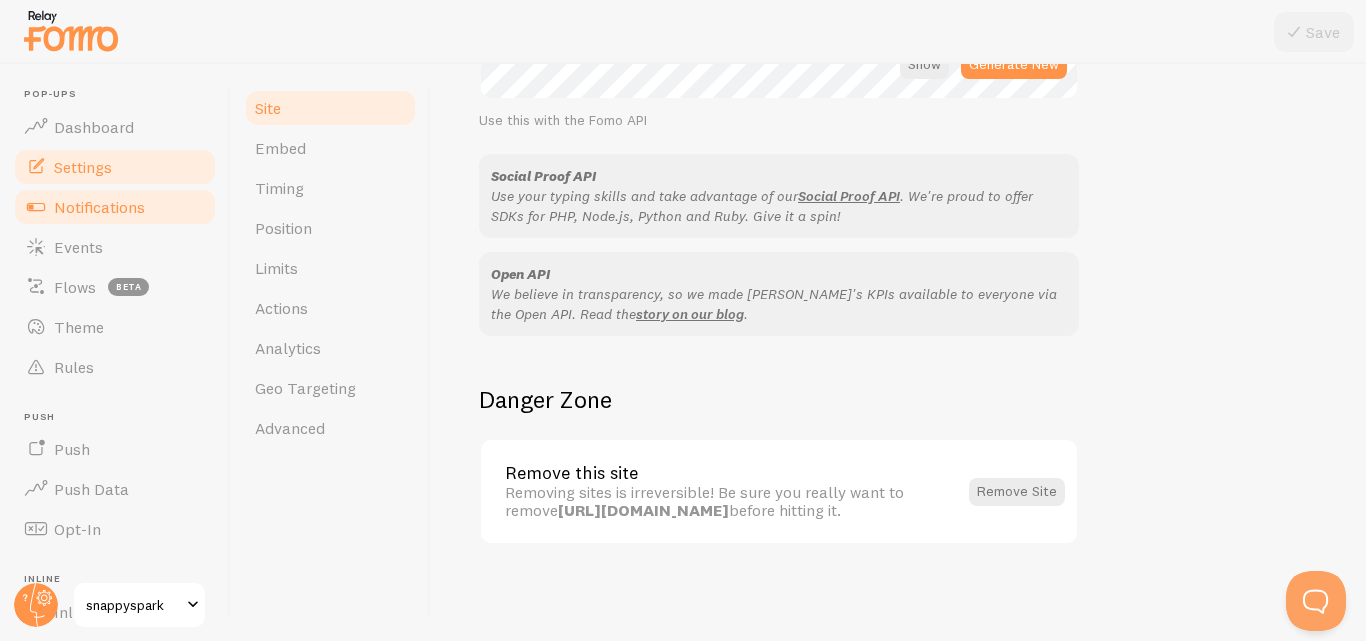 click on "Notifications" at bounding box center (99, 207) 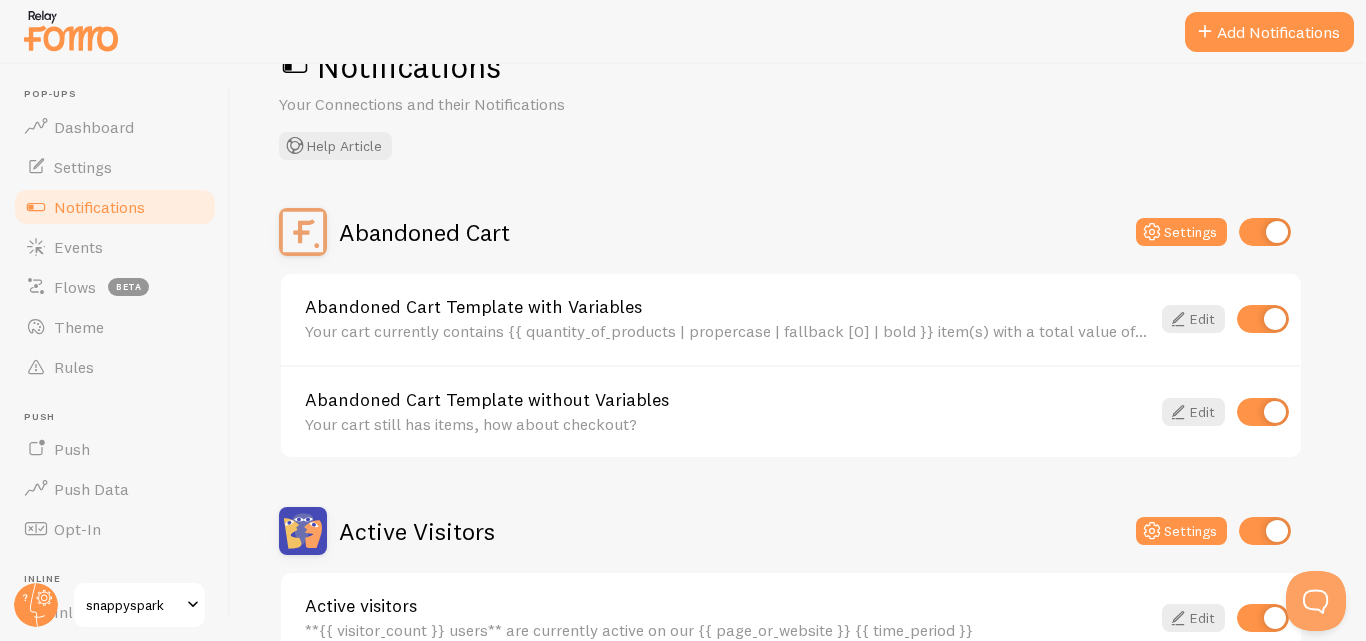 scroll, scrollTop: 100, scrollLeft: 0, axis: vertical 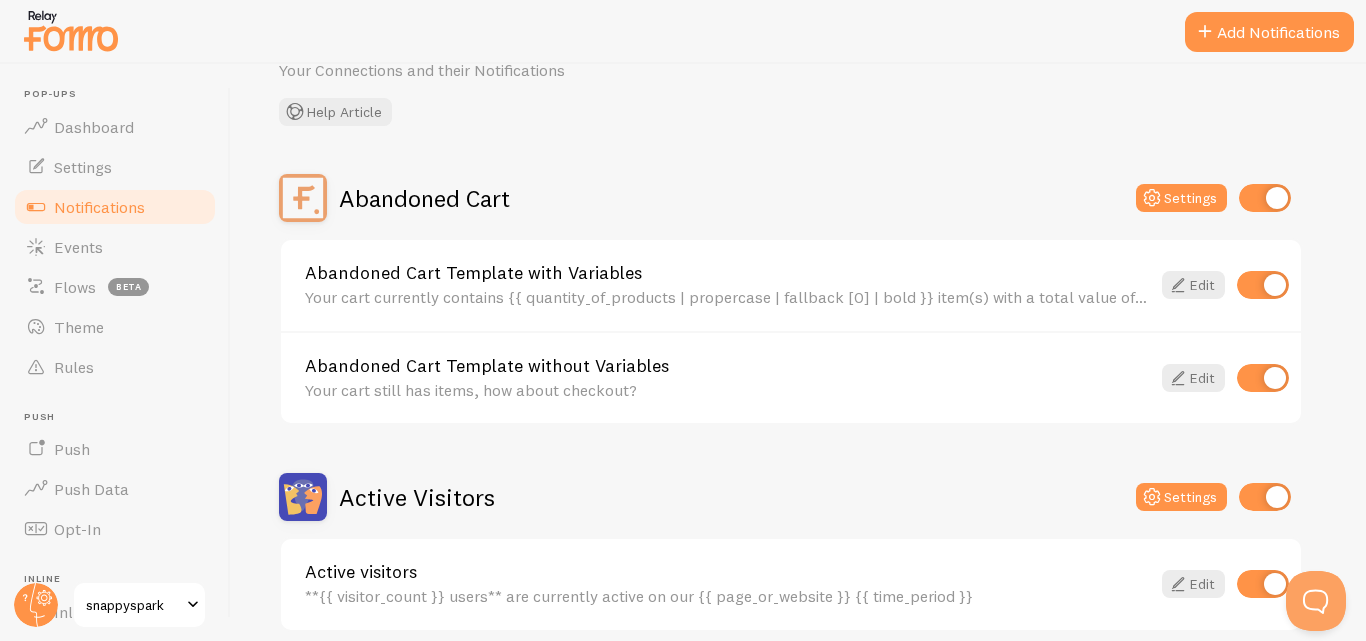 click at bounding box center (1265, 198) 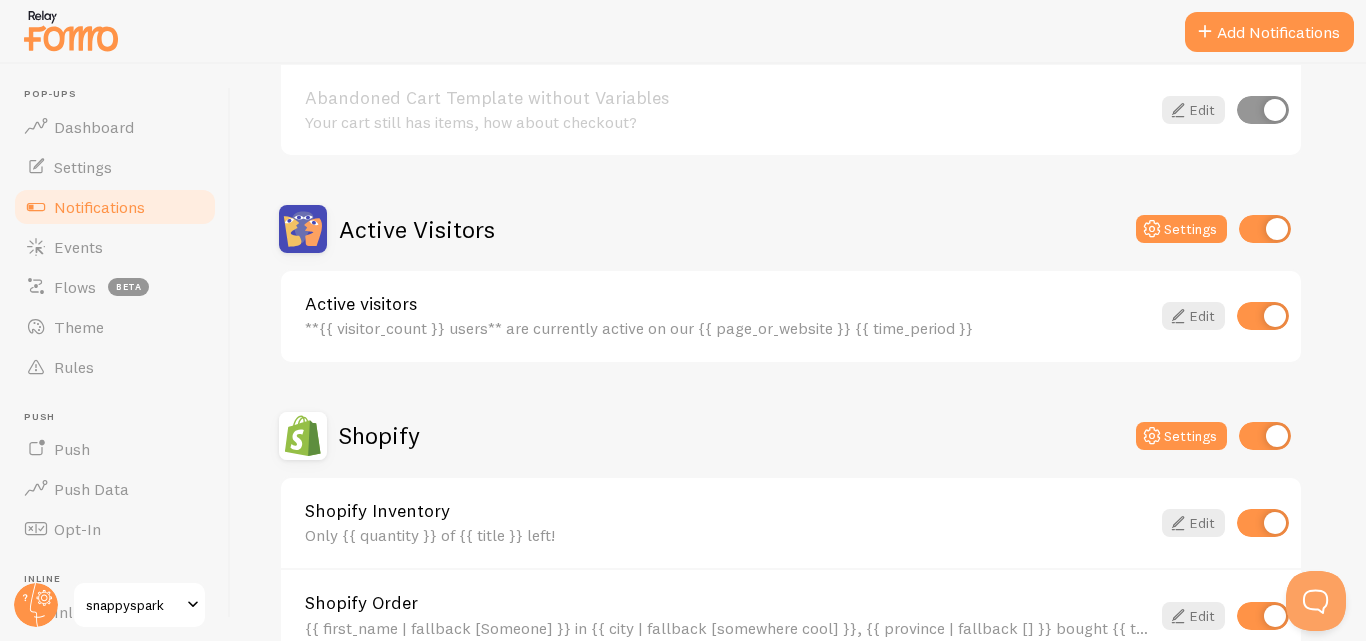 scroll, scrollTop: 400, scrollLeft: 0, axis: vertical 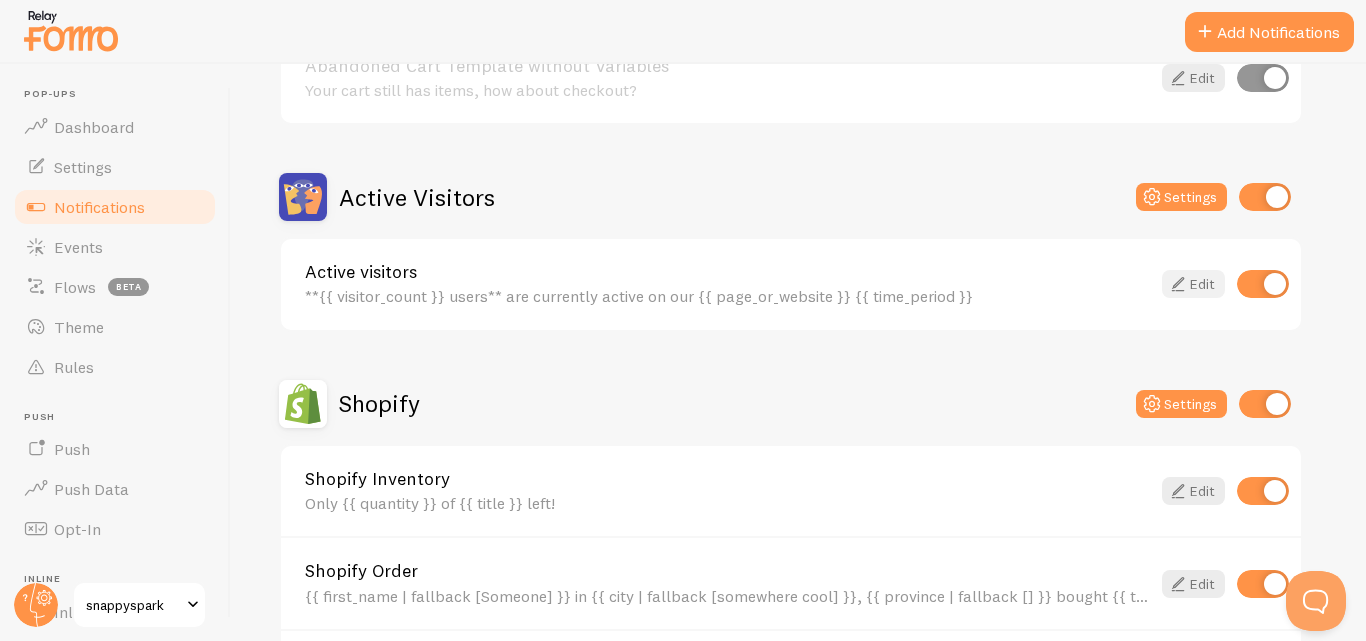 click on "Edit" at bounding box center [1193, 284] 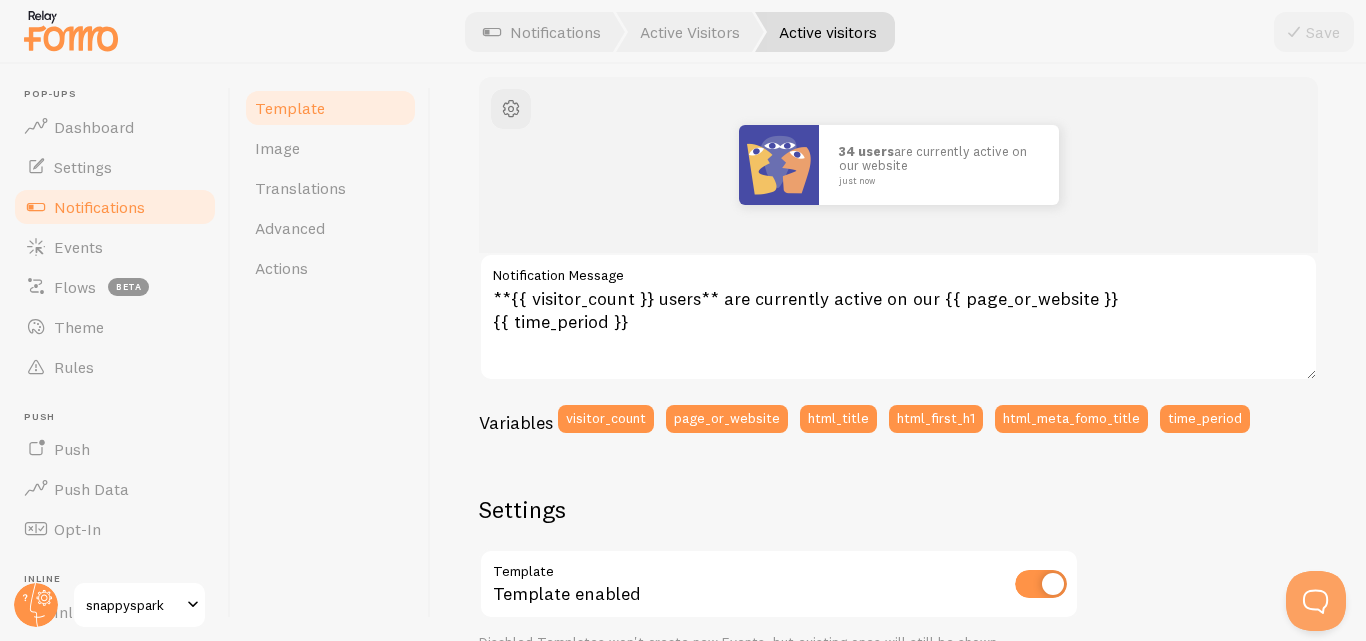 scroll, scrollTop: 200, scrollLeft: 0, axis: vertical 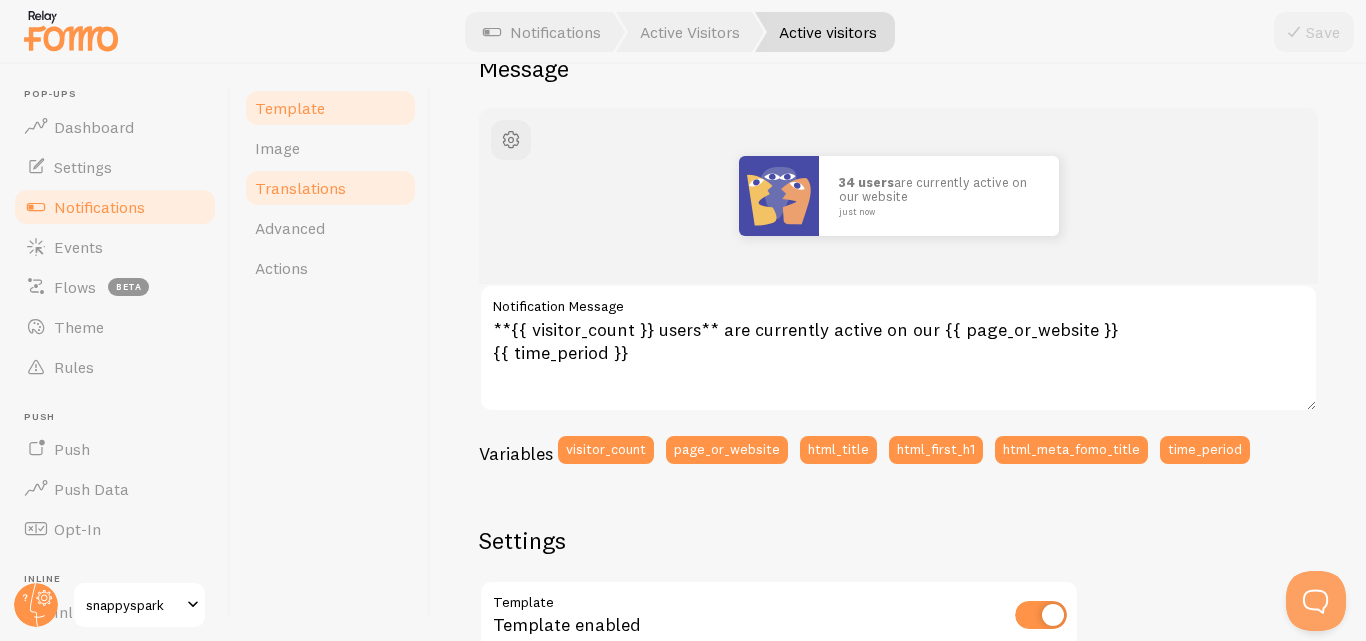 click on "Translations" at bounding box center (300, 188) 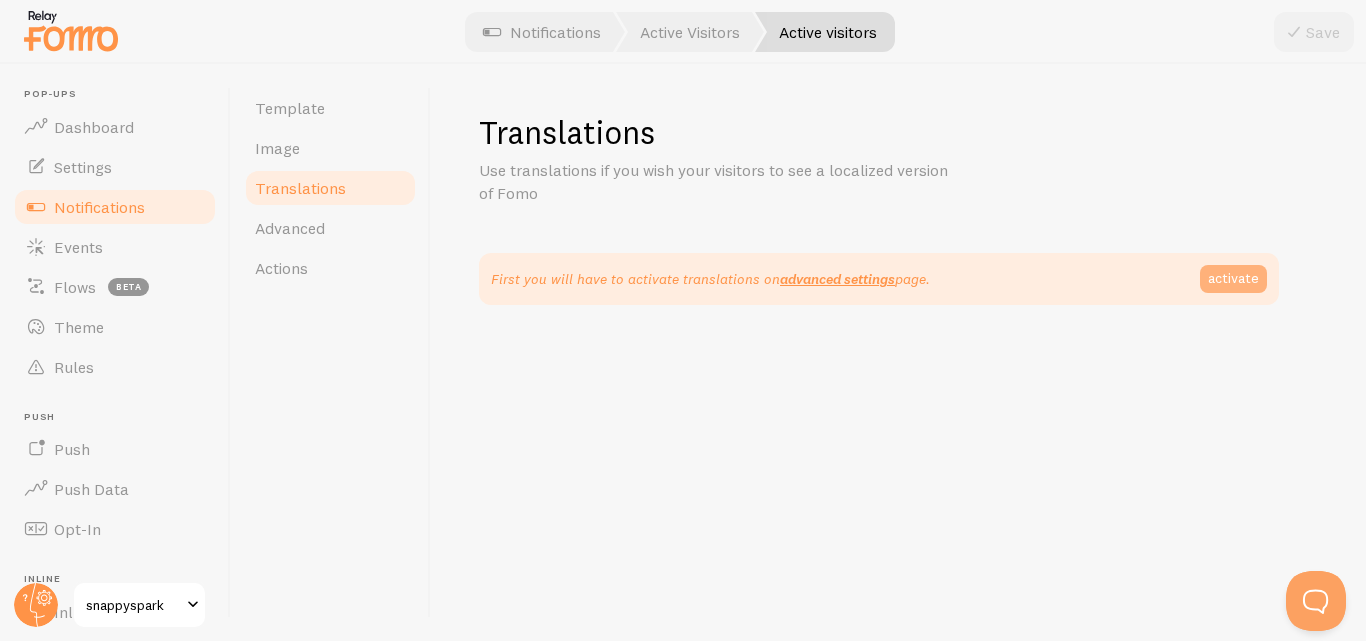 click on "activate" at bounding box center (1233, 279) 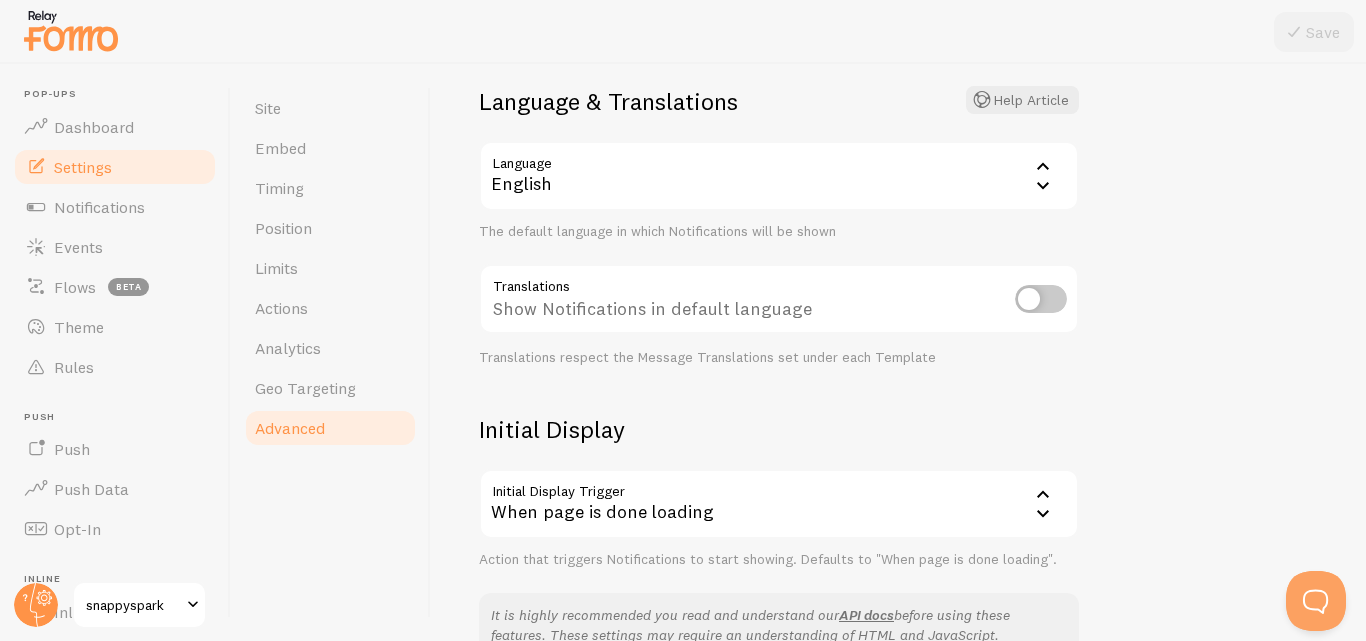 scroll, scrollTop: 200, scrollLeft: 0, axis: vertical 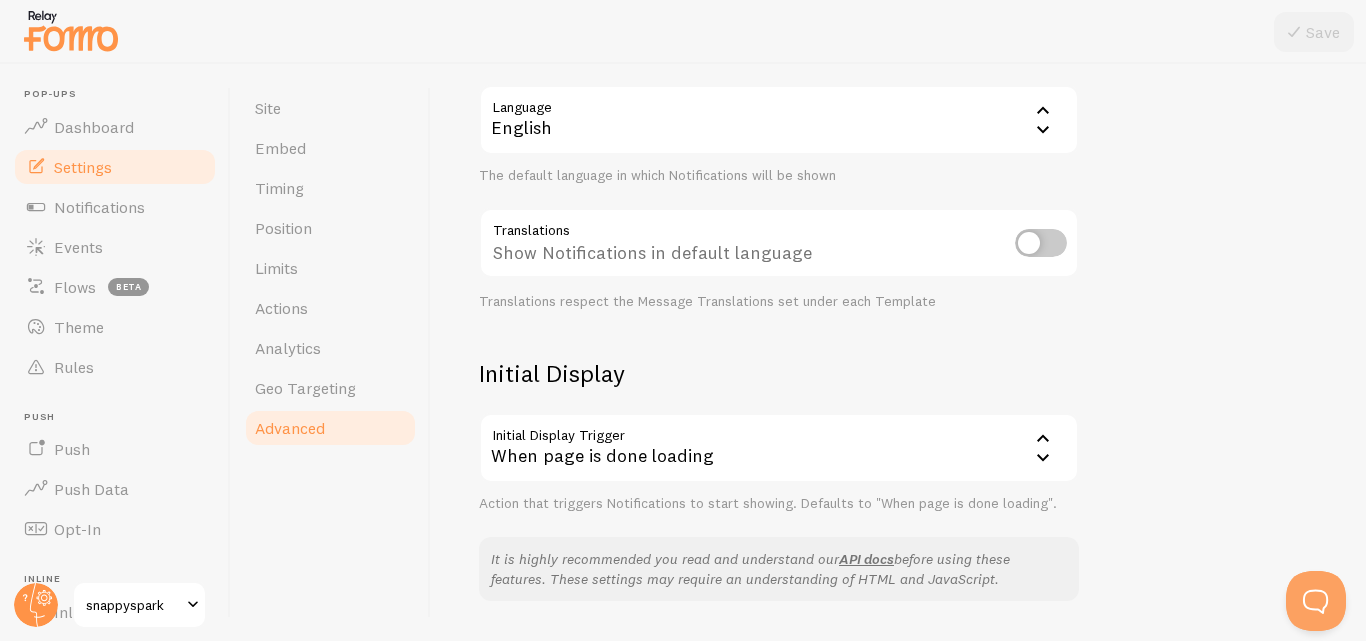click on "Show Notifications in default language" at bounding box center (779, 244) 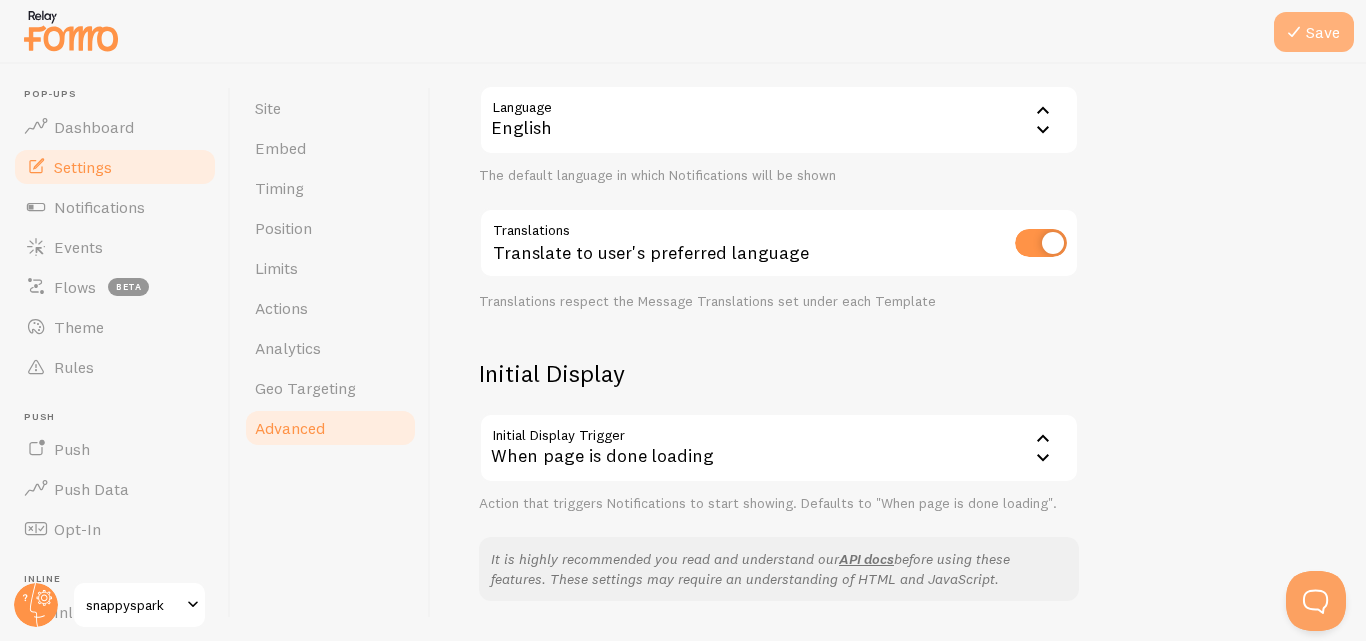 click on "Save" at bounding box center (1314, 32) 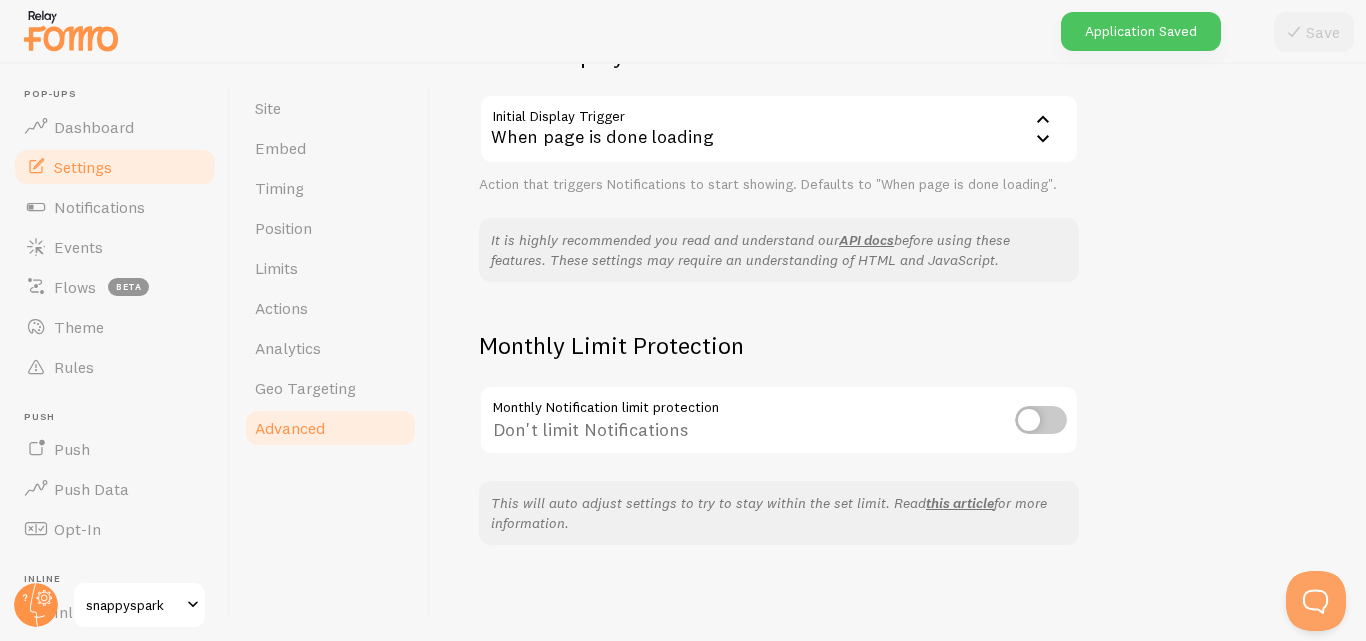 scroll, scrollTop: 419, scrollLeft: 0, axis: vertical 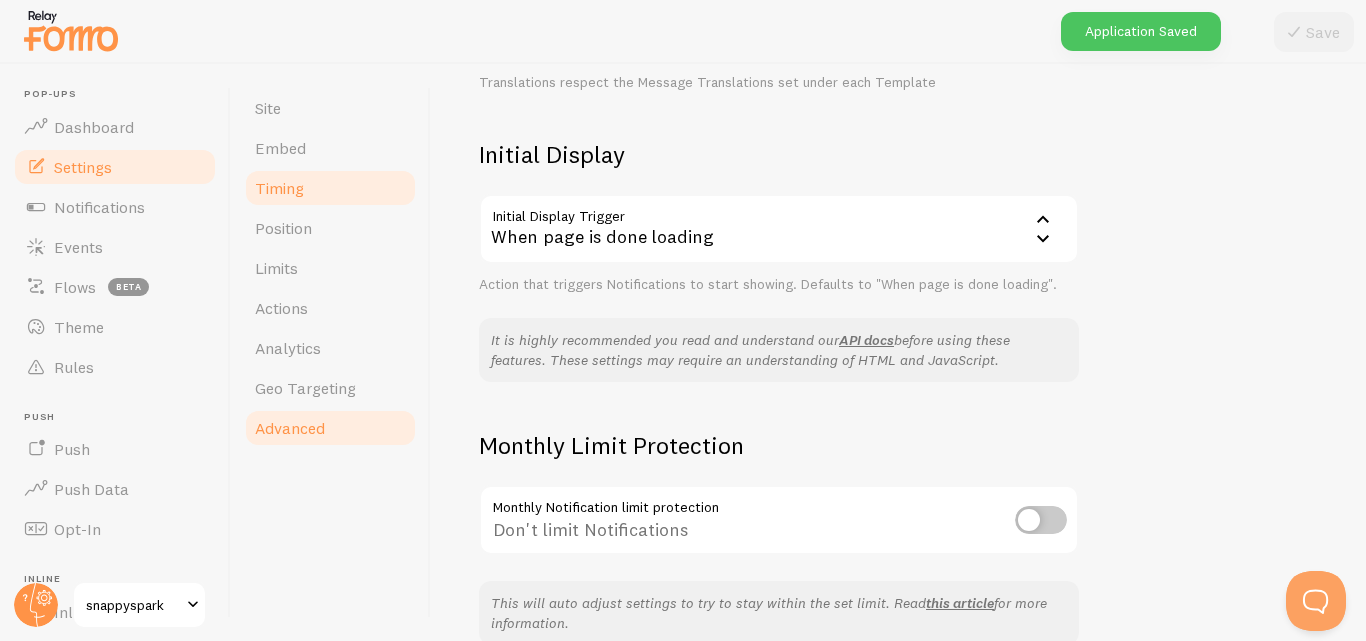 click on "Timing" at bounding box center (279, 188) 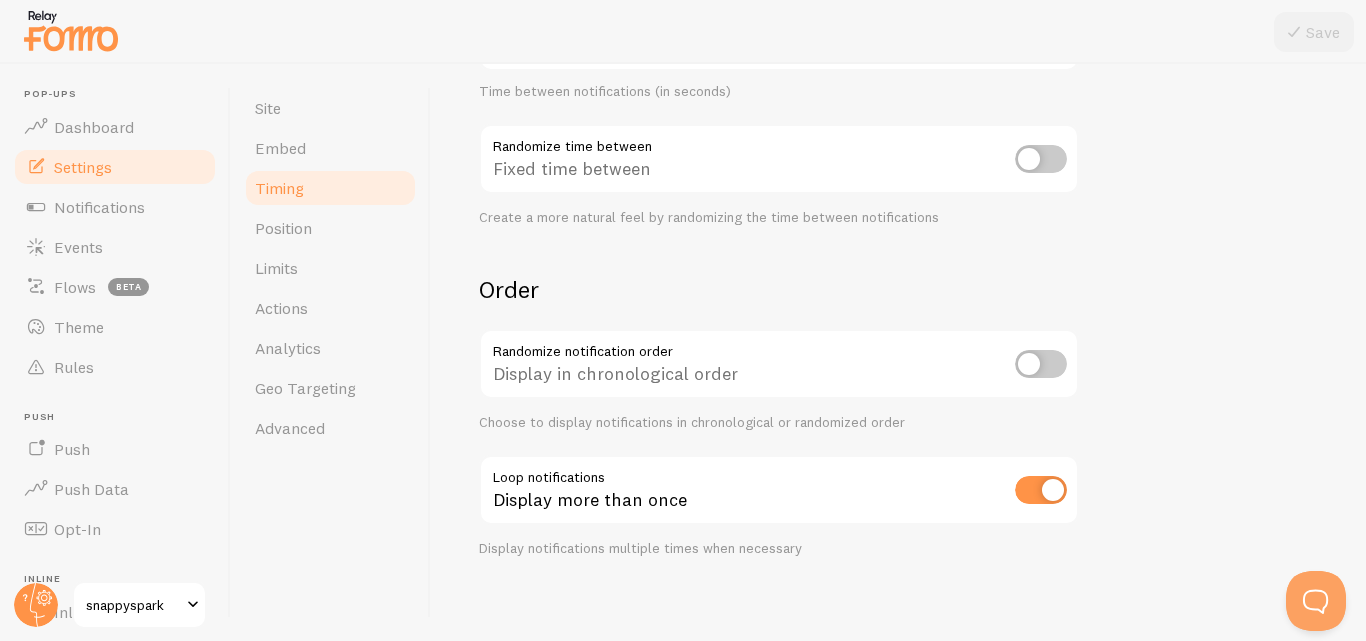 scroll, scrollTop: 543, scrollLeft: 0, axis: vertical 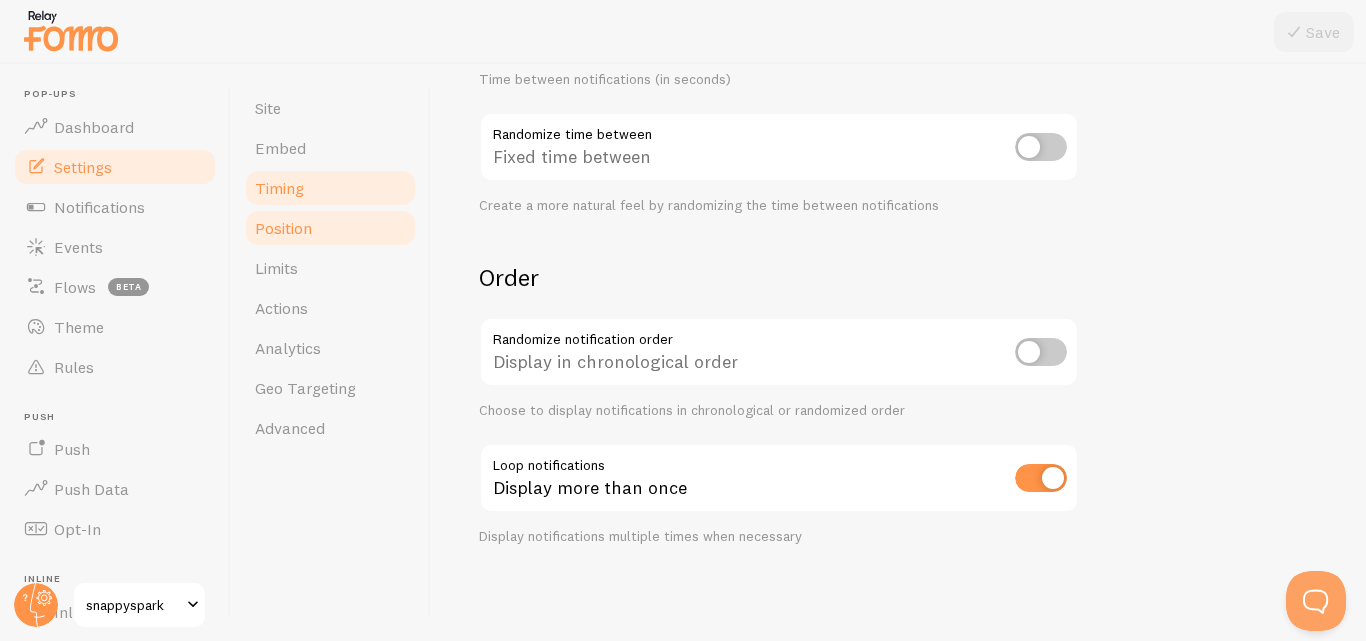 click on "Position" at bounding box center (283, 228) 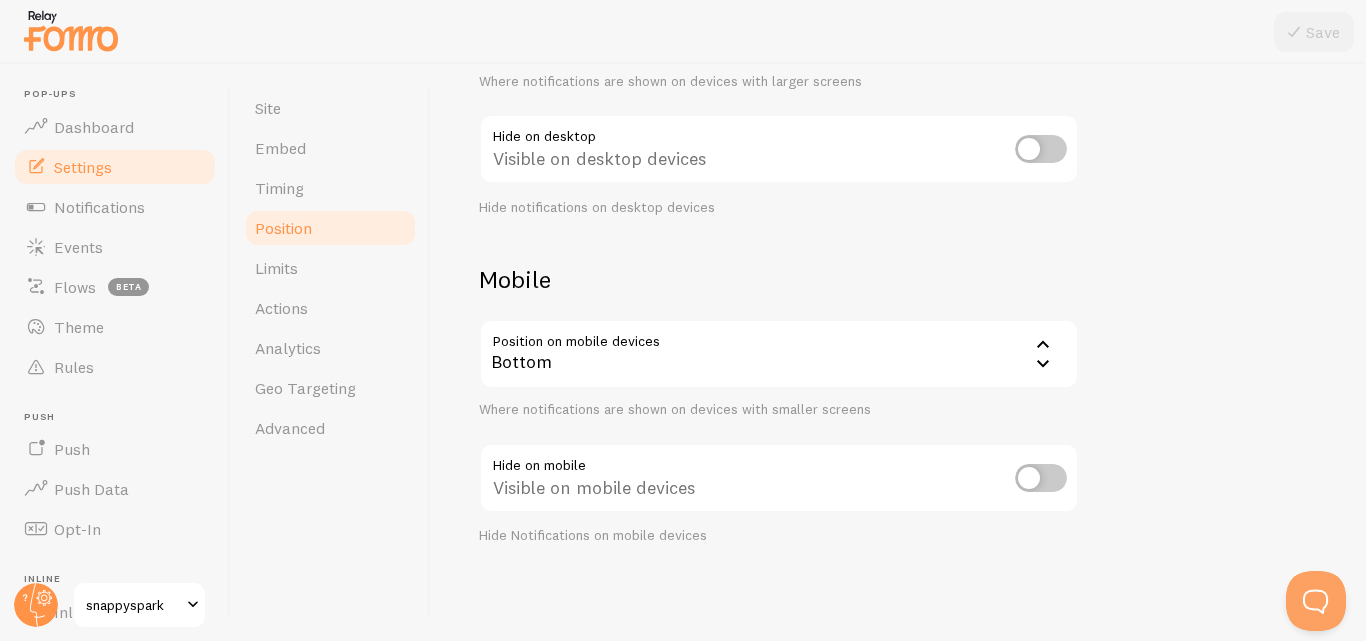 scroll, scrollTop: 0, scrollLeft: 0, axis: both 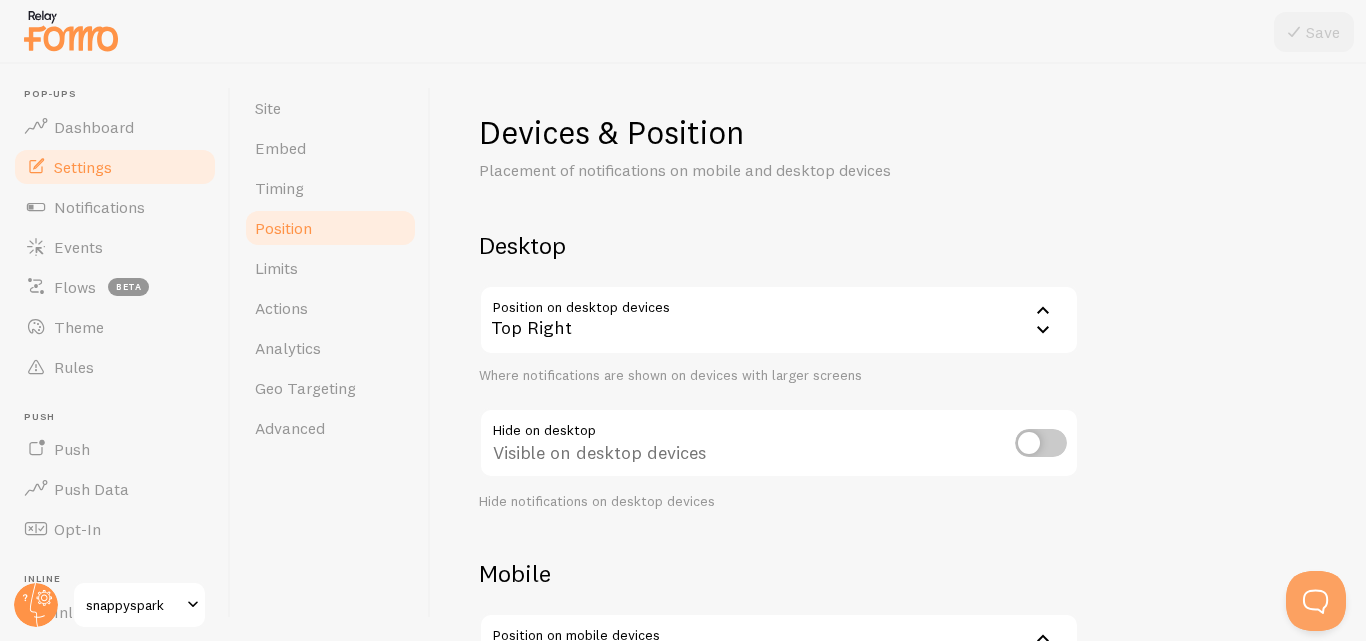 click on "Top Right" at bounding box center [779, 320] 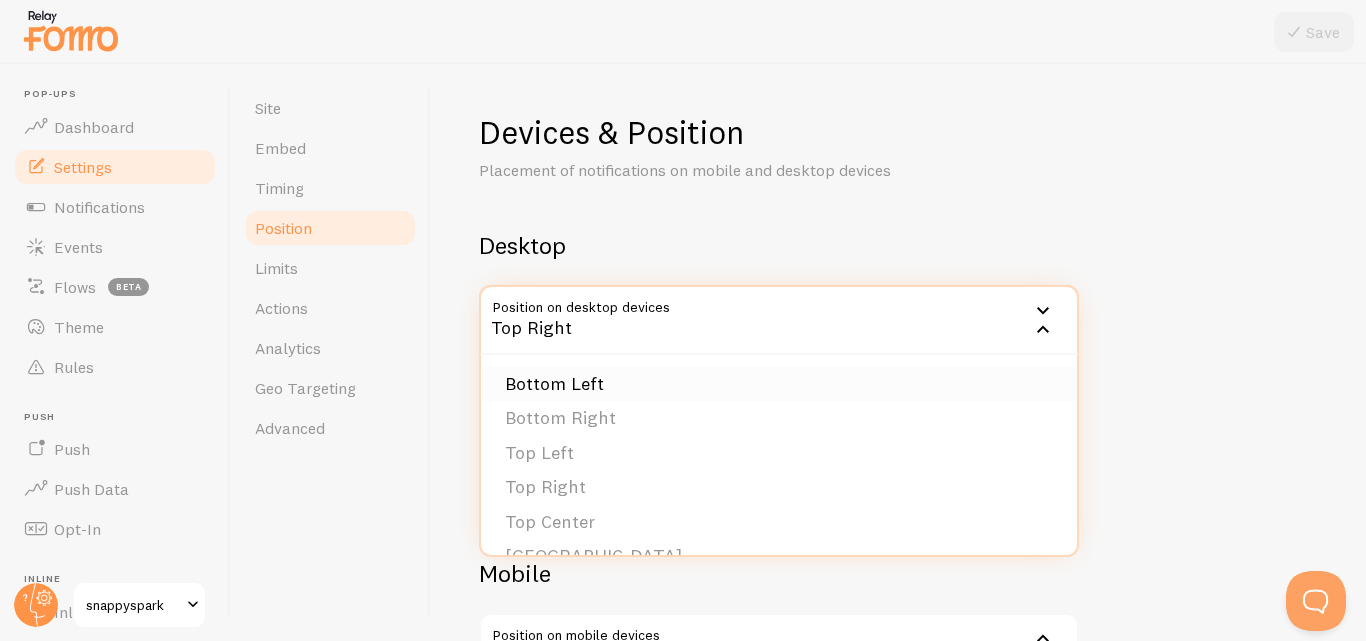 click on "Bottom Left" at bounding box center (779, 384) 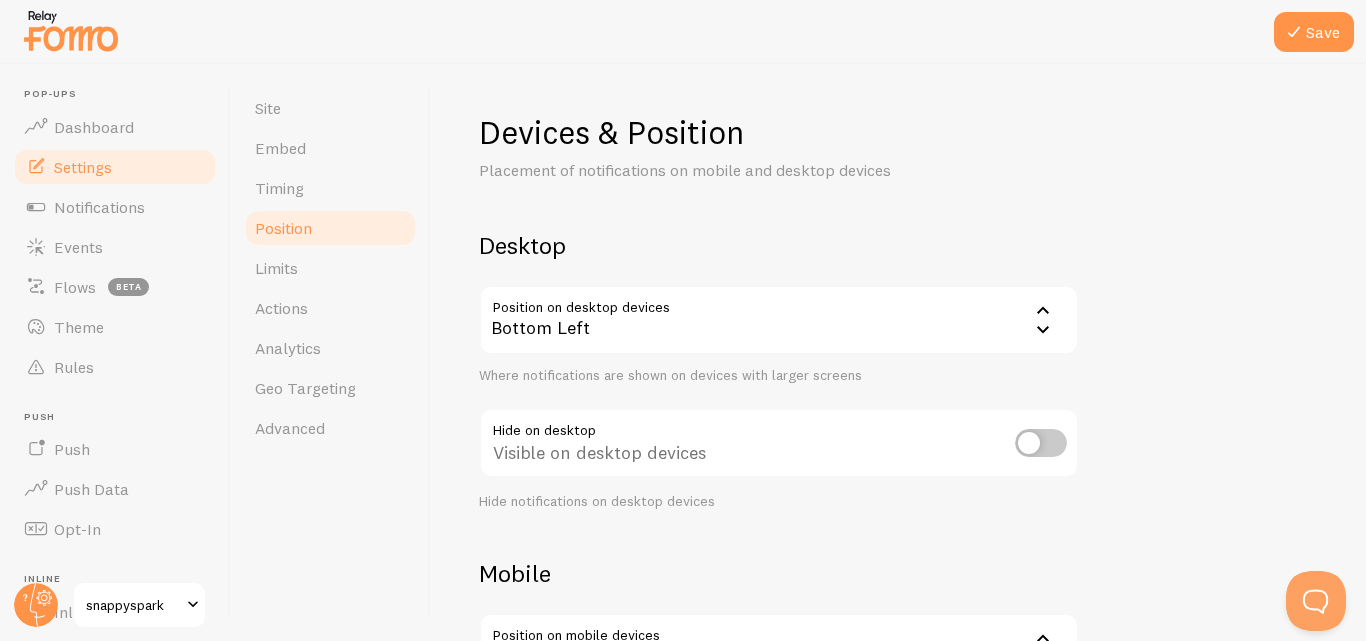 click at bounding box center [1041, 443] 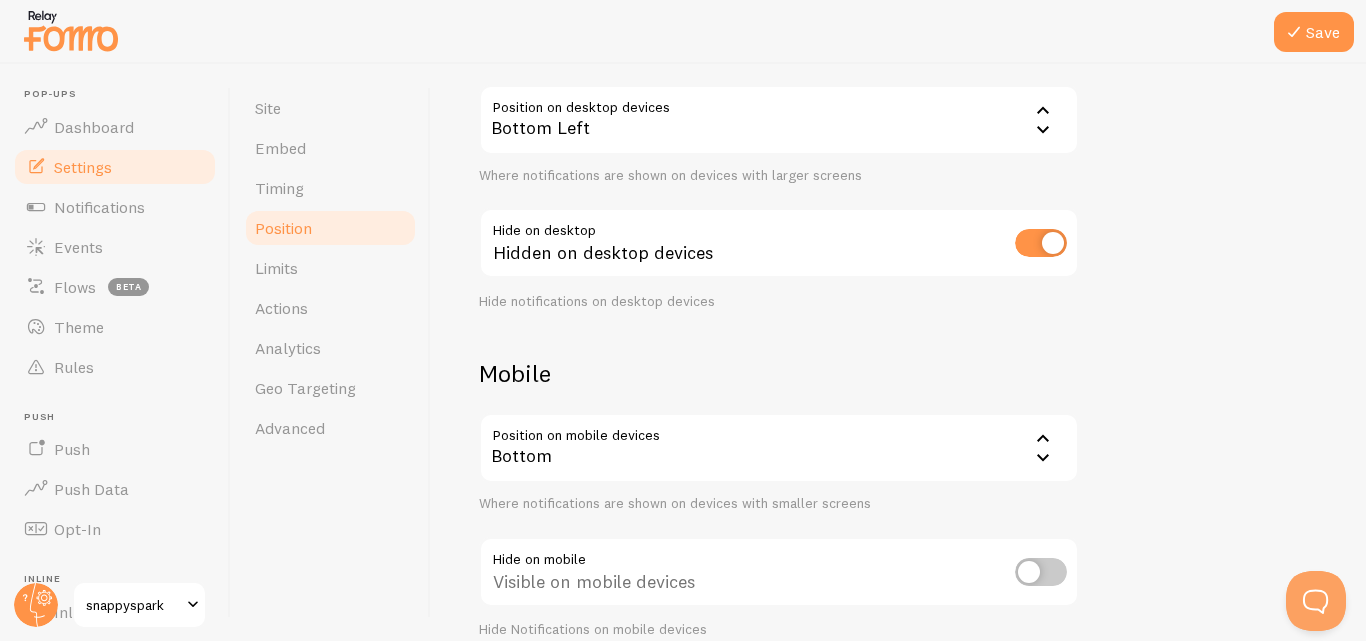 scroll, scrollTop: 294, scrollLeft: 0, axis: vertical 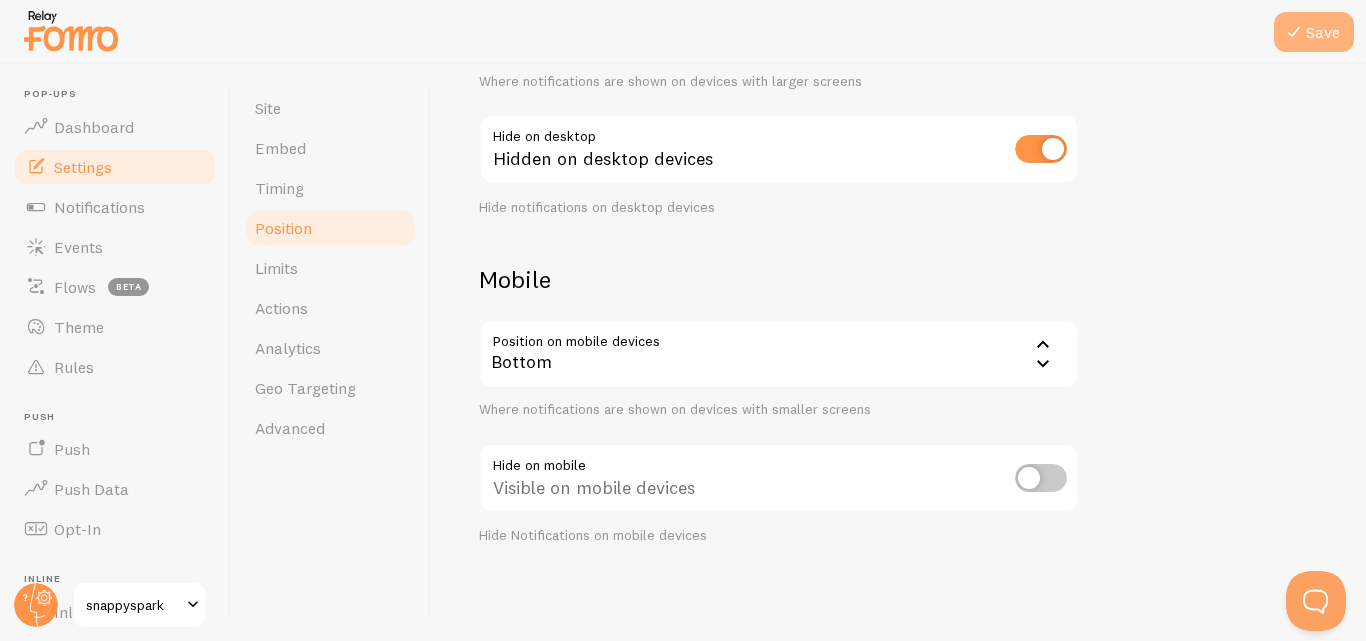 click on "Save" at bounding box center (1314, 32) 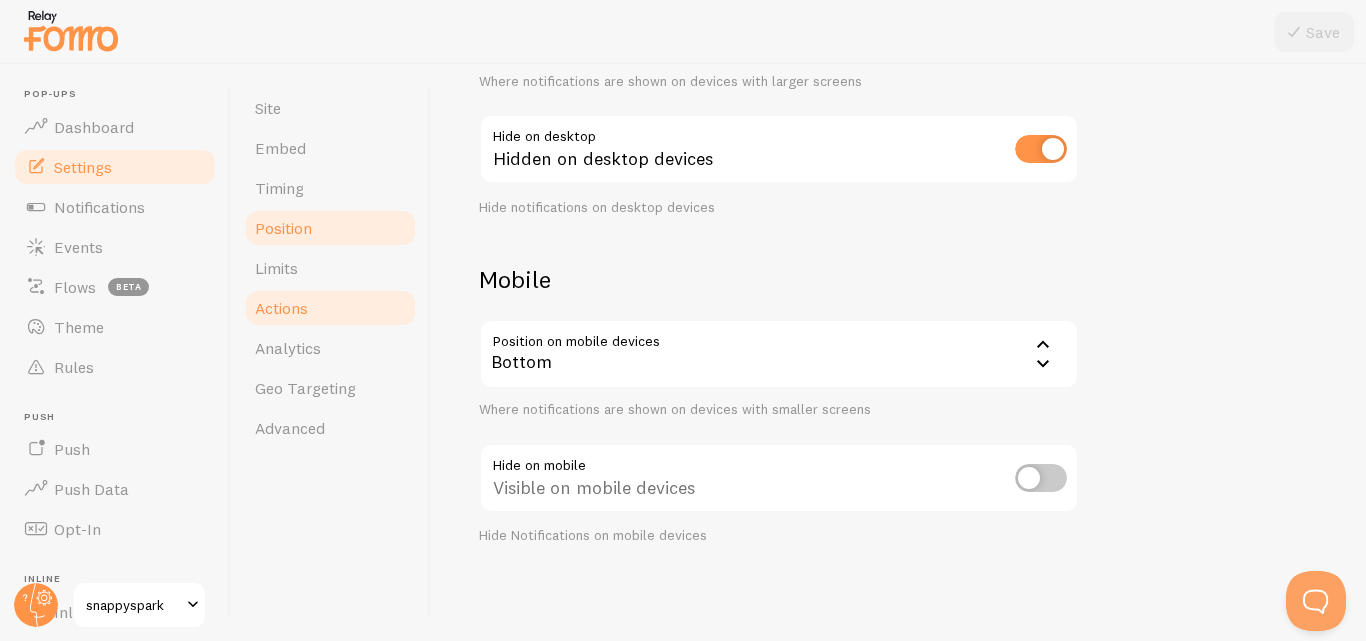 click on "Actions" at bounding box center [281, 308] 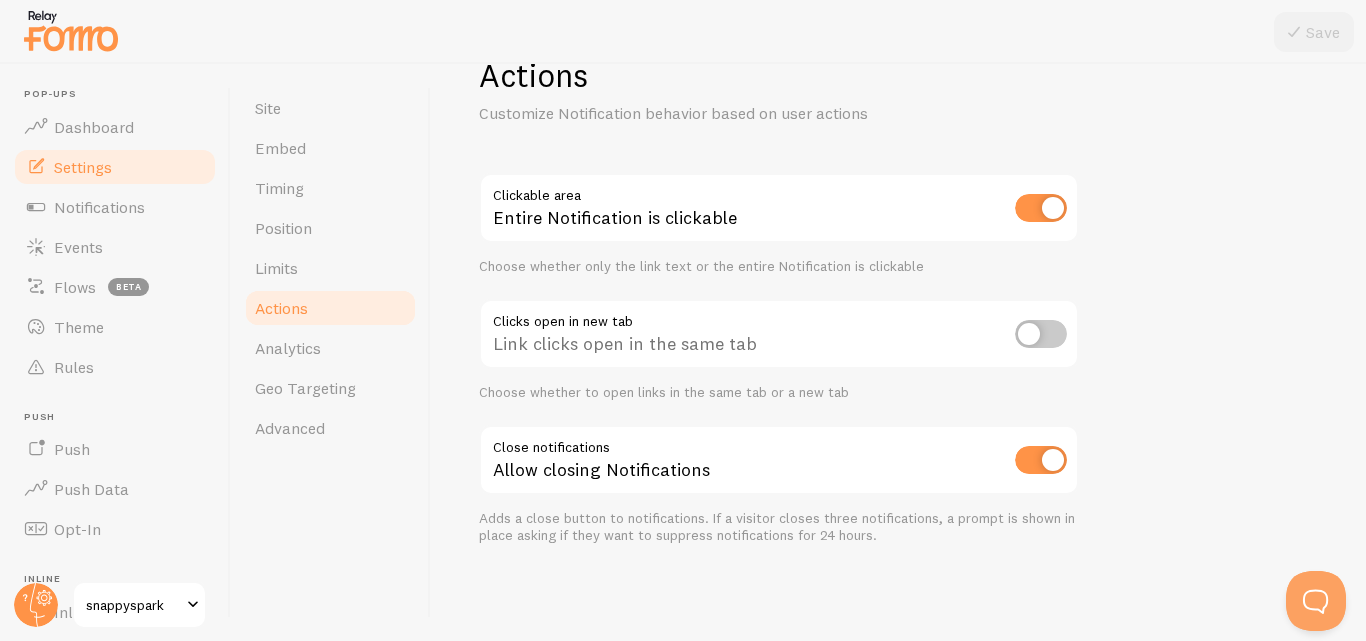 scroll, scrollTop: 0, scrollLeft: 0, axis: both 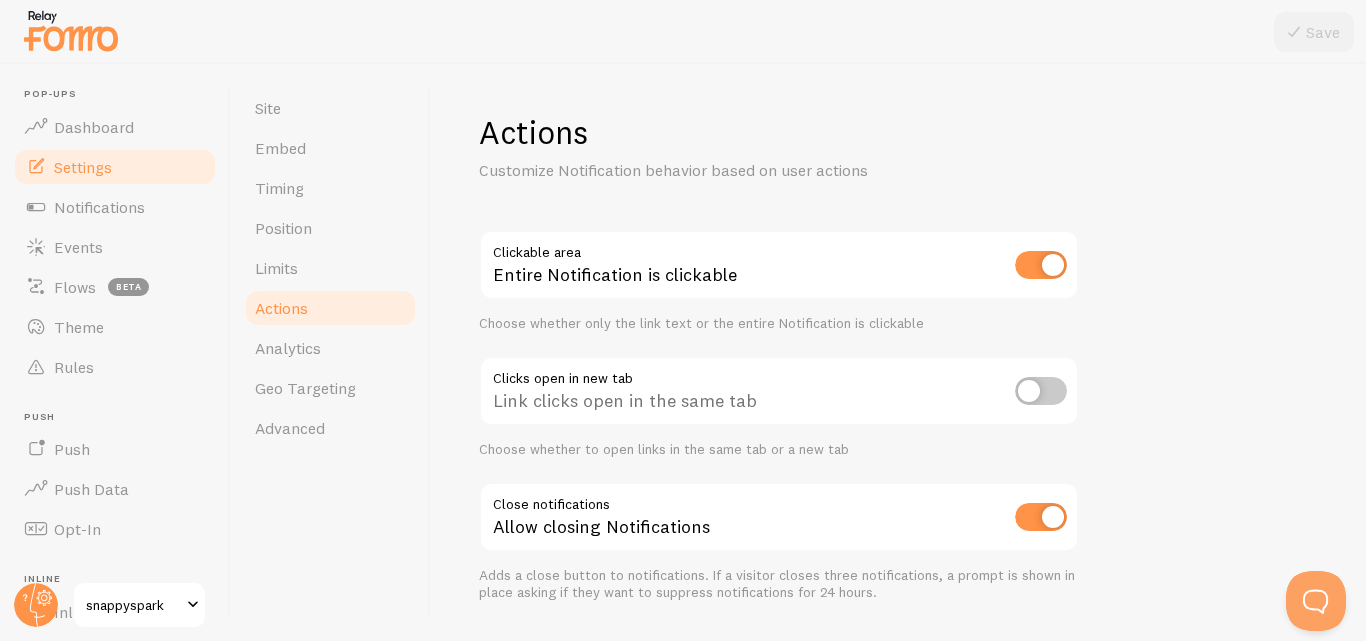 click at bounding box center (1041, 391) 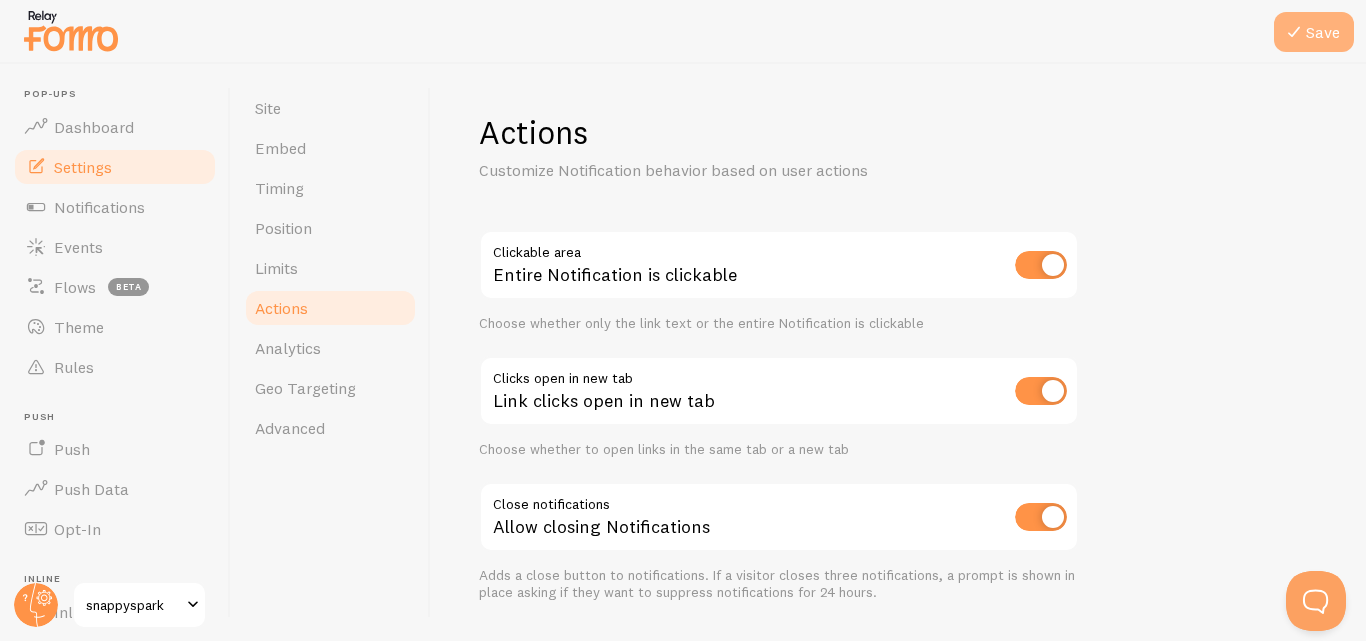 click on "Save" at bounding box center (1314, 32) 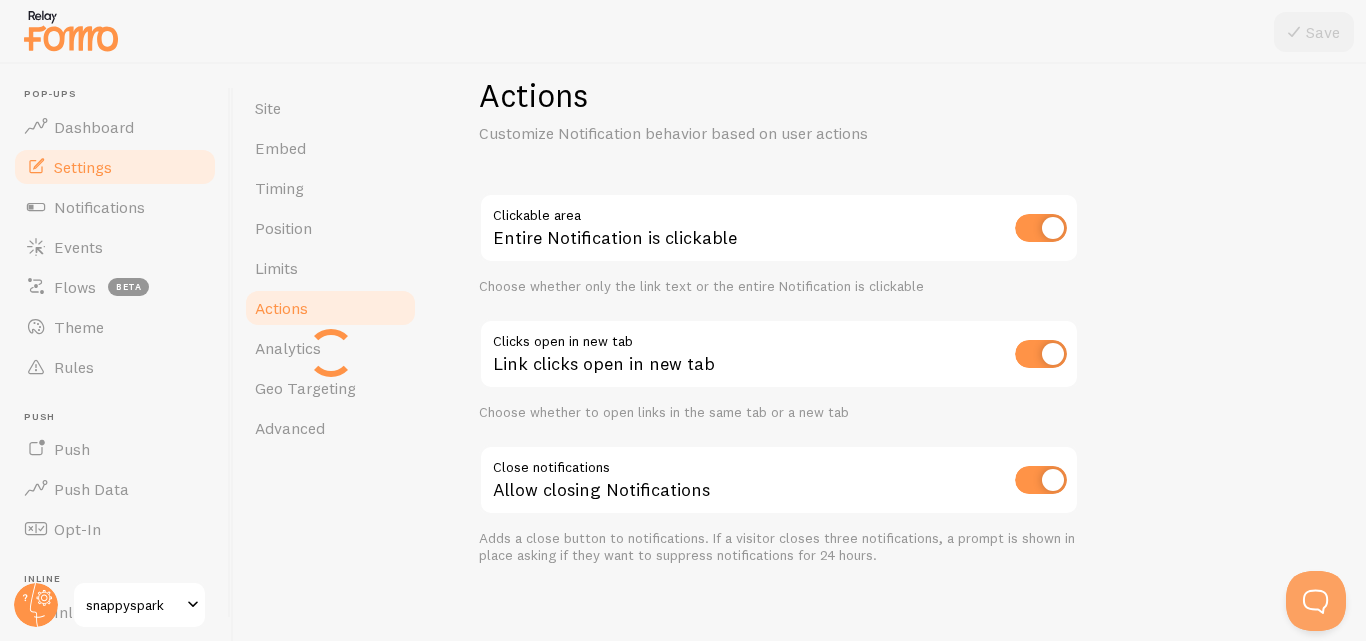 scroll, scrollTop: 57, scrollLeft: 0, axis: vertical 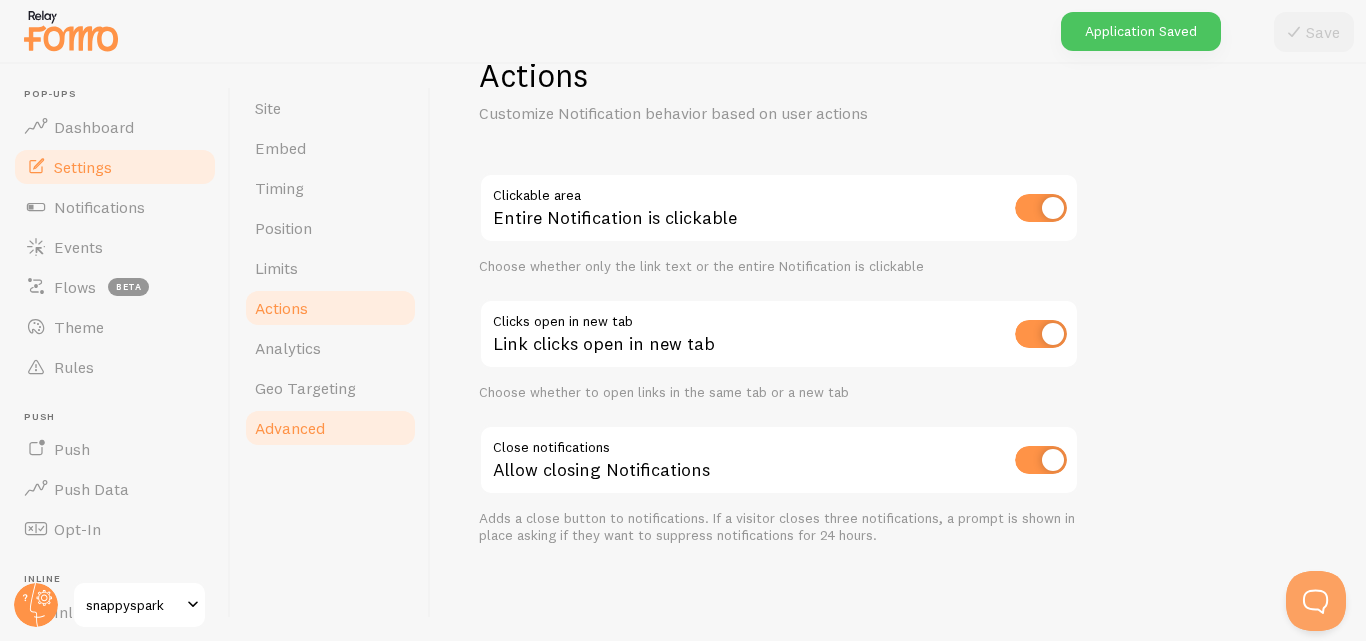 click on "Advanced" at bounding box center (290, 428) 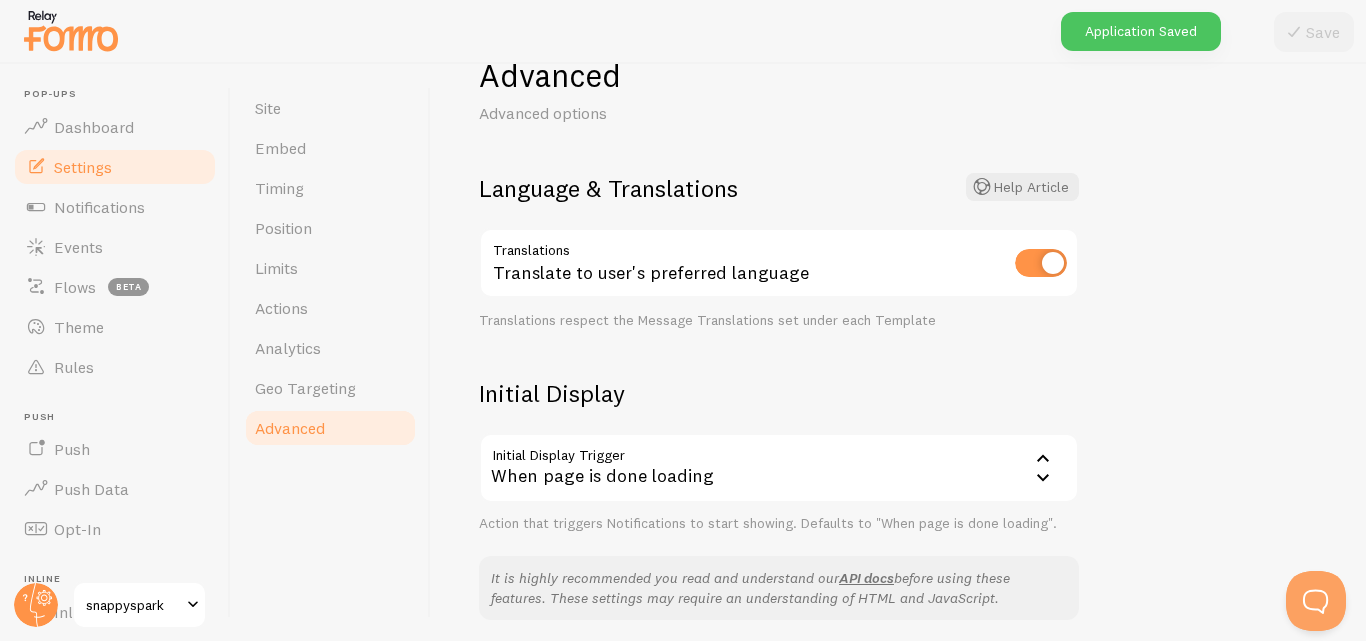 scroll, scrollTop: 0, scrollLeft: 0, axis: both 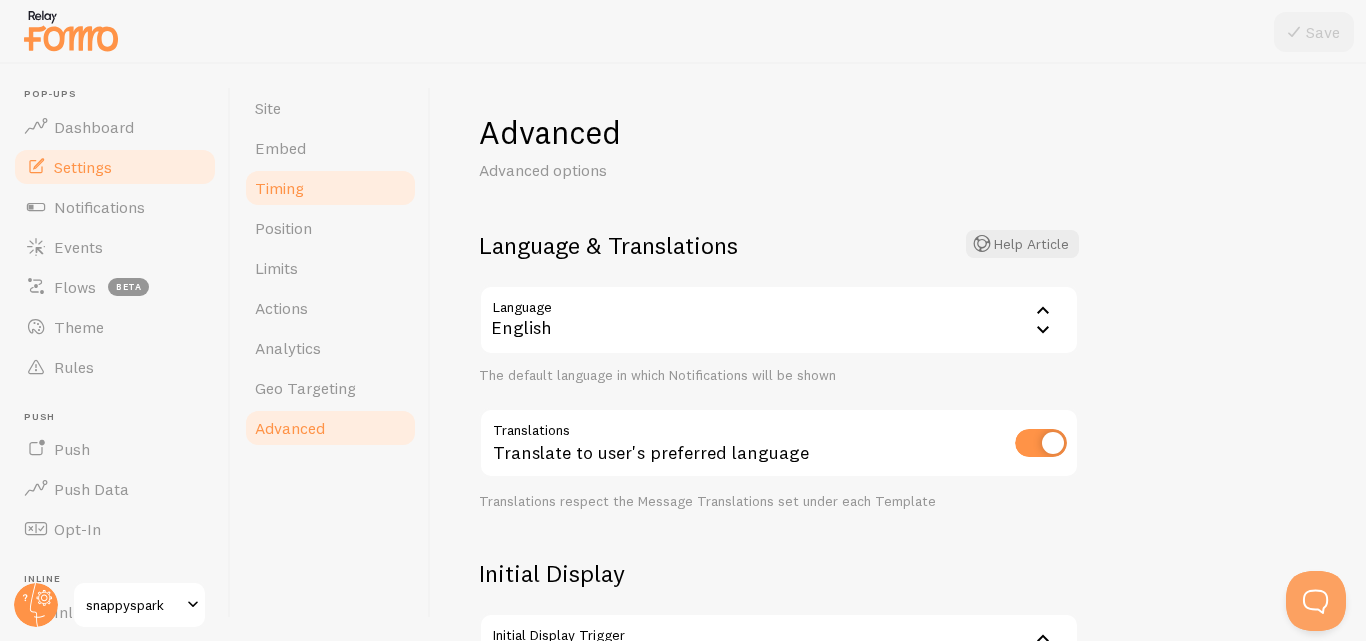 click on "Timing" at bounding box center [330, 188] 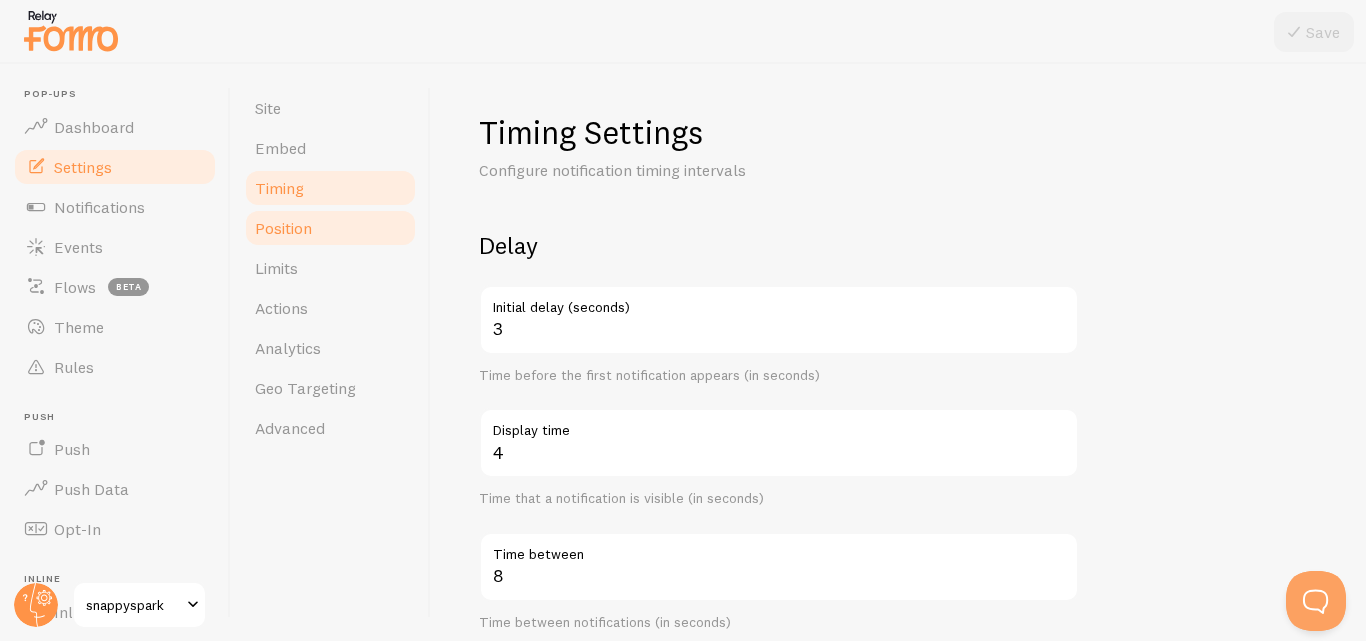 click on "Position" at bounding box center (283, 228) 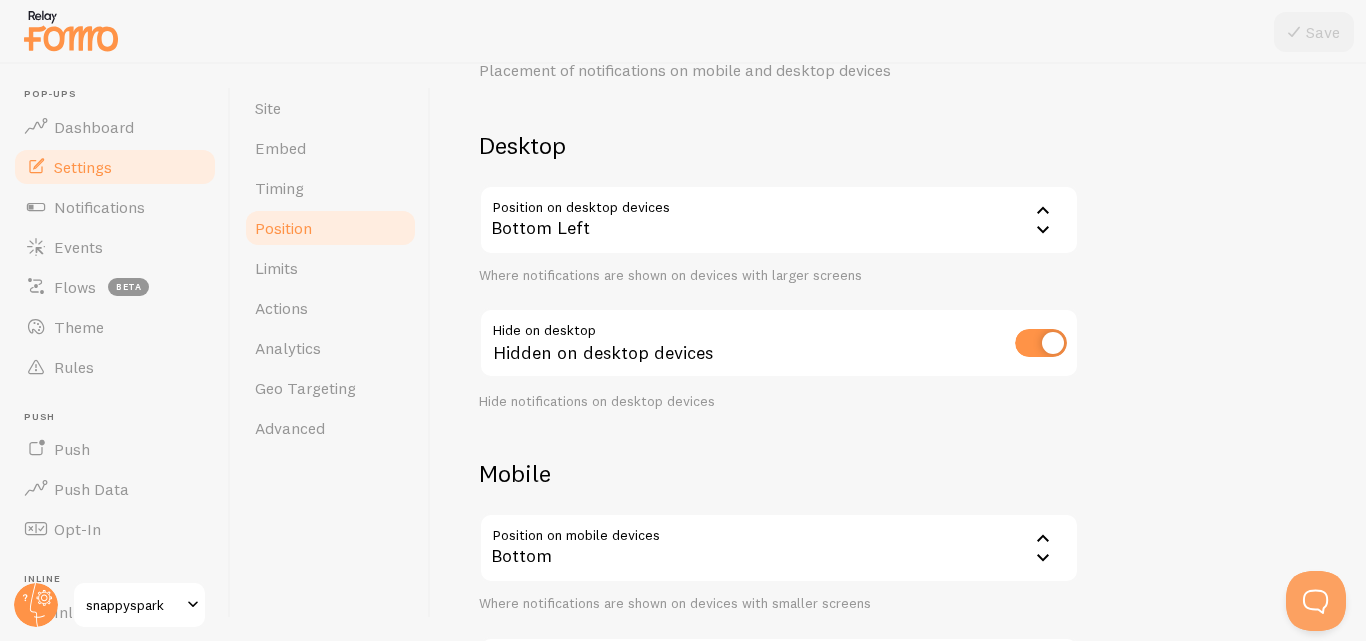 scroll, scrollTop: 200, scrollLeft: 0, axis: vertical 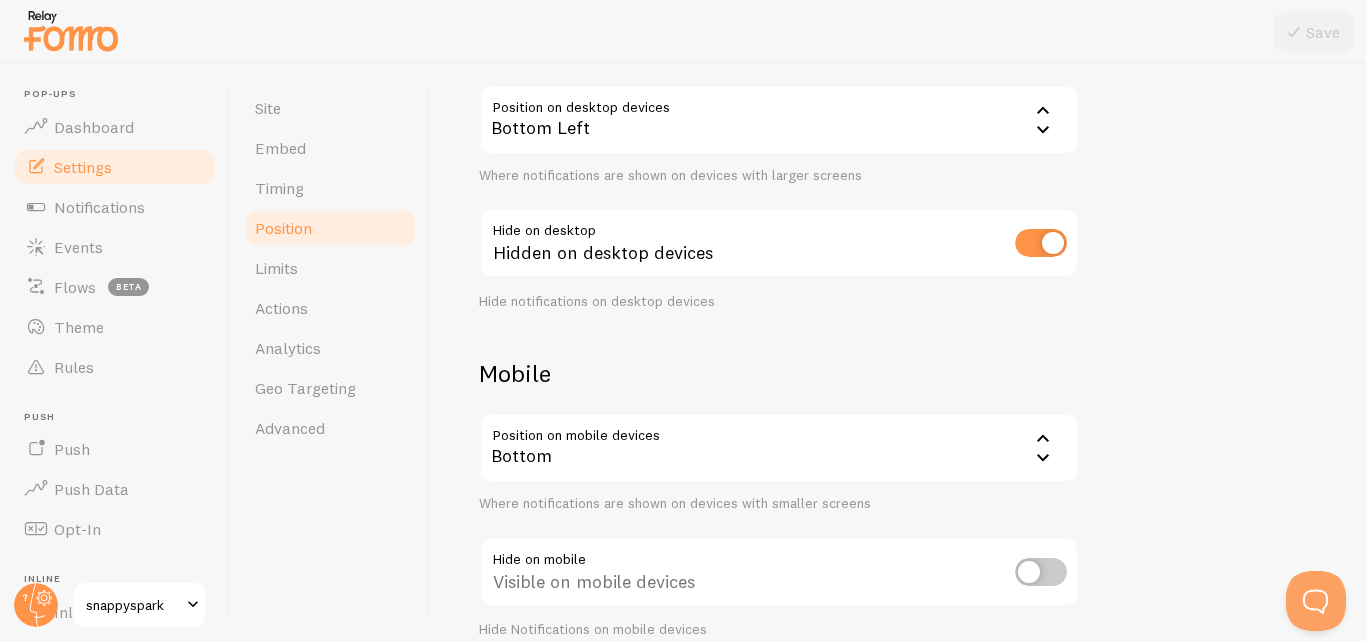 click at bounding box center [1041, 243] 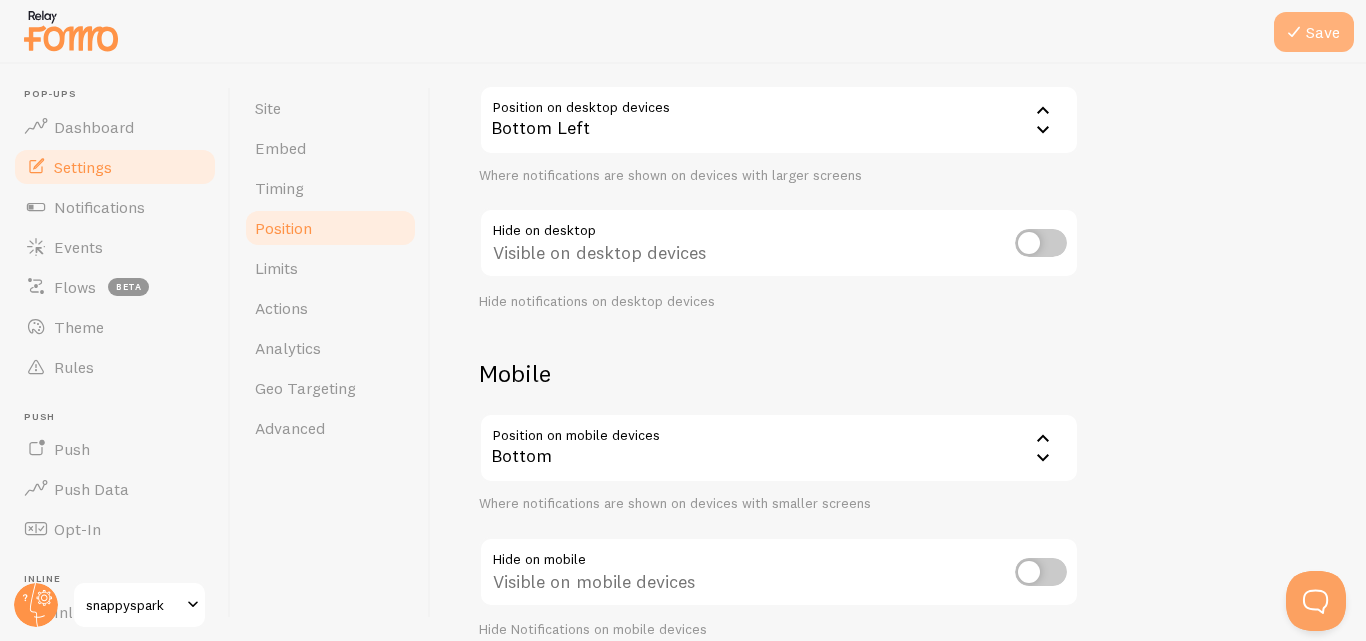 click on "Save" at bounding box center (1314, 32) 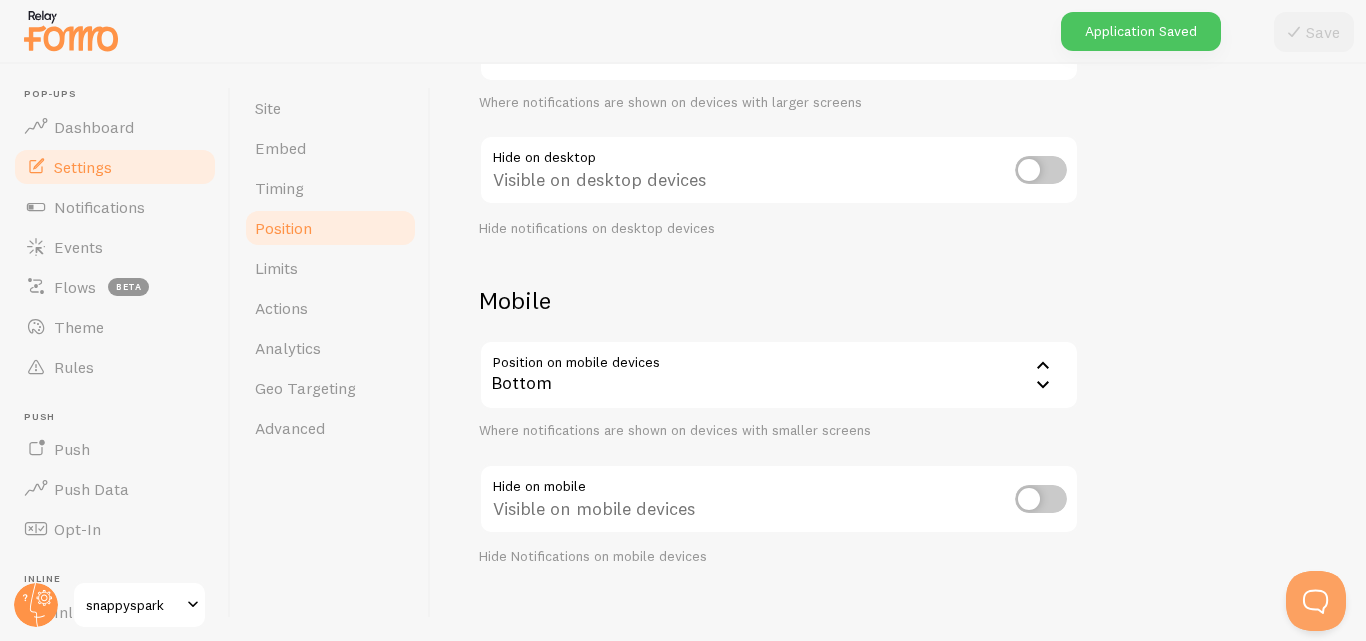 scroll, scrollTop: 294, scrollLeft: 0, axis: vertical 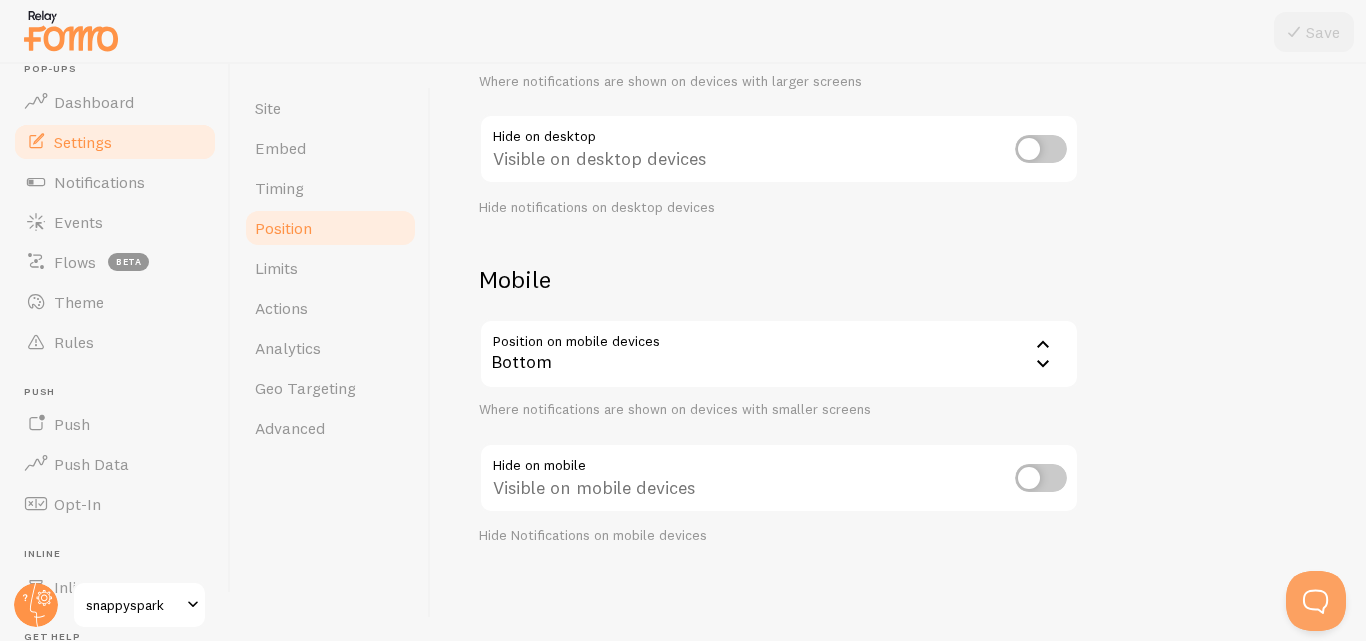 click on "Settings" at bounding box center [83, 142] 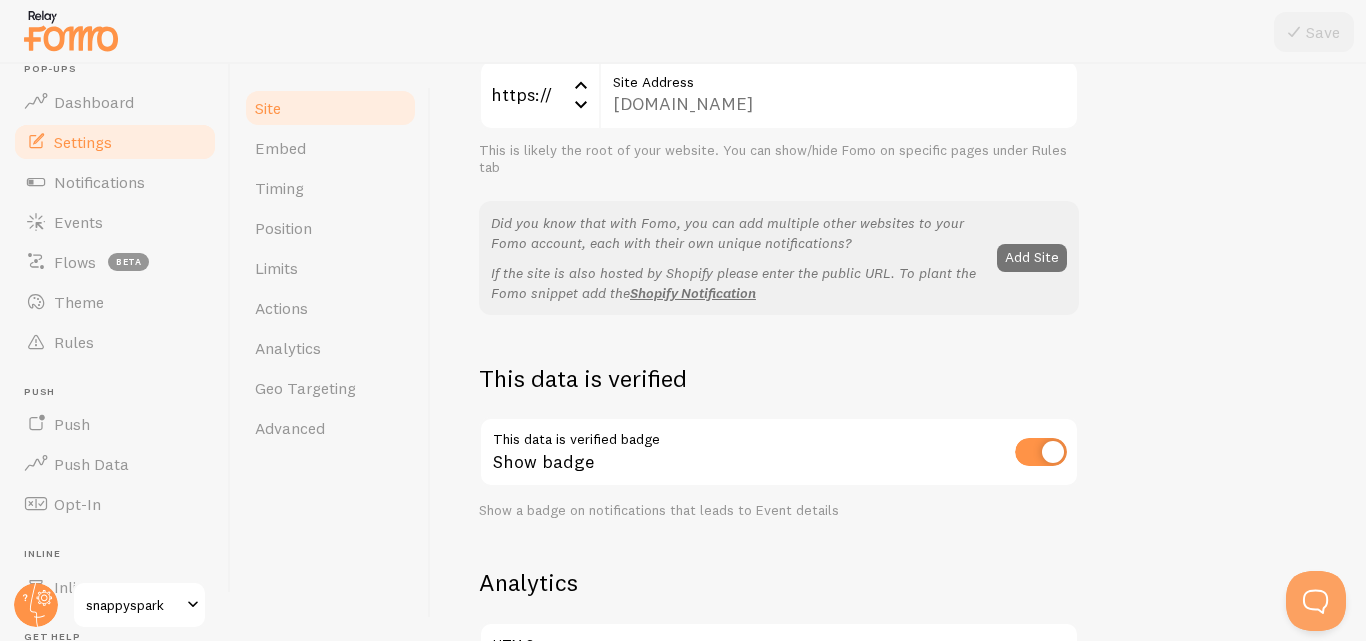 scroll, scrollTop: 0, scrollLeft: 0, axis: both 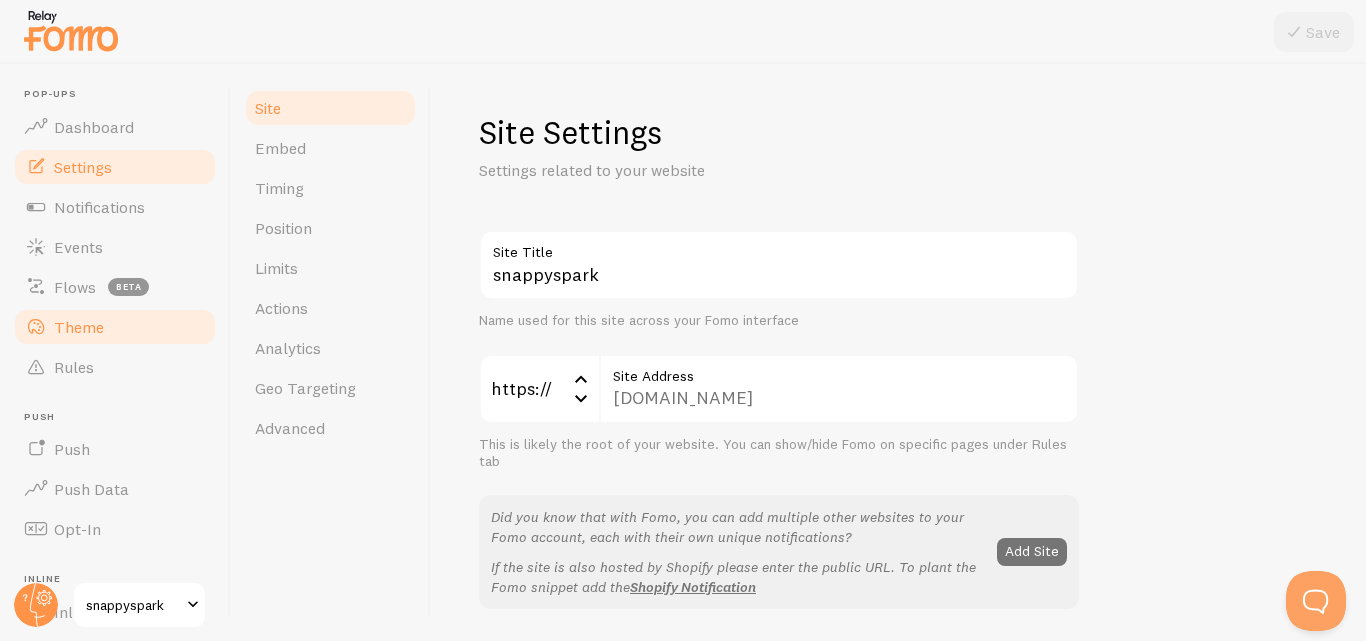 click on "Theme" at bounding box center (79, 327) 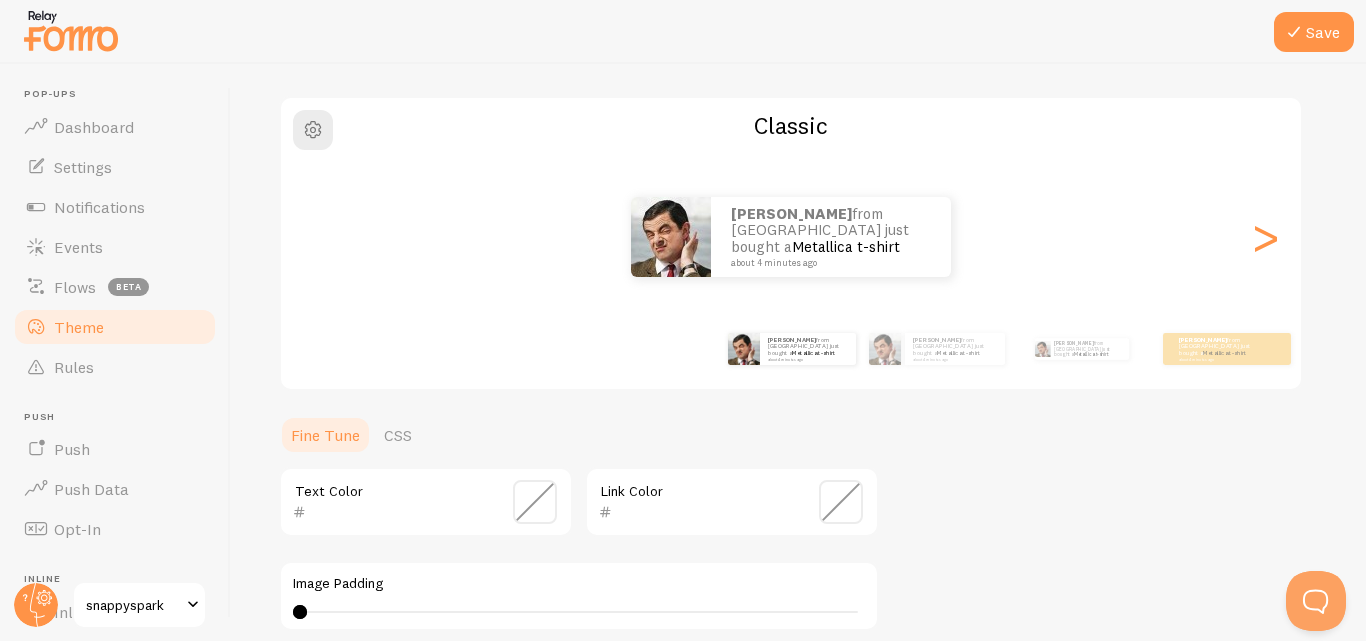 scroll, scrollTop: 100, scrollLeft: 0, axis: vertical 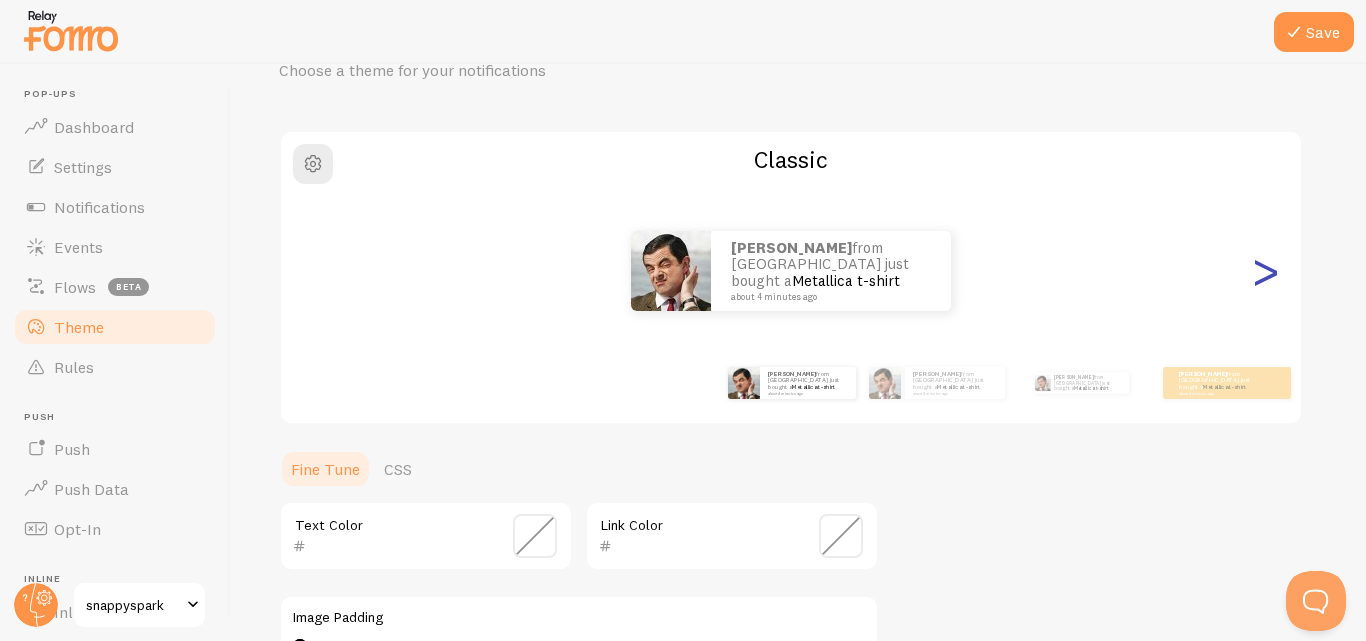 click on ">" at bounding box center (1265, 271) 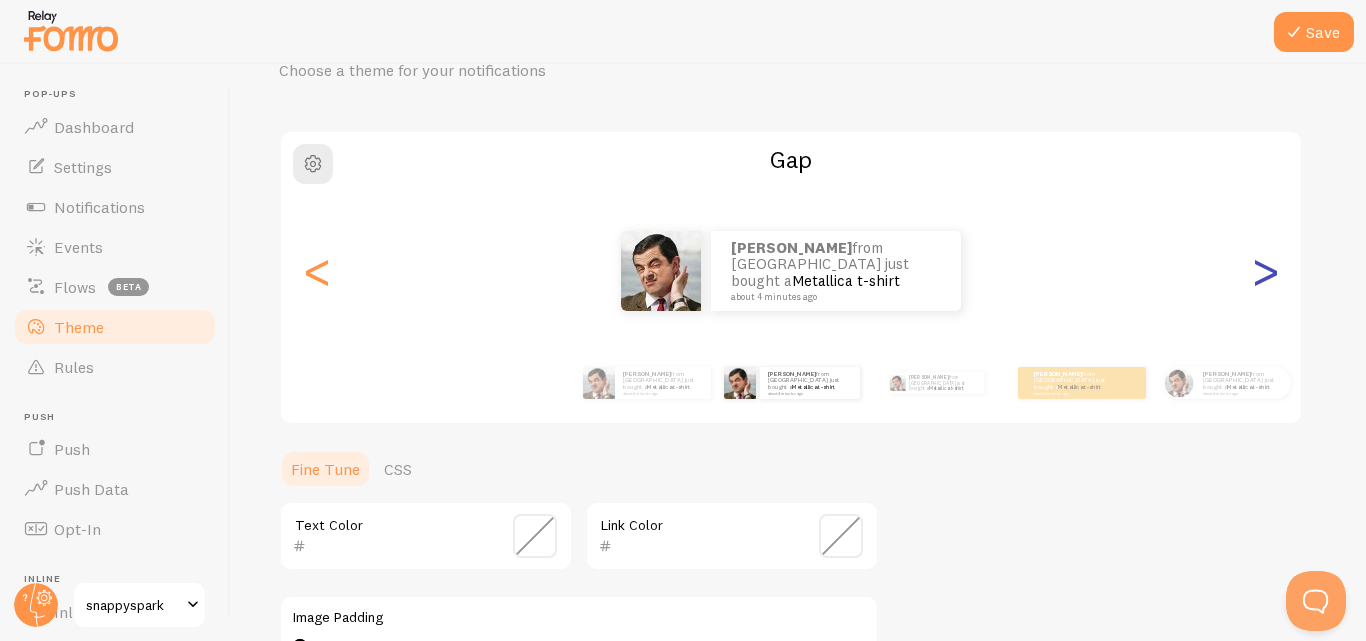 click on ">" at bounding box center (1265, 271) 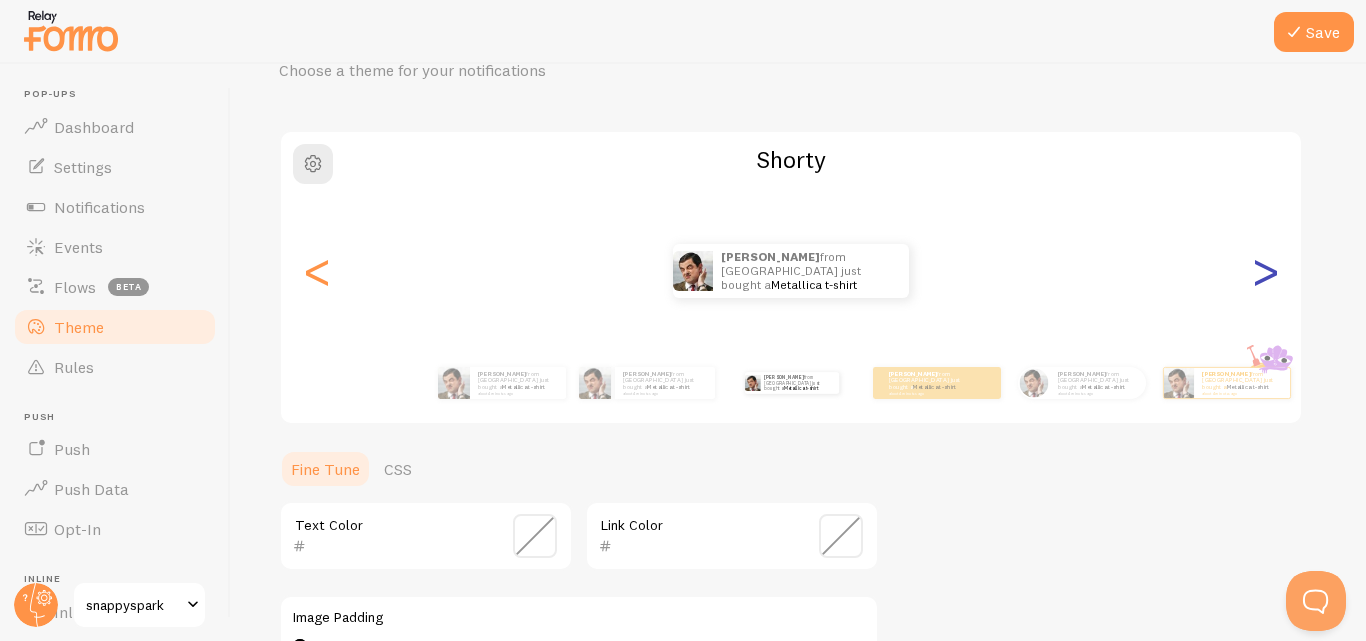 click on ">" at bounding box center [1265, 271] 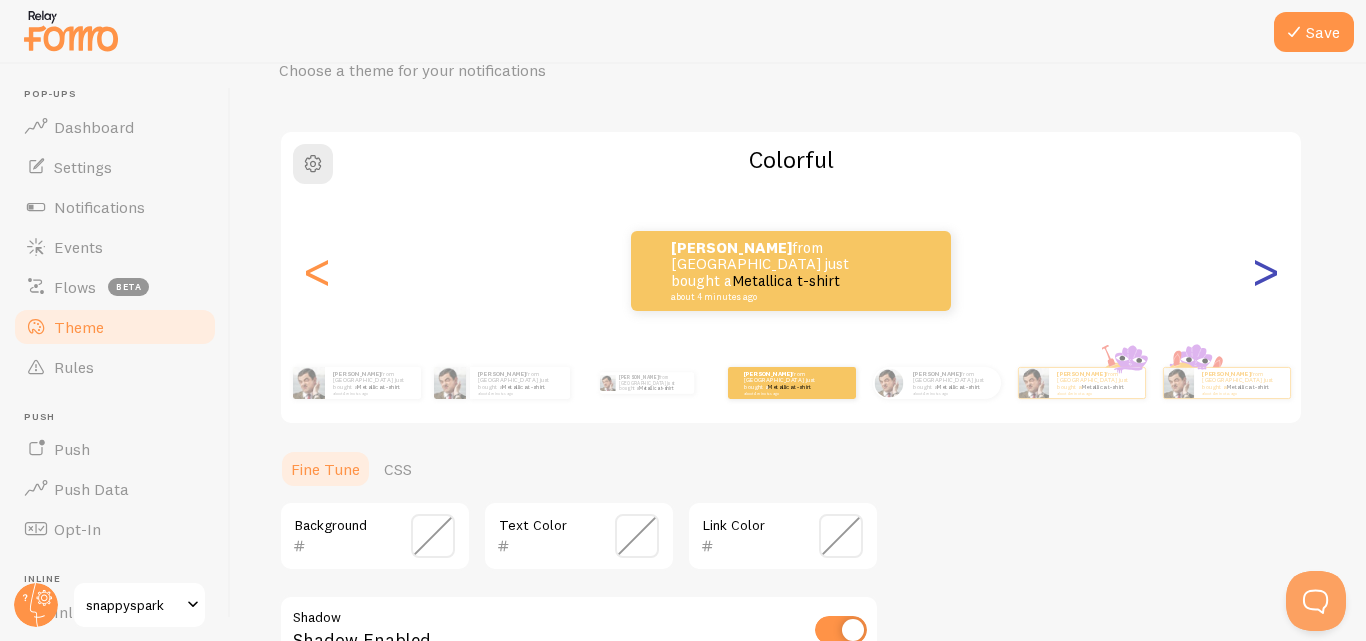 click on ">" at bounding box center (1265, 271) 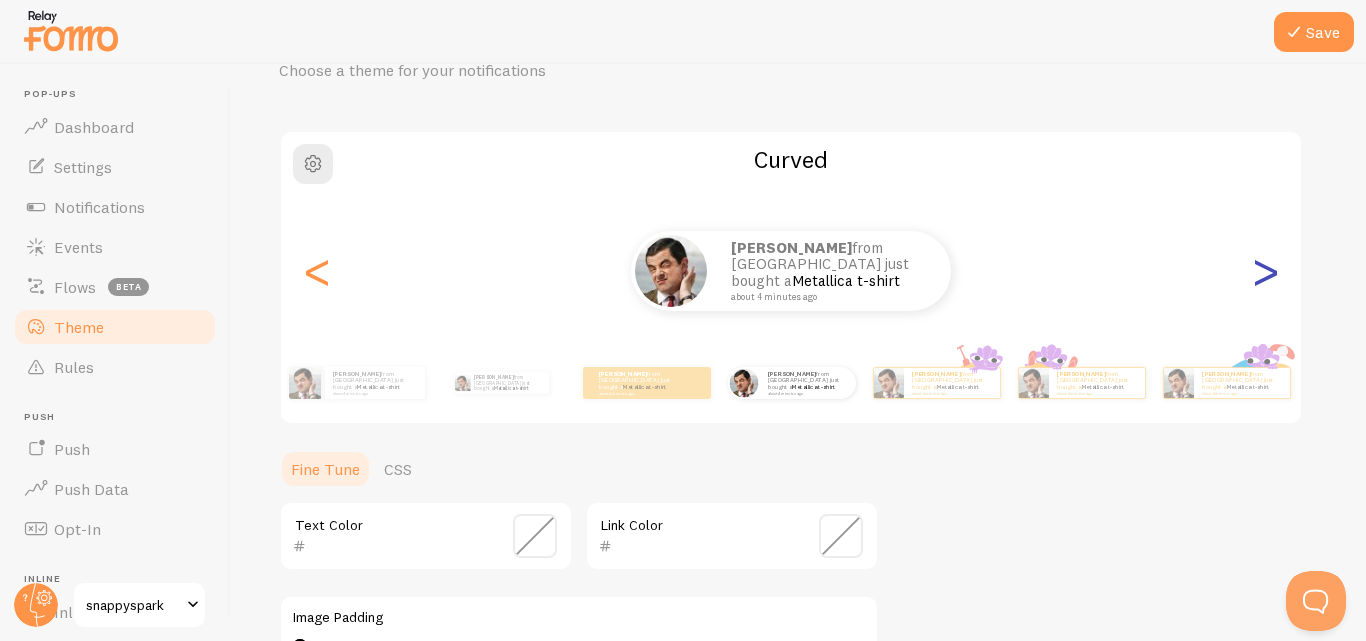 click on ">" at bounding box center (1265, 271) 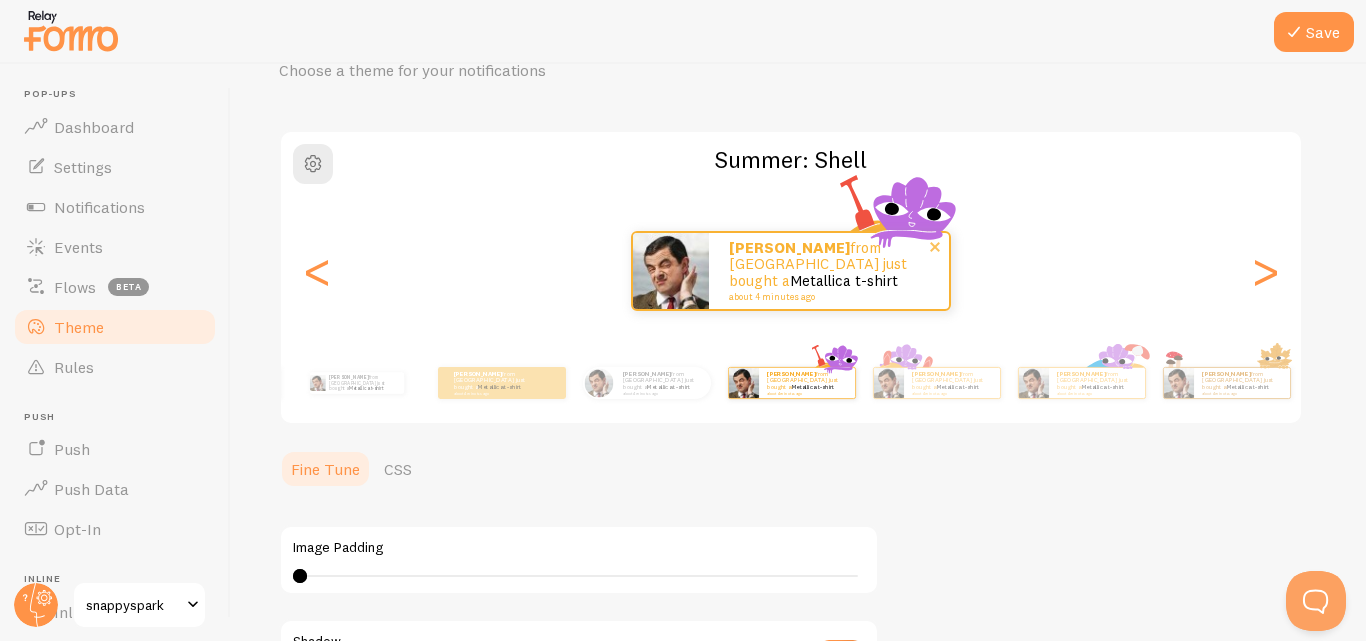 click on "[PERSON_NAME]  from [GEOGRAPHIC_DATA] just bought a  Metallica t-shirt   about 4 minutes ago" at bounding box center [829, 271] 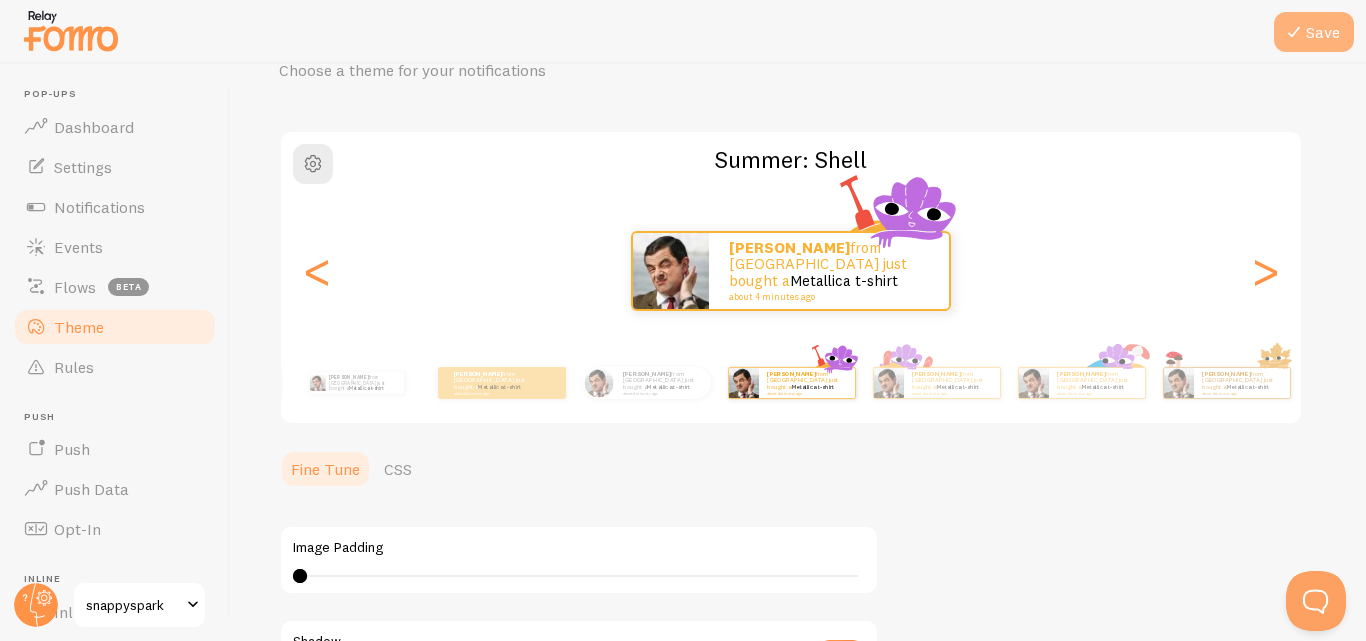 click on "Save" at bounding box center (1314, 32) 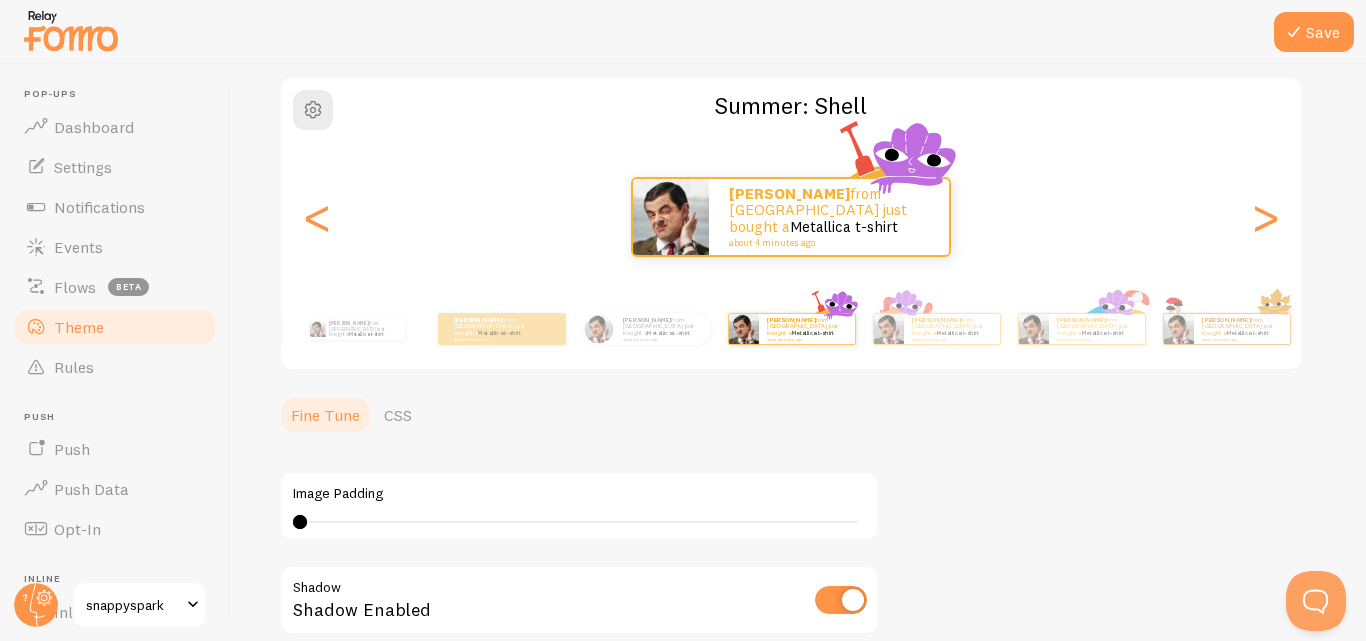 scroll, scrollTop: 200, scrollLeft: 0, axis: vertical 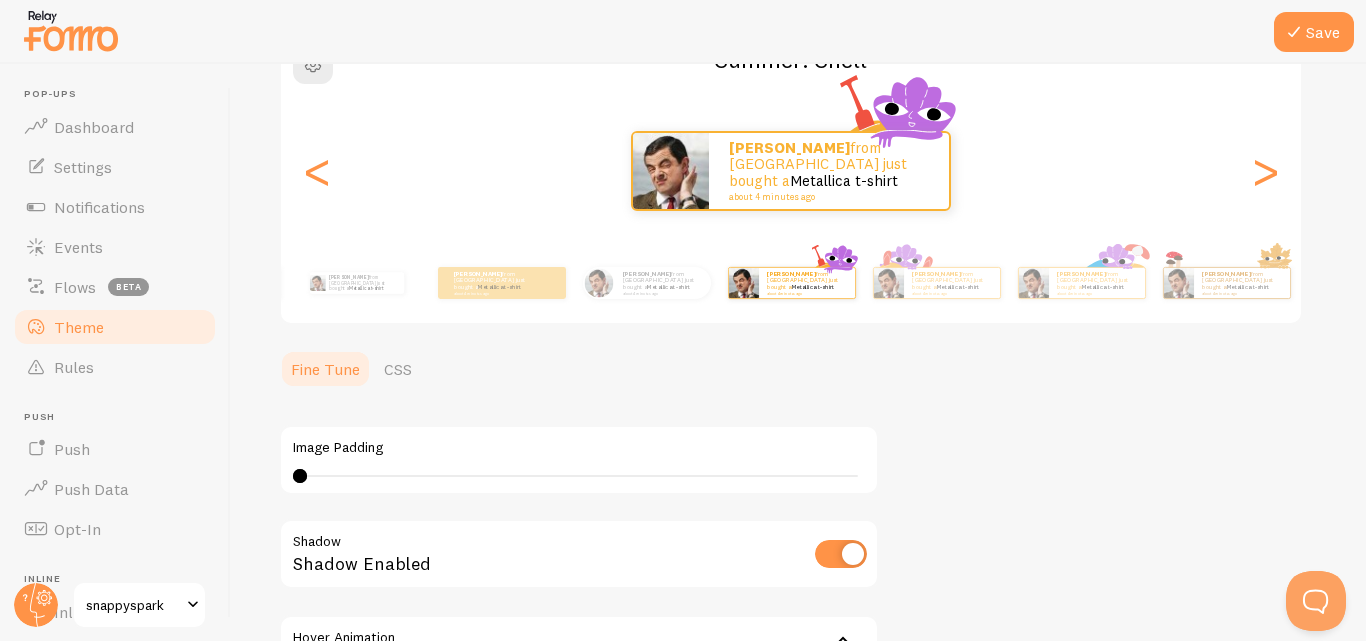 click on "Fine Tune" at bounding box center (325, 369) 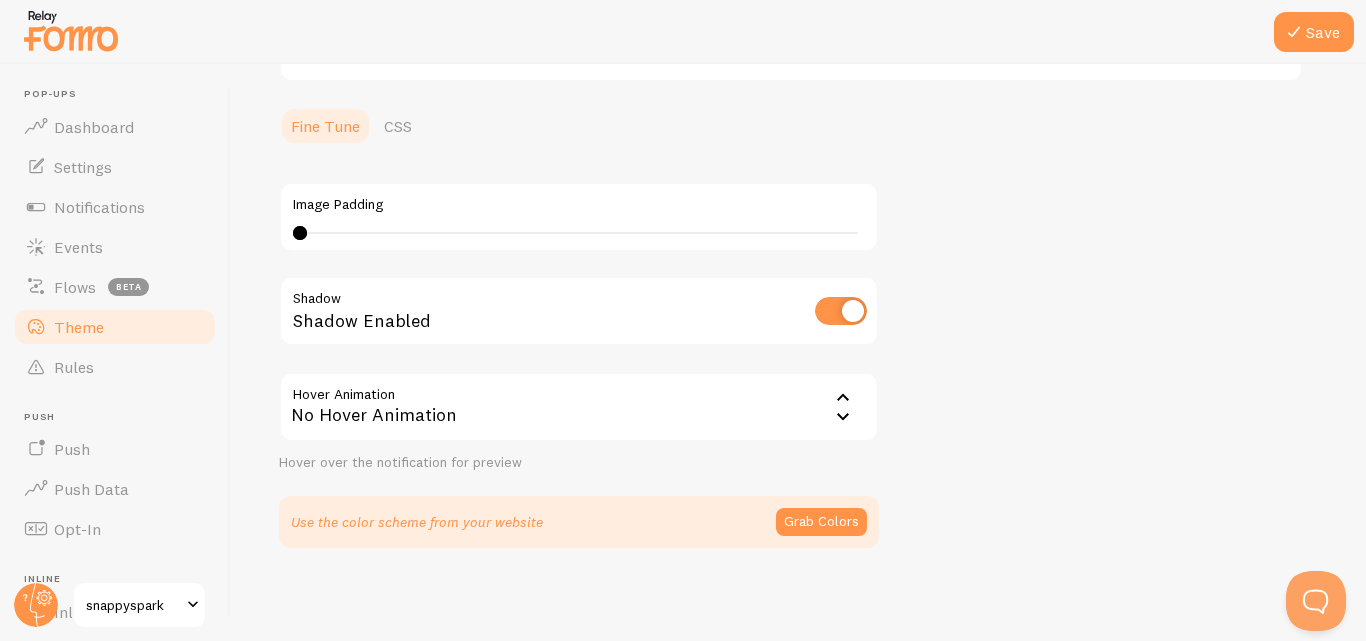 scroll, scrollTop: 446, scrollLeft: 0, axis: vertical 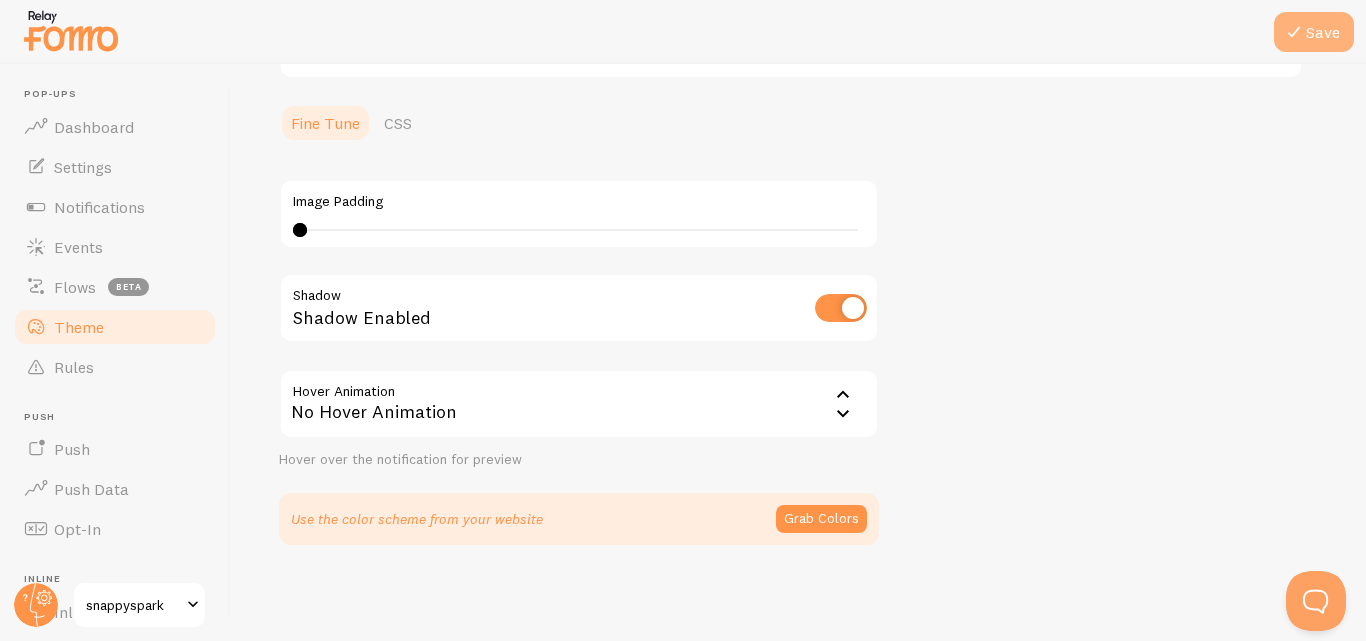 click on "Save" at bounding box center [1314, 32] 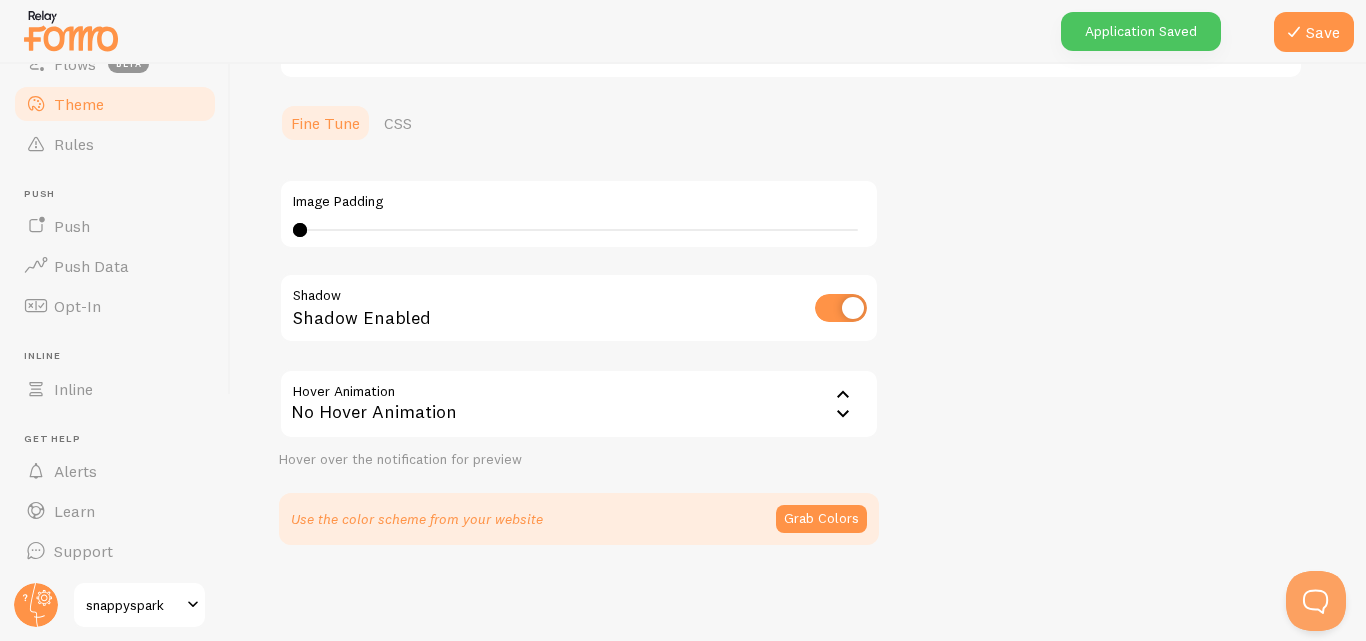 scroll, scrollTop: 225, scrollLeft: 0, axis: vertical 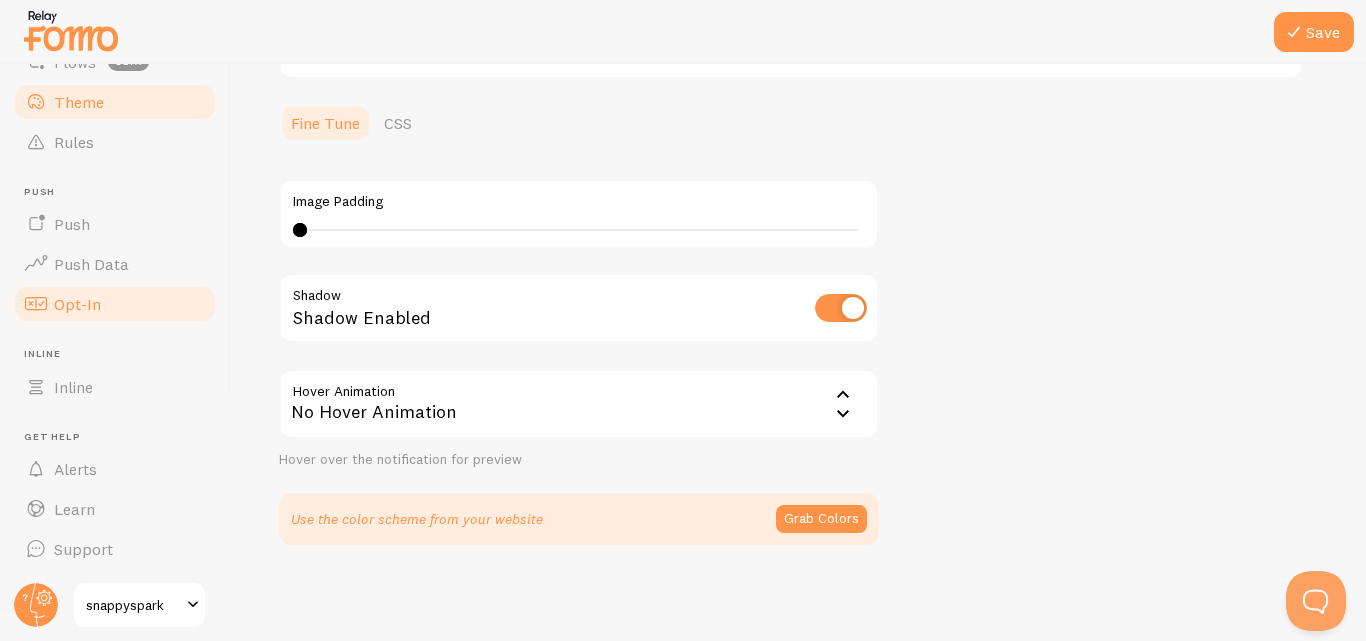 click on "Opt-In" at bounding box center (77, 304) 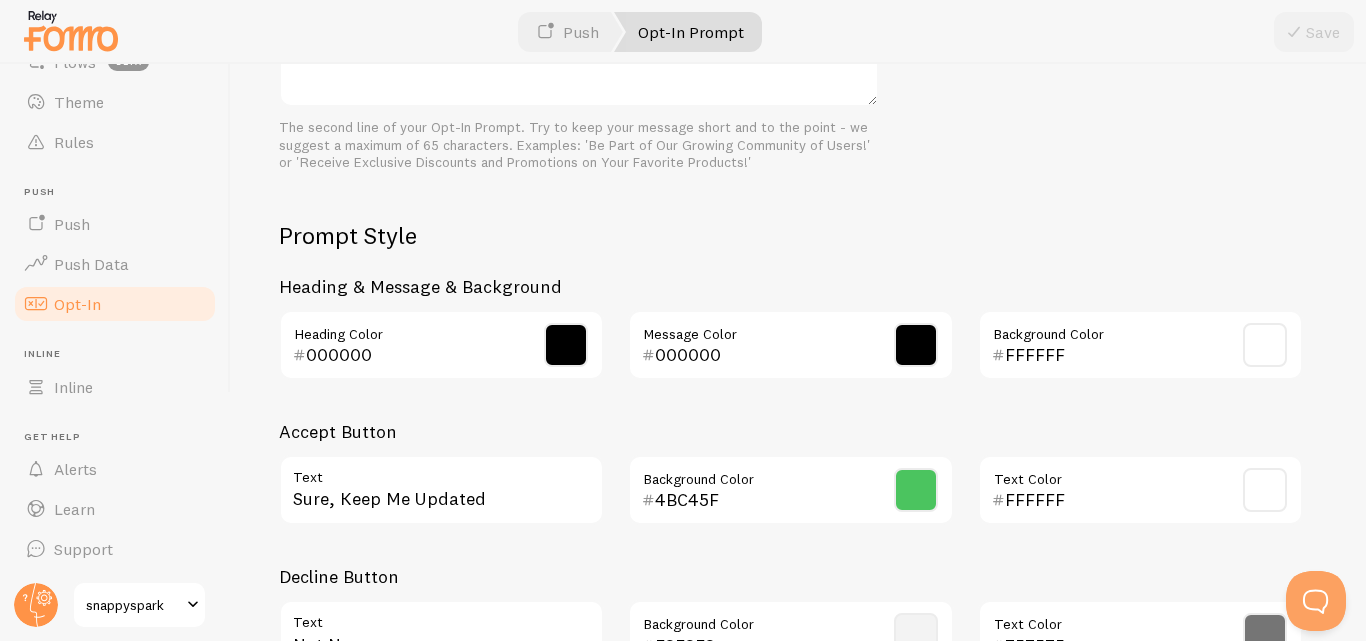 scroll, scrollTop: 996, scrollLeft: 0, axis: vertical 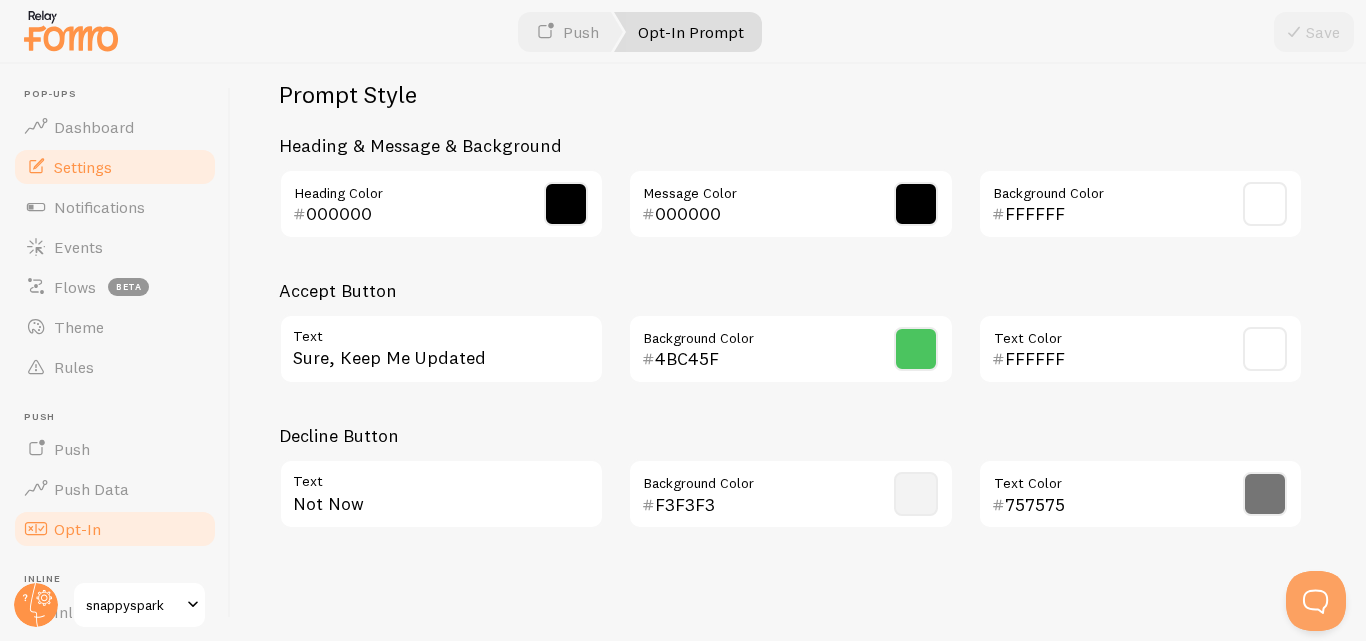 click on "Settings" at bounding box center [83, 167] 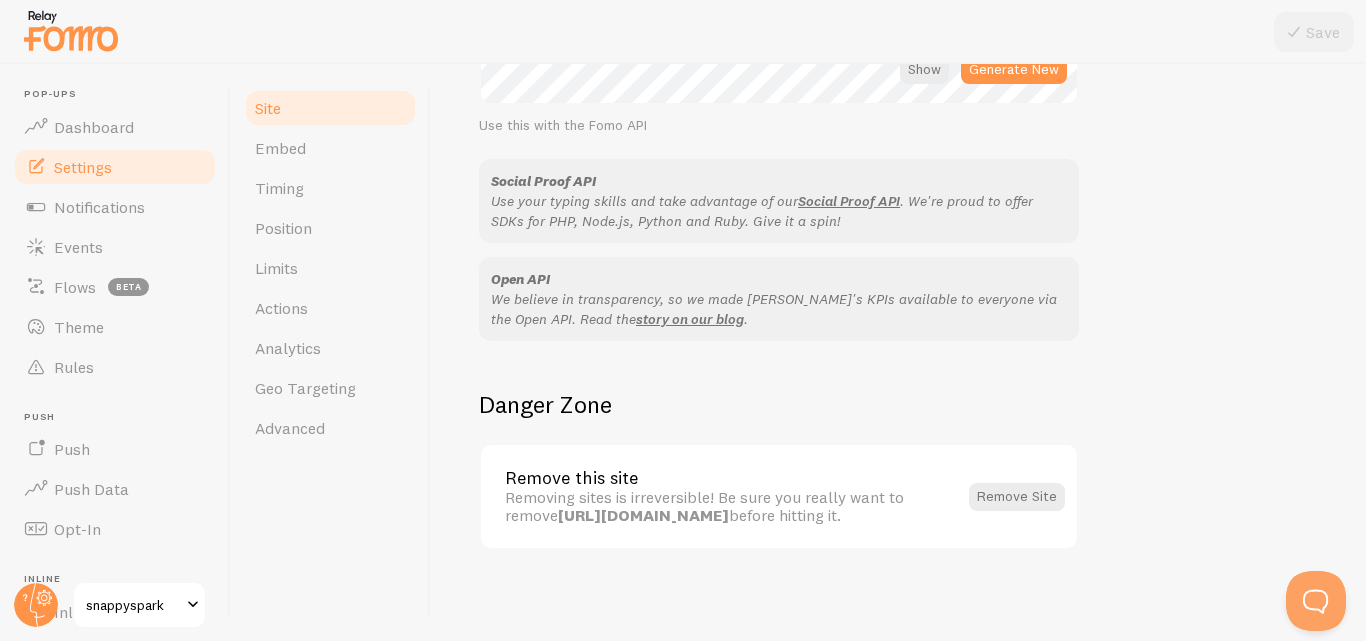 scroll, scrollTop: 1247, scrollLeft: 0, axis: vertical 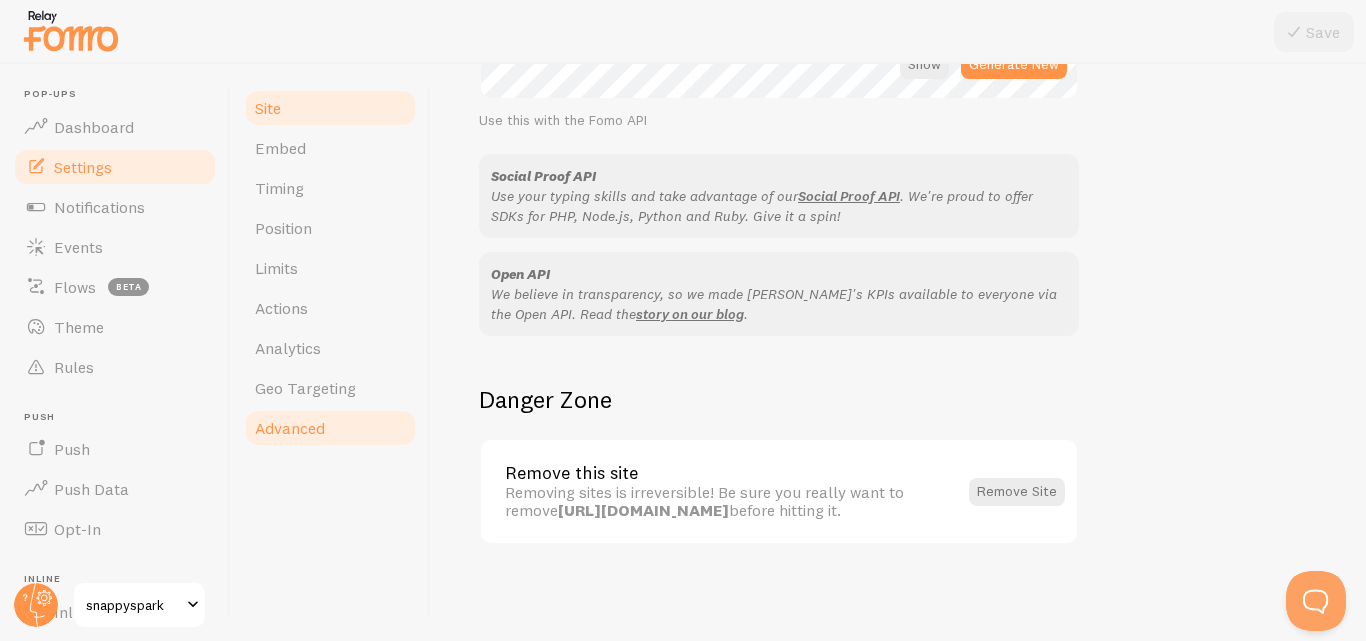 click on "Advanced" at bounding box center [290, 428] 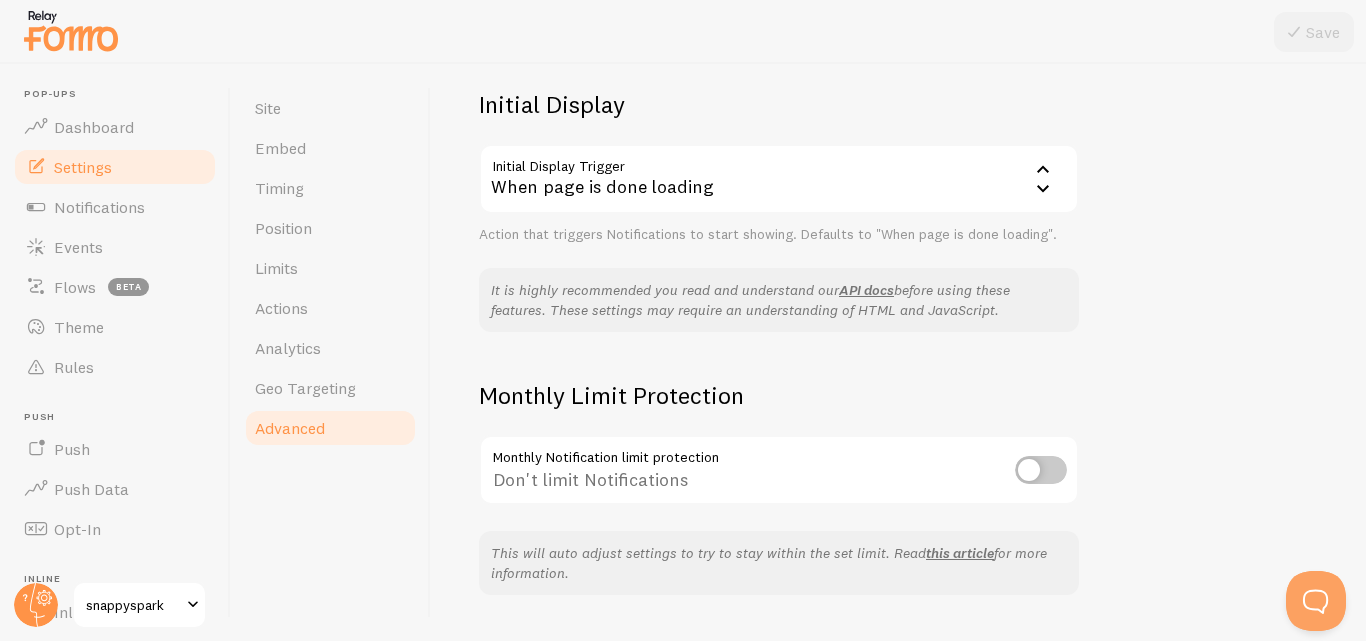 scroll, scrollTop: 500, scrollLeft: 0, axis: vertical 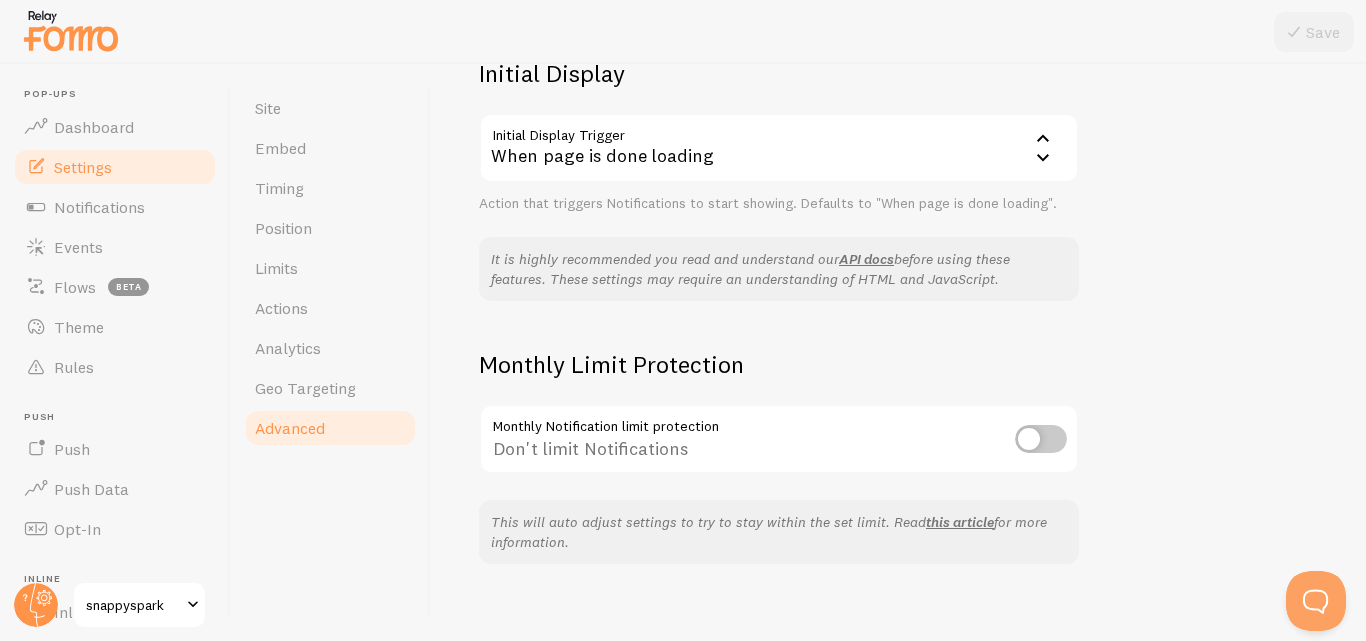 click on "When page is done loading" at bounding box center [779, 148] 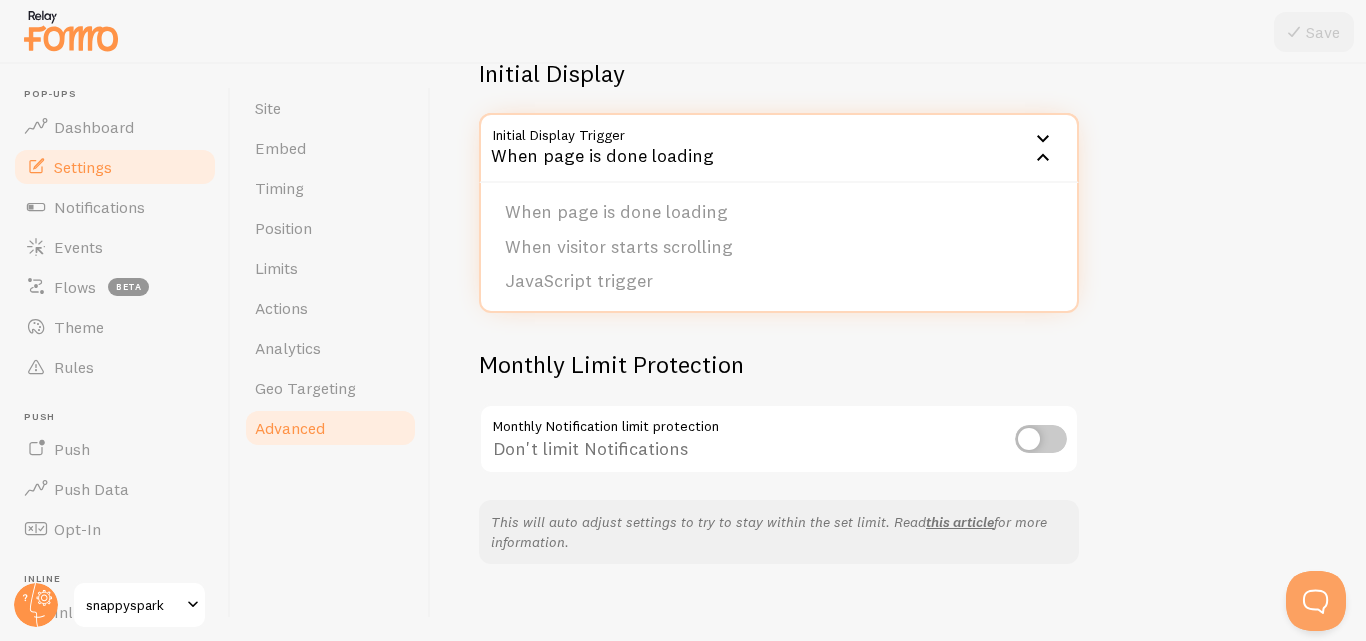 click on "When page is done loading" at bounding box center (779, 148) 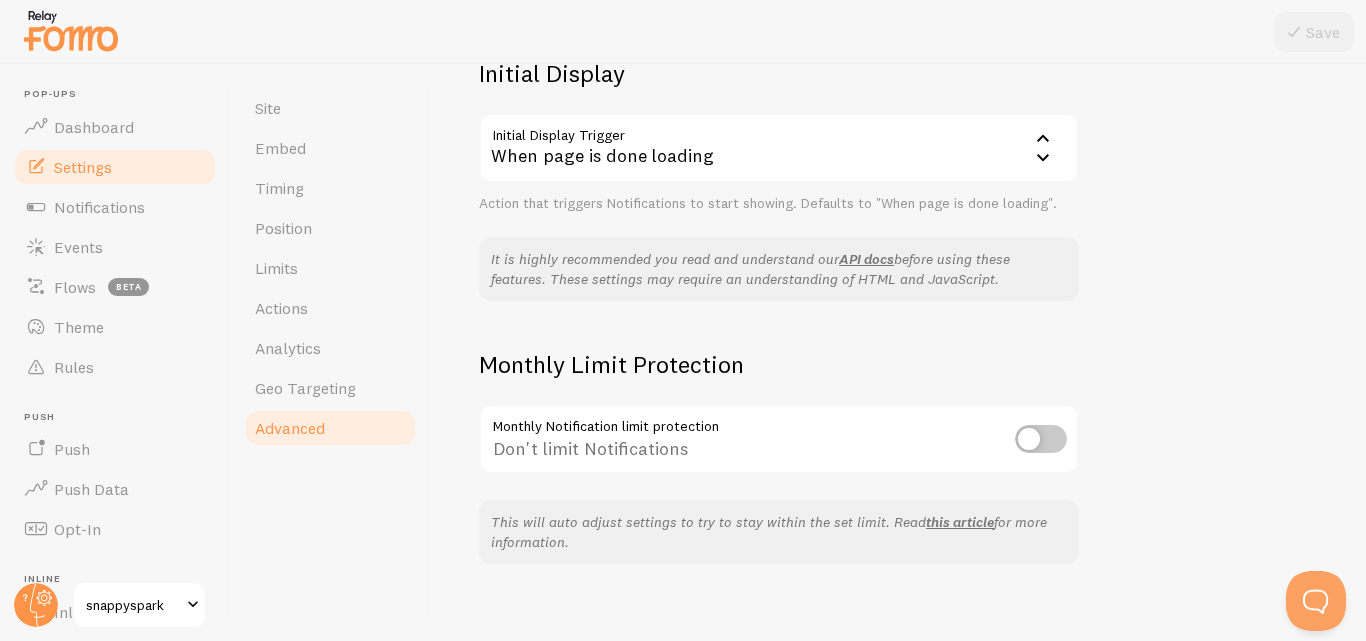 click on "Advanced   Advanced options
Language & Translations
Help Article    Language   en   English       English  Arabic  Bulgarian  Catalan  Chinese  Croatian  Danish  Dutch  Finnish  French  German  Greek  Hebrew  Hungarian  Italian  Japanese  Korean  Lithuanian  Norwegian  Polish  Portuguese  Romanian  Russian  Serbian  Slovak  Slovenian  Spanish  Swedish  Turkish    The default language in which Notifications will be shown       Translations   Translate to user's preferred language   Translations respect the Message Translations set under each Template   Initial Display   Initial Display Trigger   onload   When page is done loading       When page is done loading  When visitor starts scrolling  JavaScript trigger    Action that triggers Notifications to start showing. Defaults to "When page is done loading".
It is highly recommended you read and understand our
API docs     Monthly Limit Protection       Monthly Notification limit protection   Don't limit Notifications" at bounding box center [898, 352] 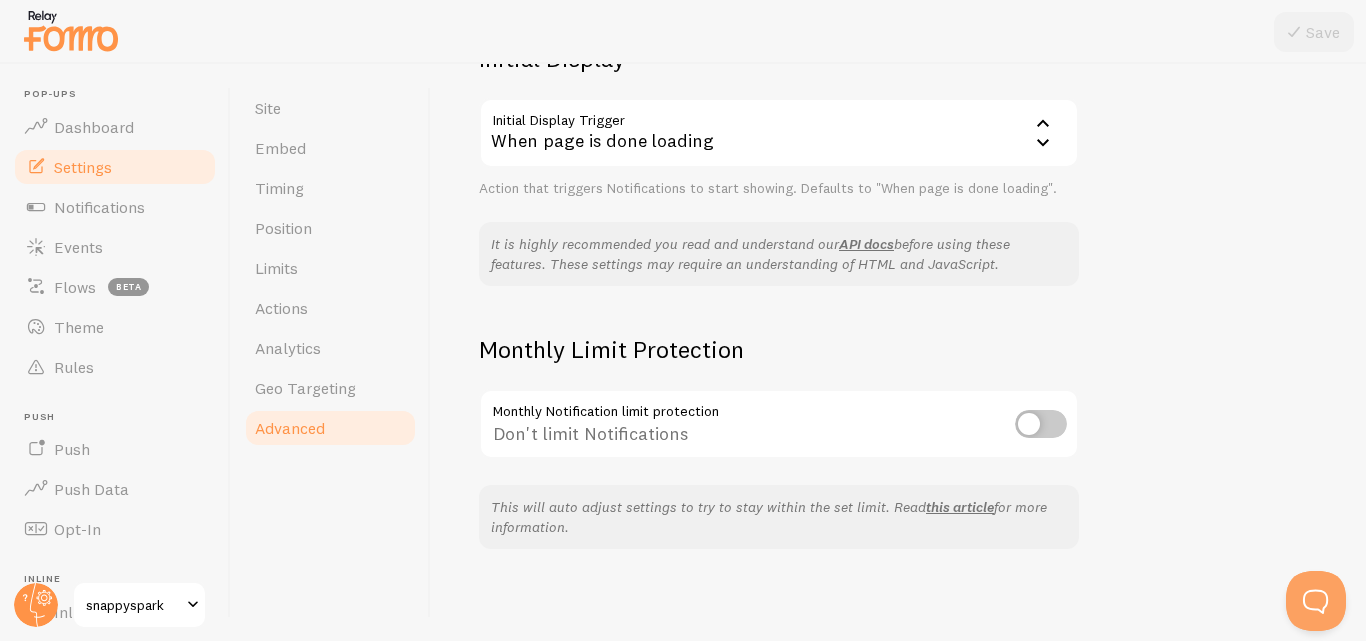 scroll, scrollTop: 519, scrollLeft: 0, axis: vertical 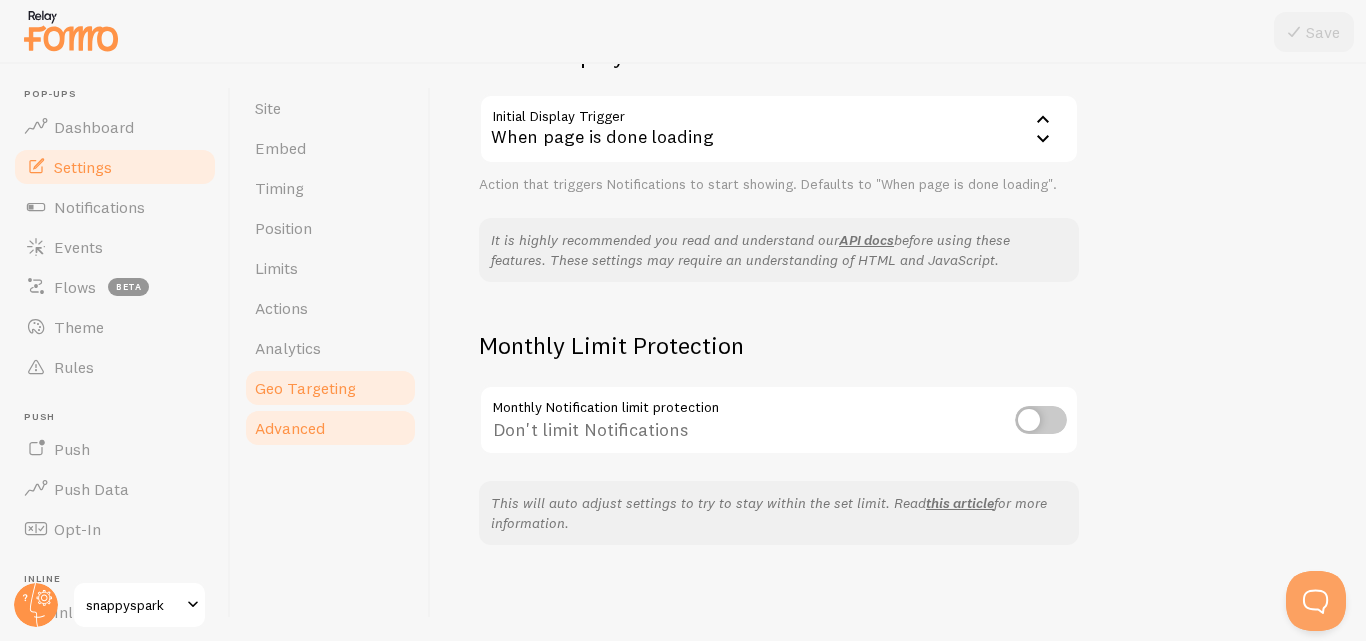 click on "Geo Targeting" at bounding box center (305, 388) 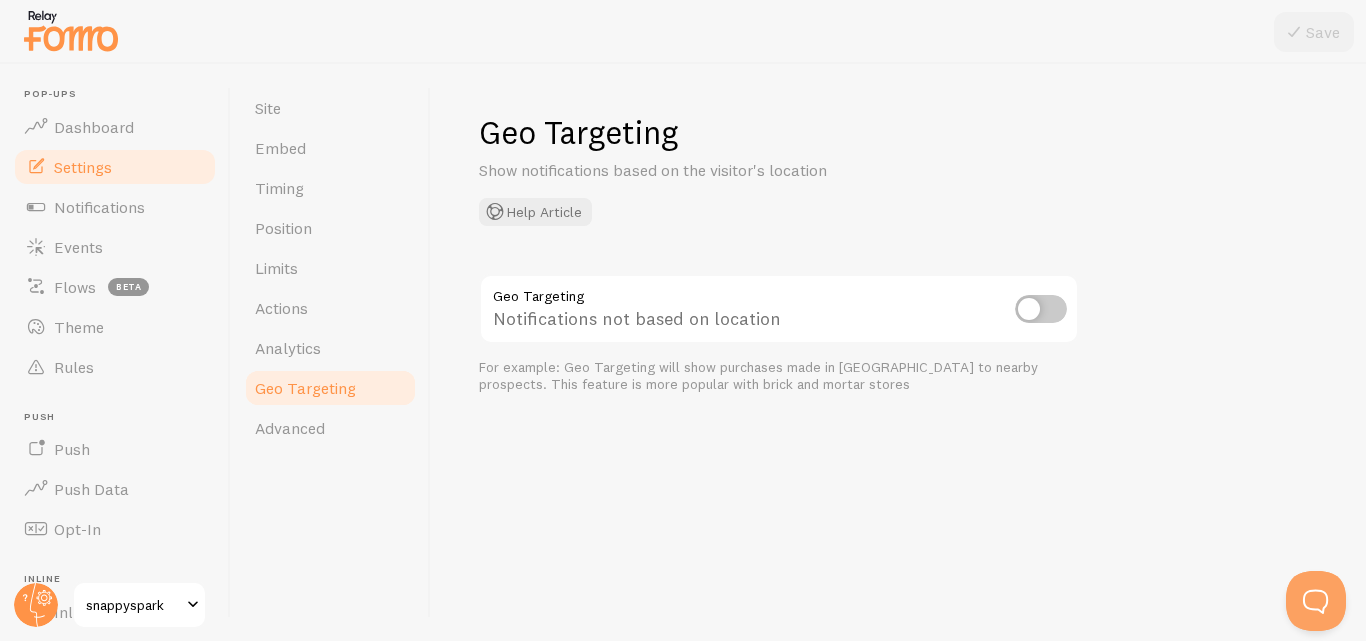 scroll, scrollTop: 0, scrollLeft: 0, axis: both 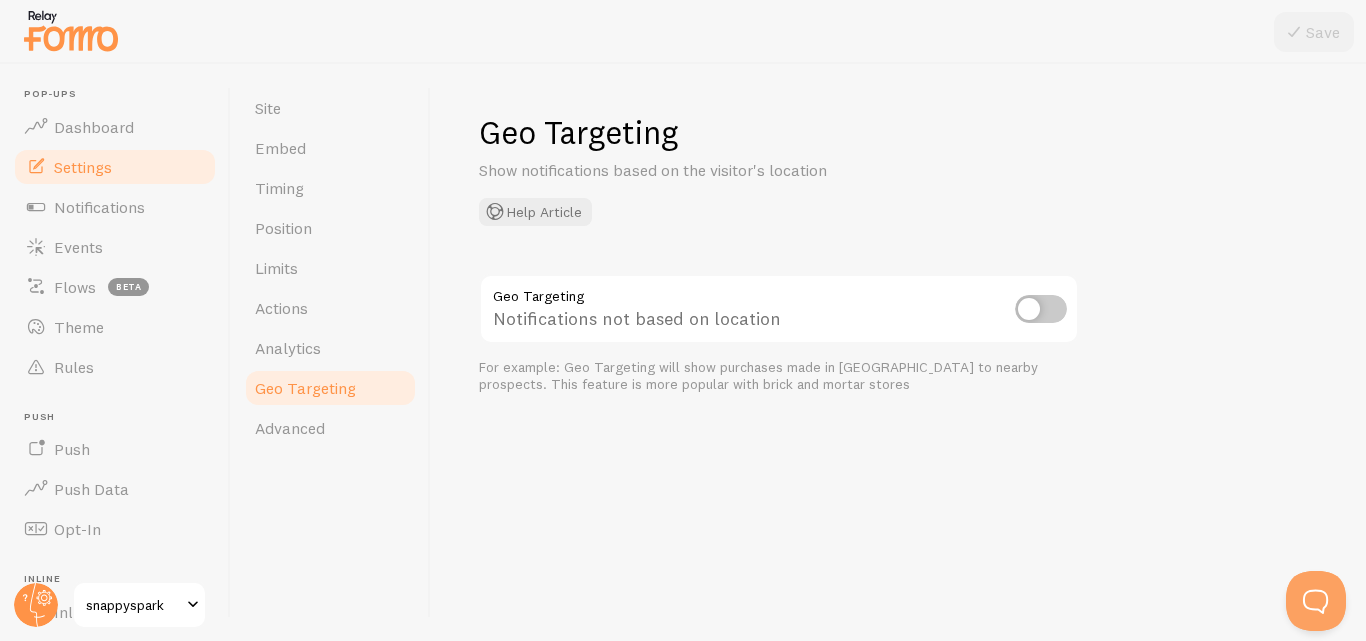 click at bounding box center (1041, 309) 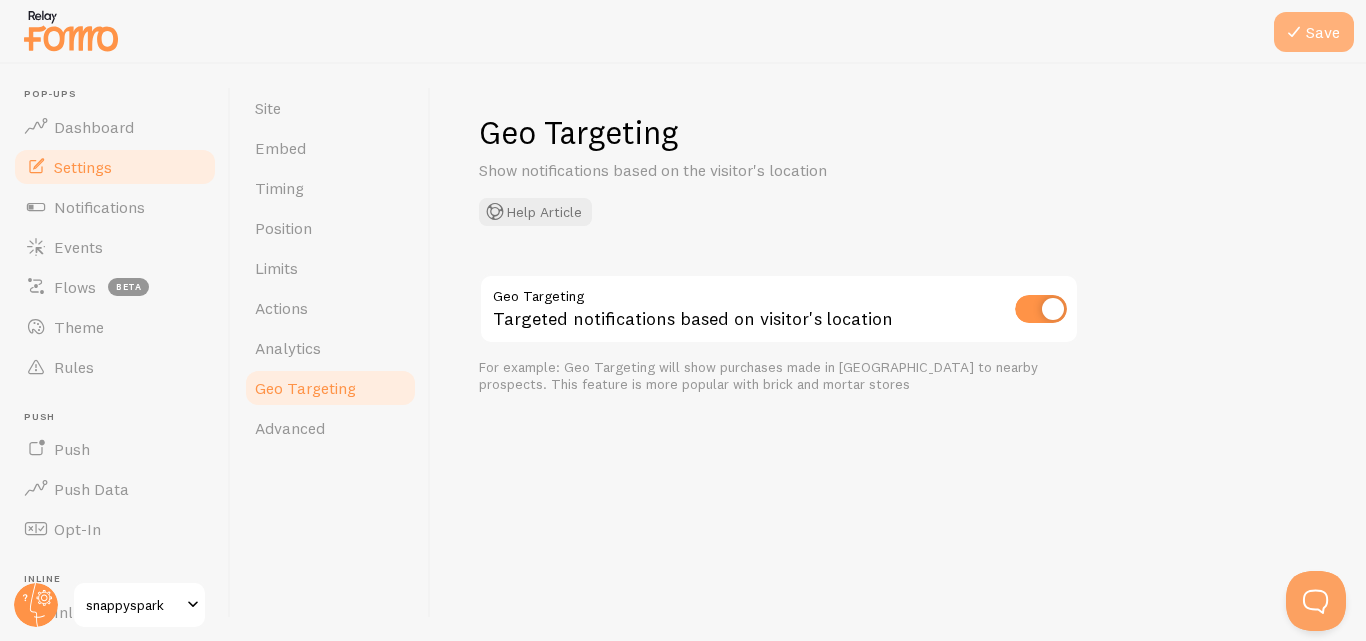 click on "Save" at bounding box center (1314, 32) 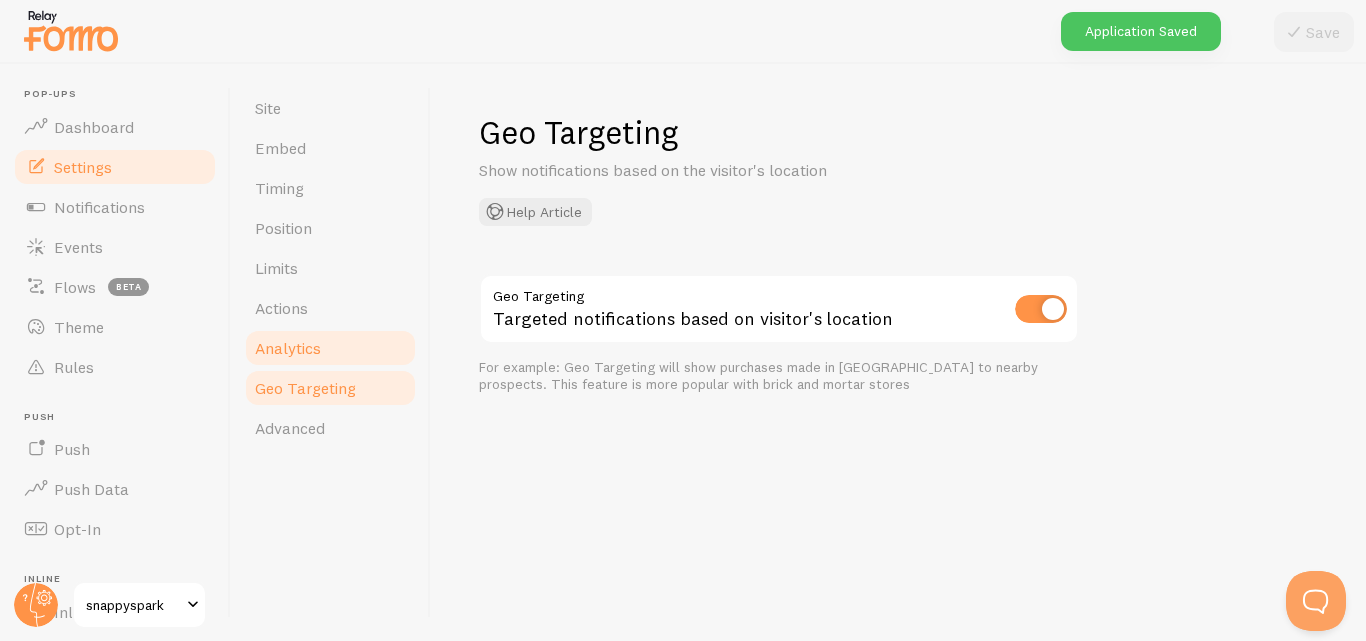 click on "Analytics" at bounding box center [288, 348] 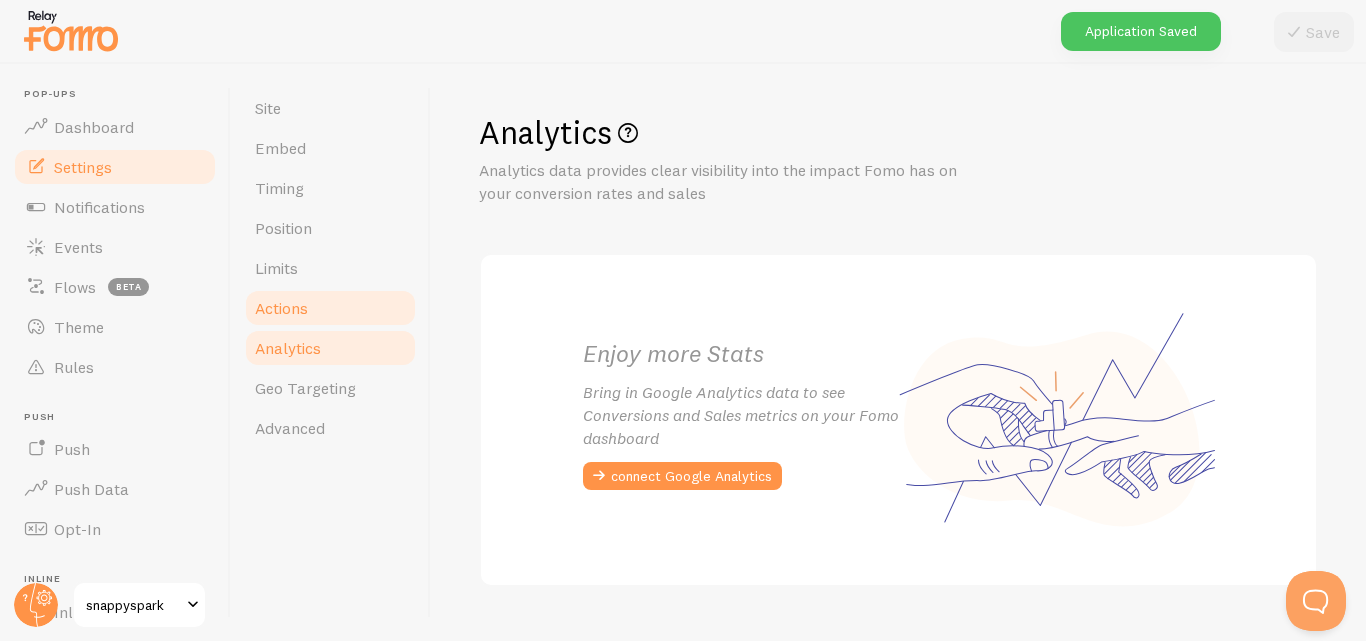 click on "Actions" at bounding box center (281, 308) 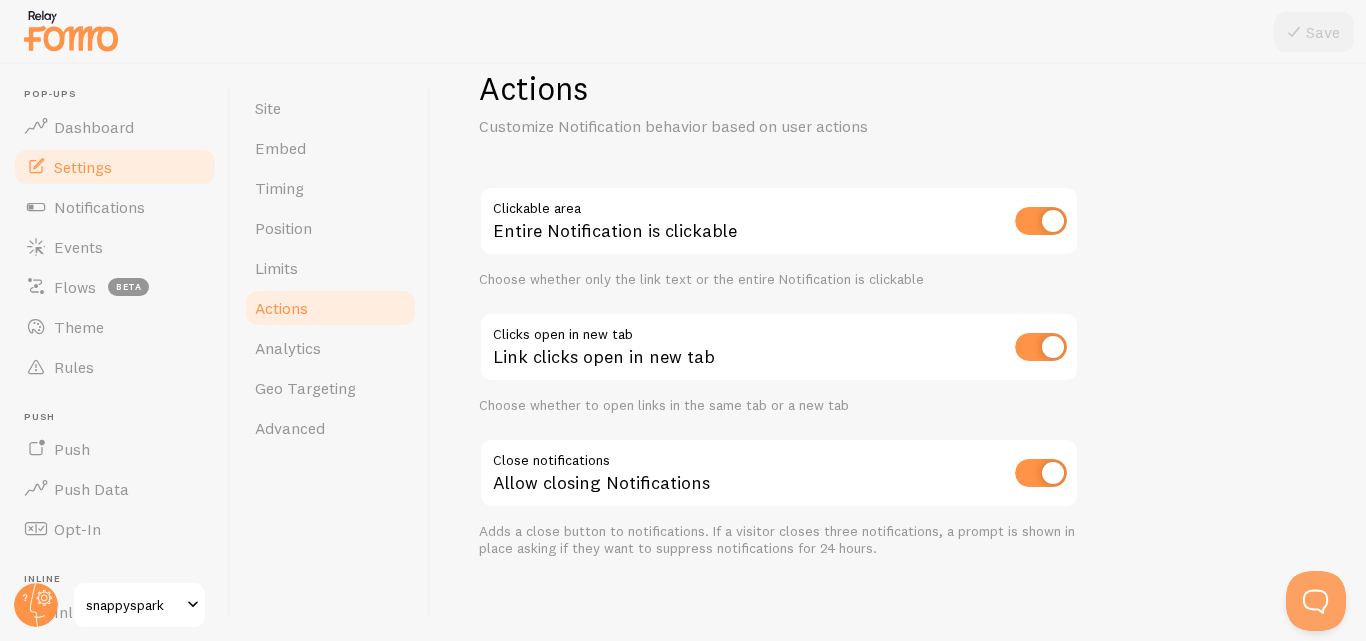 scroll, scrollTop: 57, scrollLeft: 0, axis: vertical 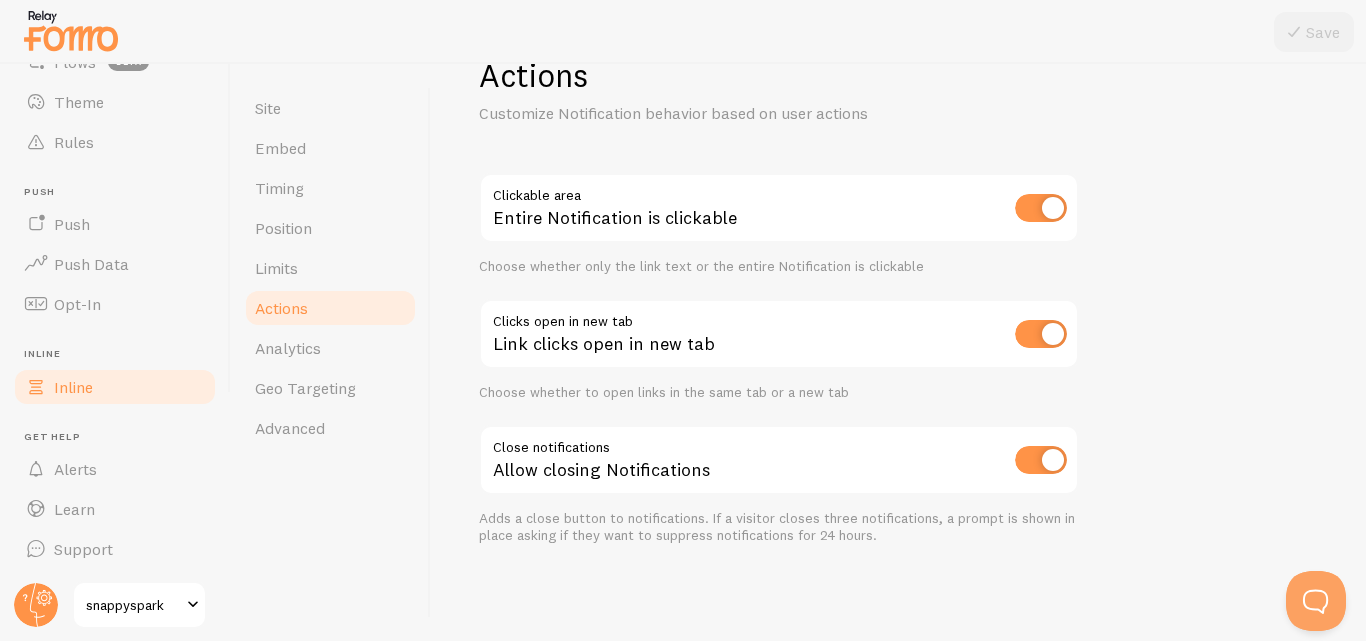 click on "Inline" at bounding box center (115, 387) 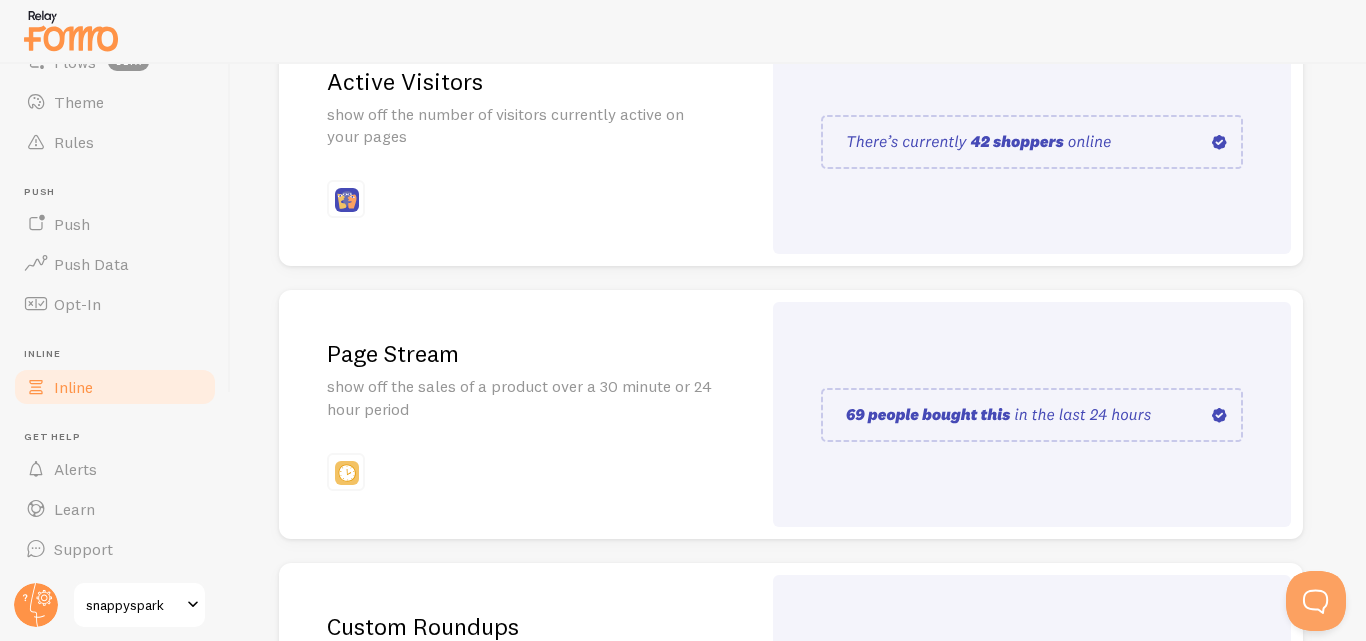 scroll, scrollTop: 268, scrollLeft: 0, axis: vertical 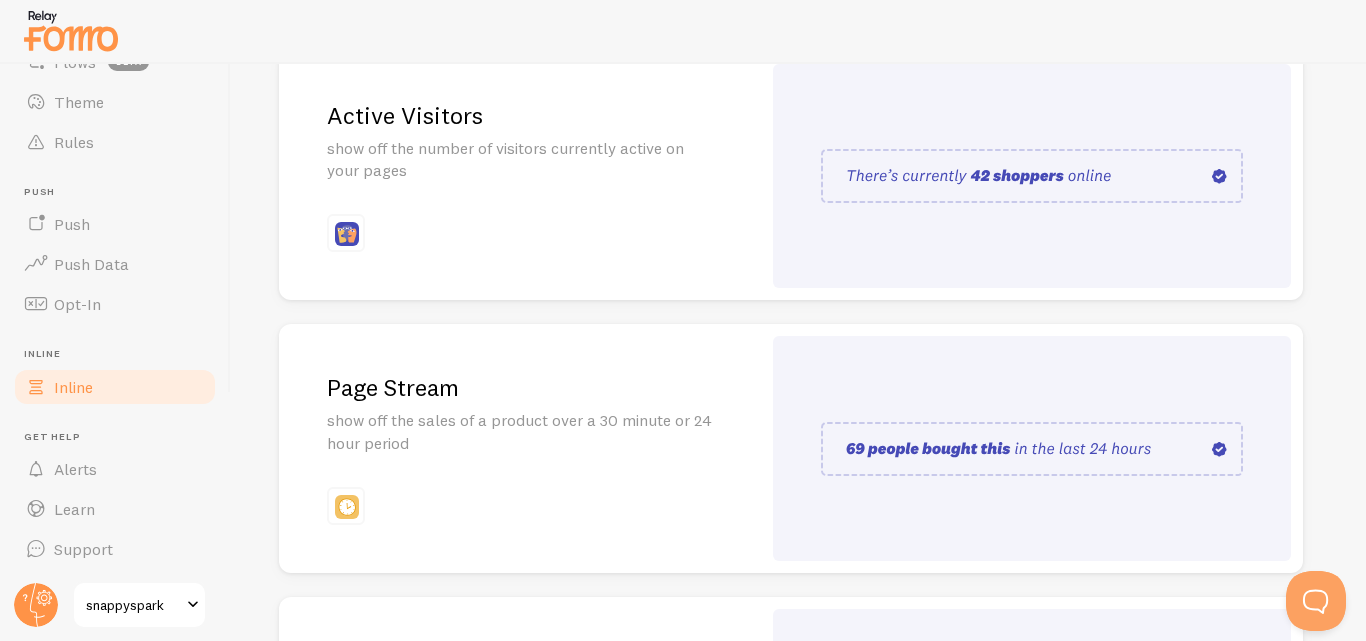click at bounding box center [1032, 176] 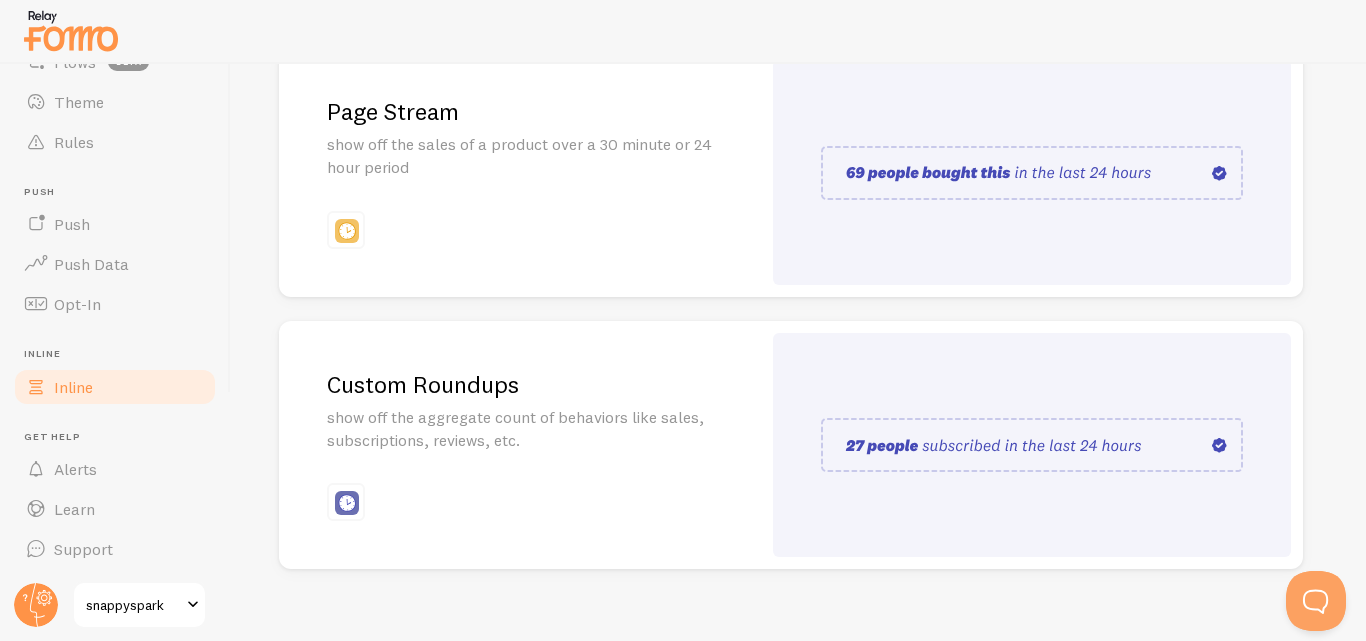 scroll, scrollTop: 568, scrollLeft: 0, axis: vertical 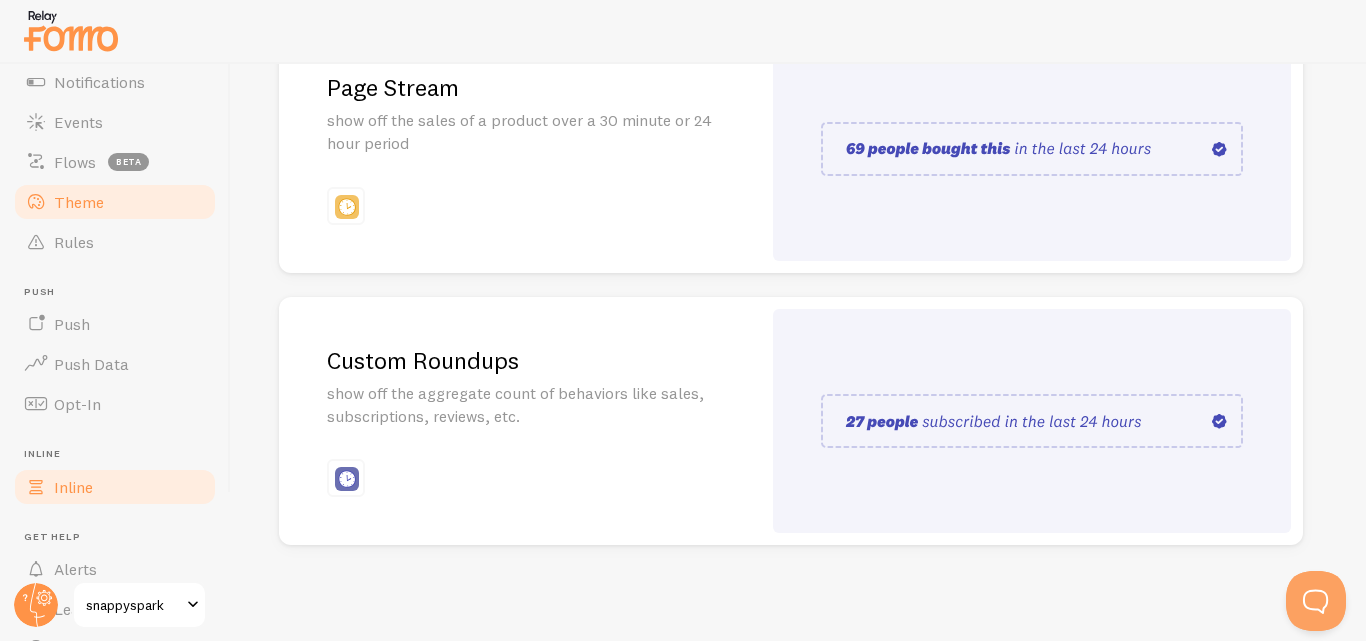 click on "Theme" at bounding box center [79, 202] 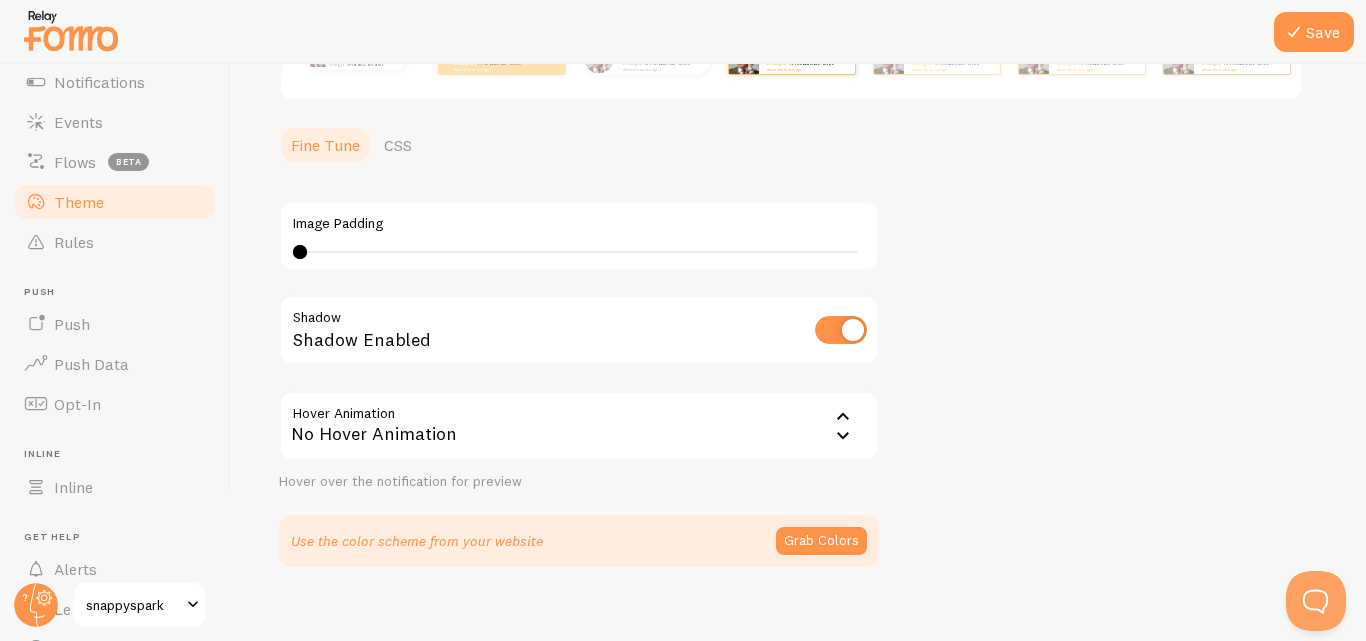 scroll, scrollTop: 446, scrollLeft: 0, axis: vertical 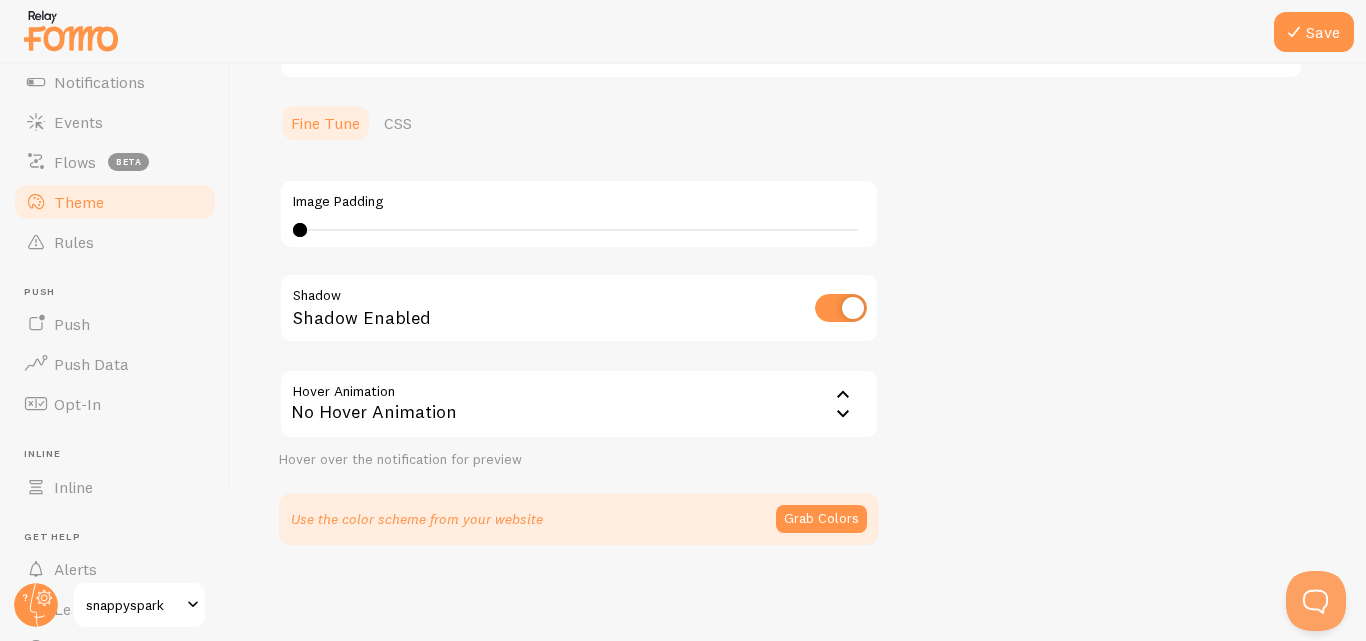 click on "No Hover Animation" at bounding box center [579, 404] 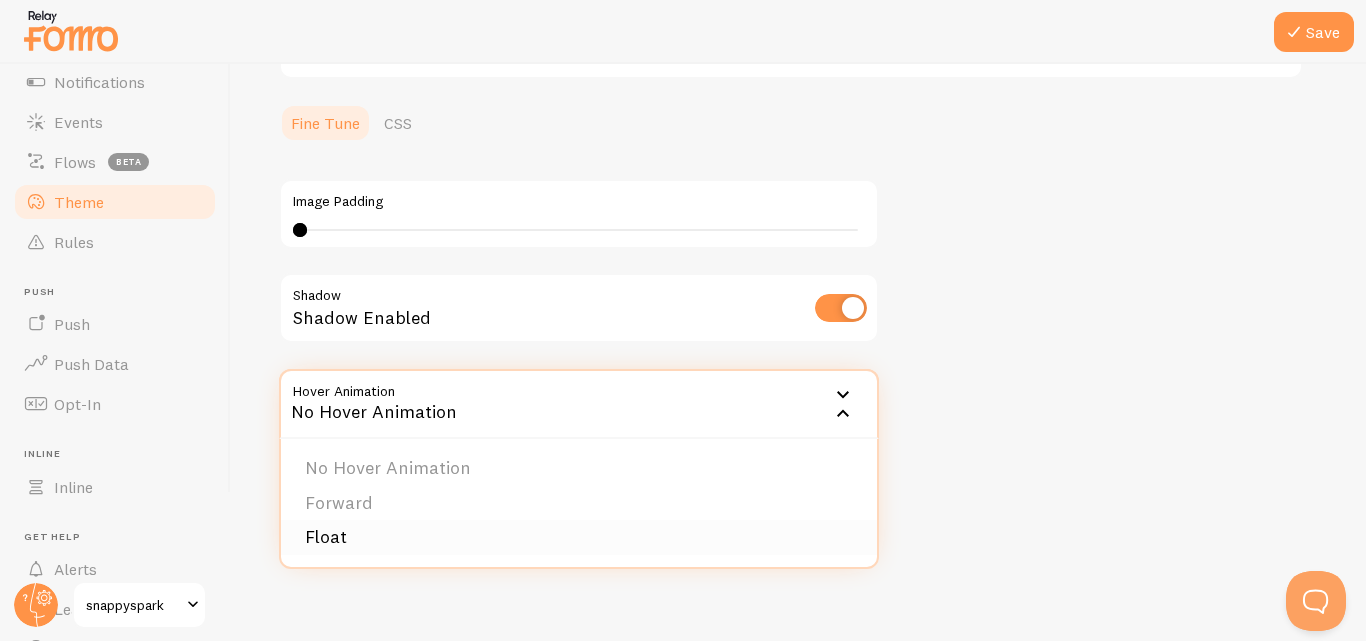 click on "Float" at bounding box center [579, 537] 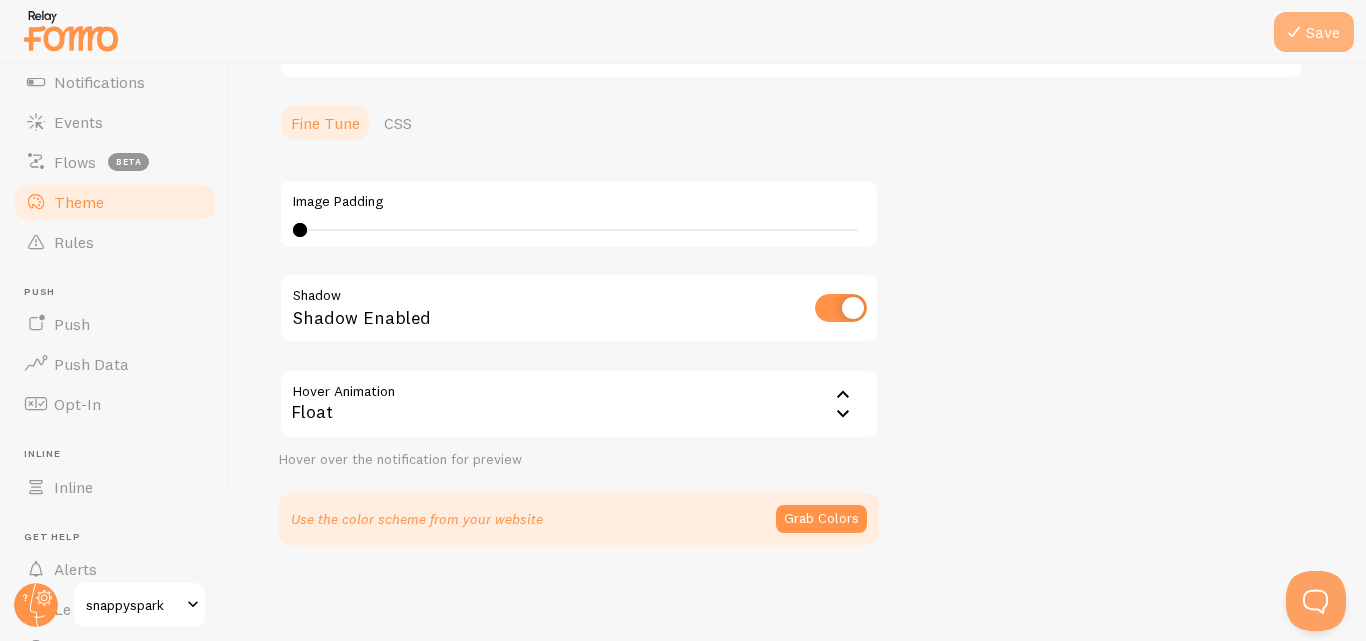 click on "Save" at bounding box center [1314, 32] 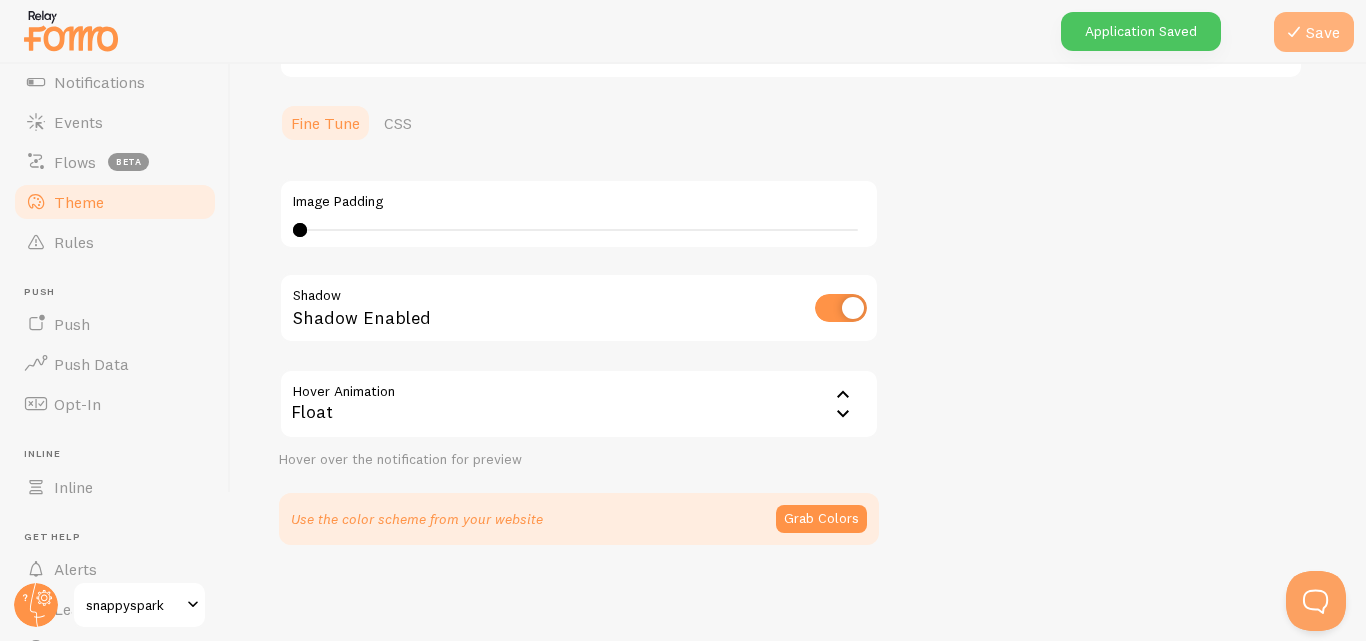click on "Save" at bounding box center (1314, 32) 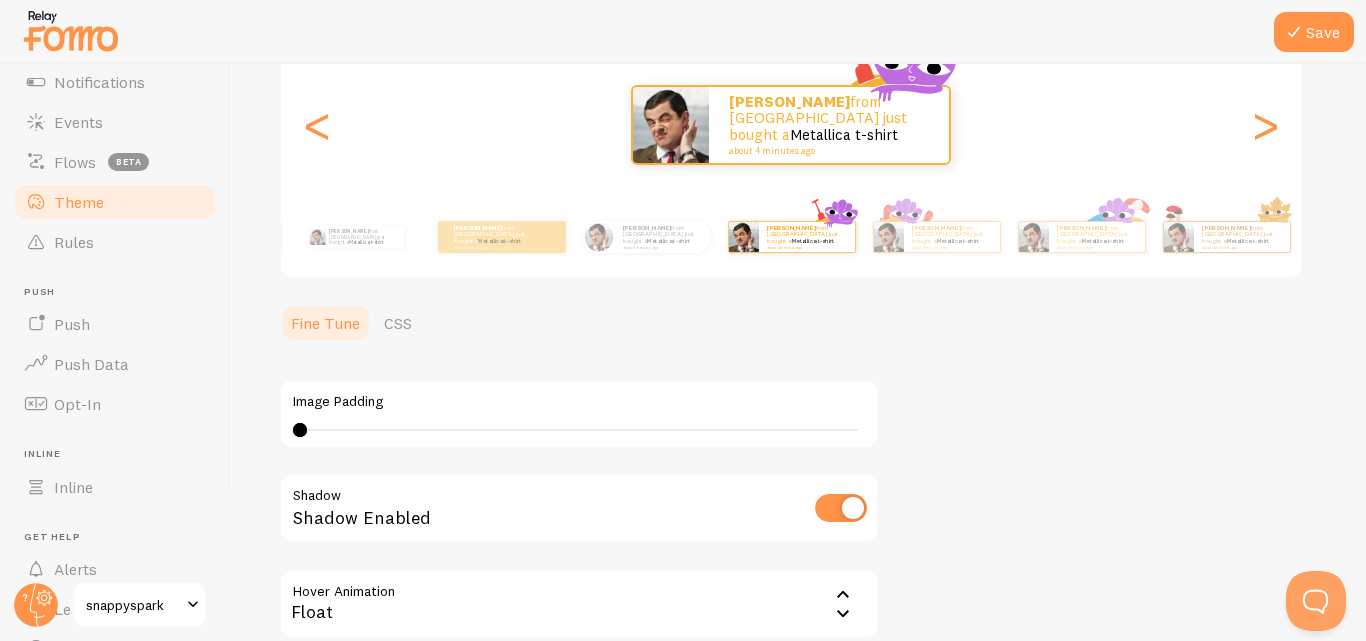 scroll, scrollTop: 46, scrollLeft: 0, axis: vertical 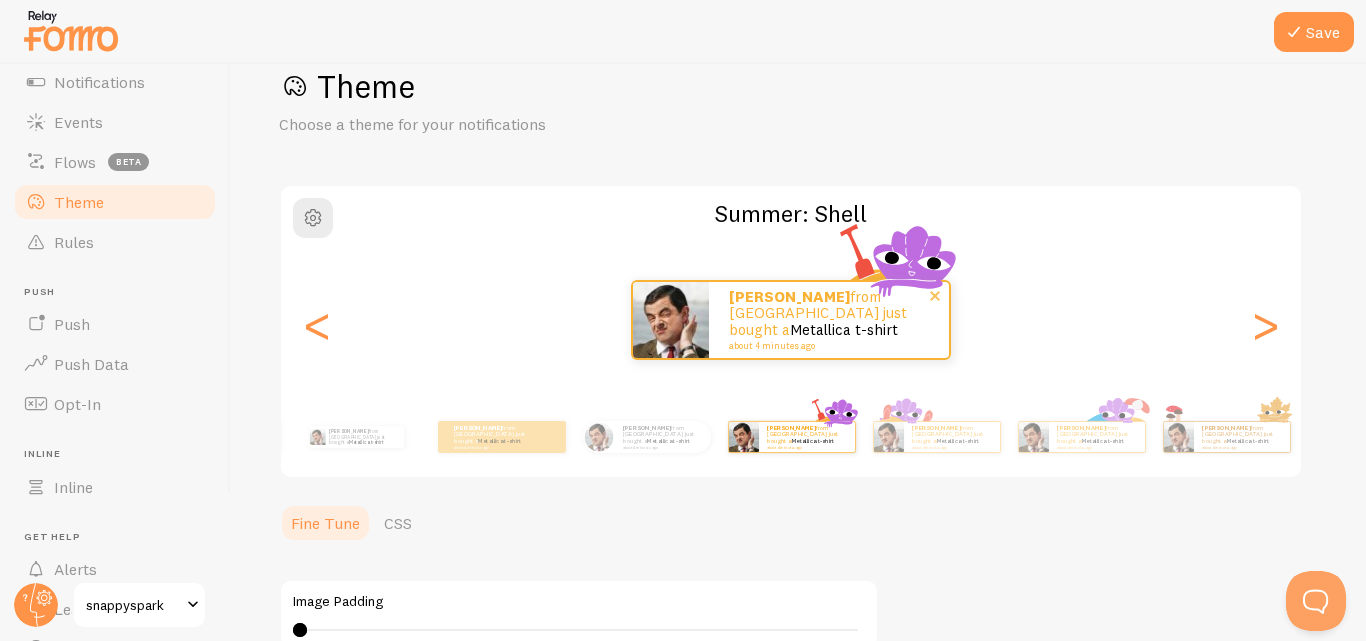 click on "Metallica t-shirt" at bounding box center [844, 329] 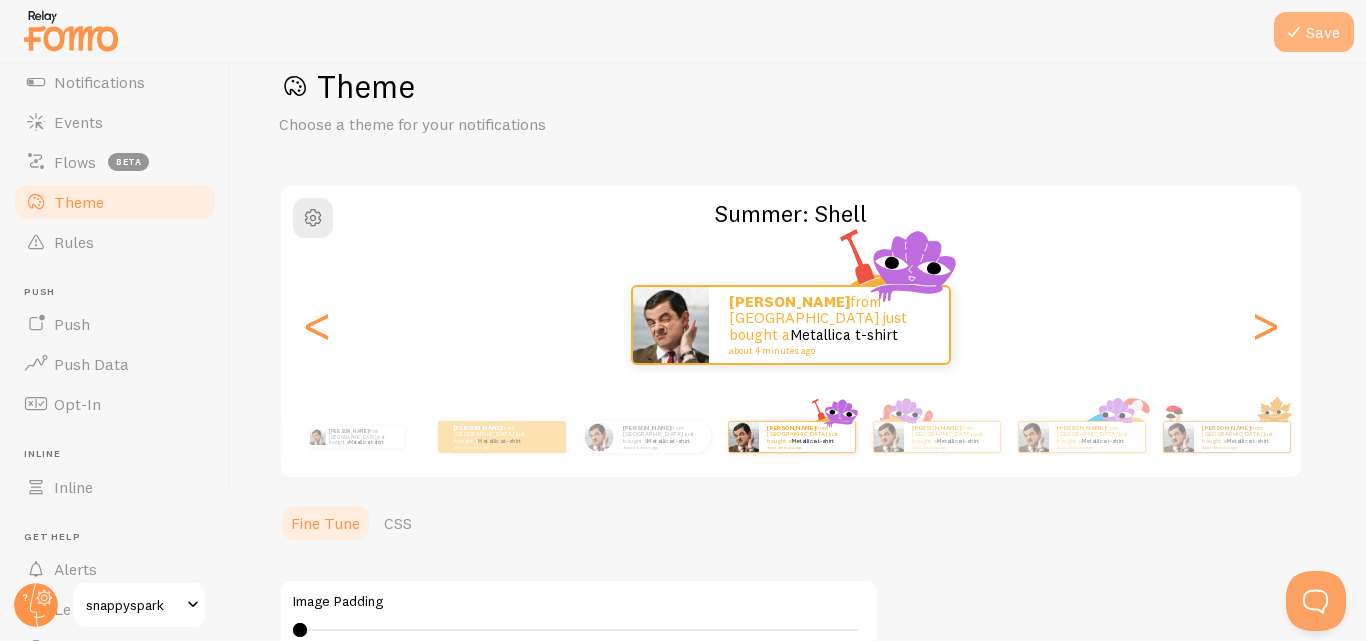 click on "Save" at bounding box center [1314, 32] 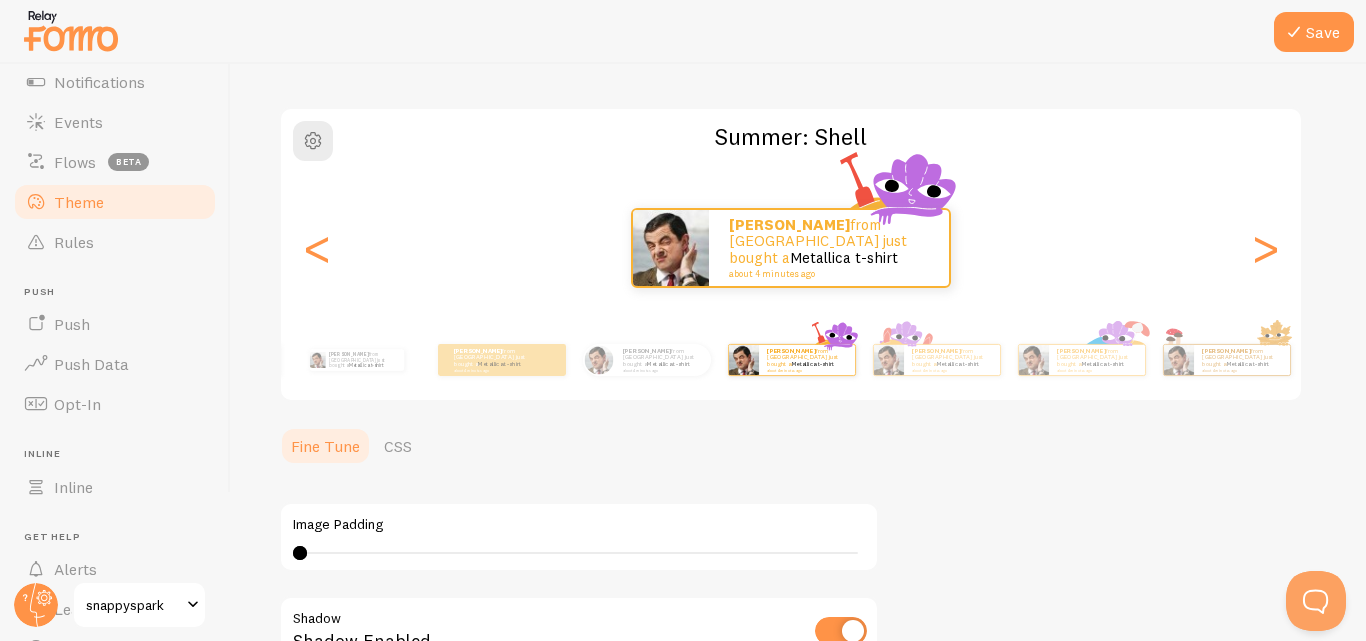 scroll, scrollTop: 146, scrollLeft: 0, axis: vertical 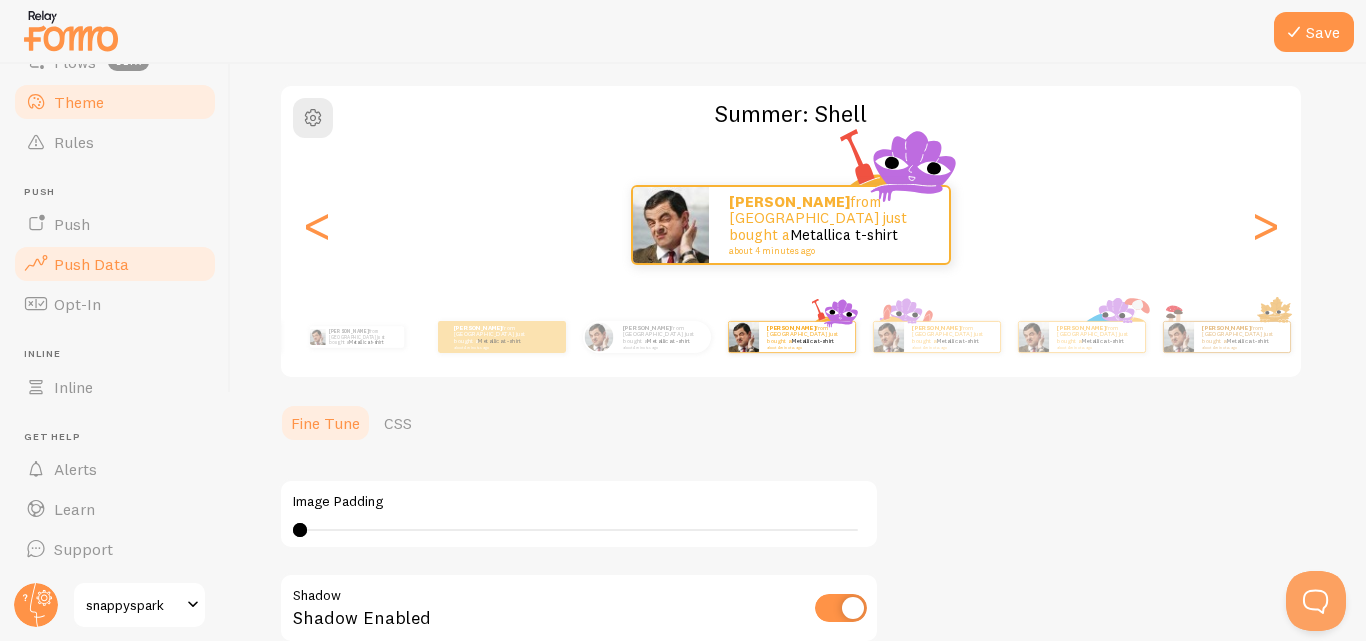 click on "Push Data" at bounding box center [91, 264] 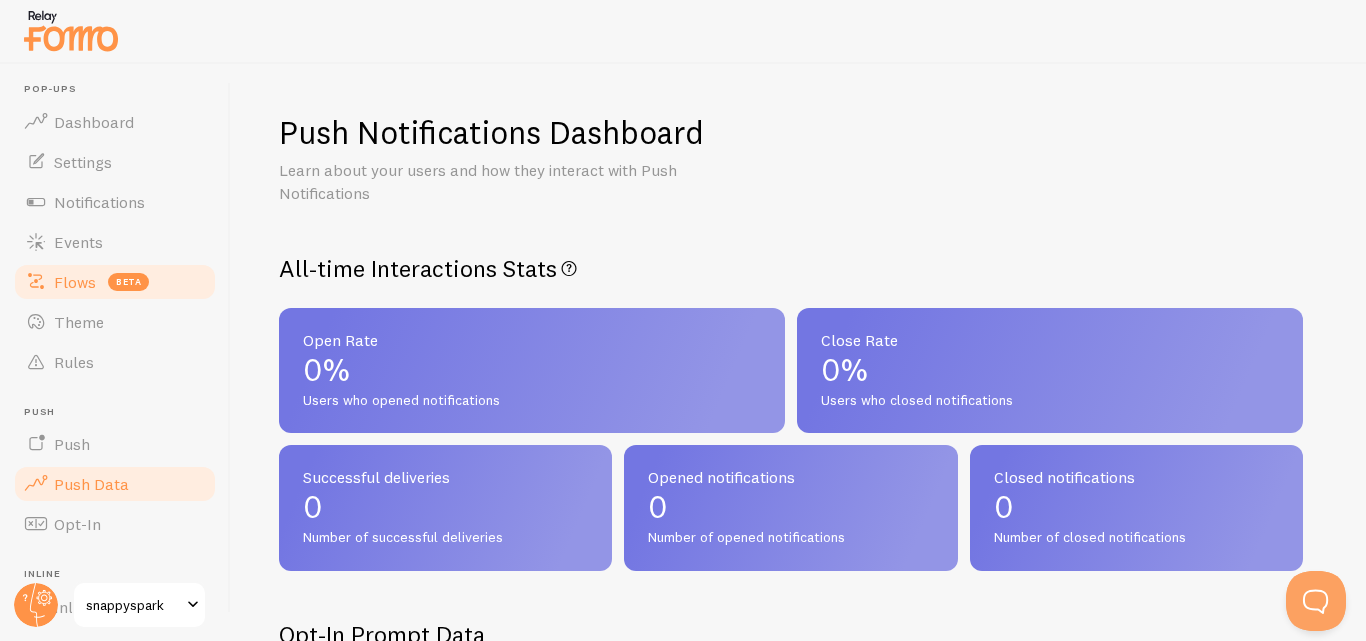 scroll, scrollTop: 0, scrollLeft: 0, axis: both 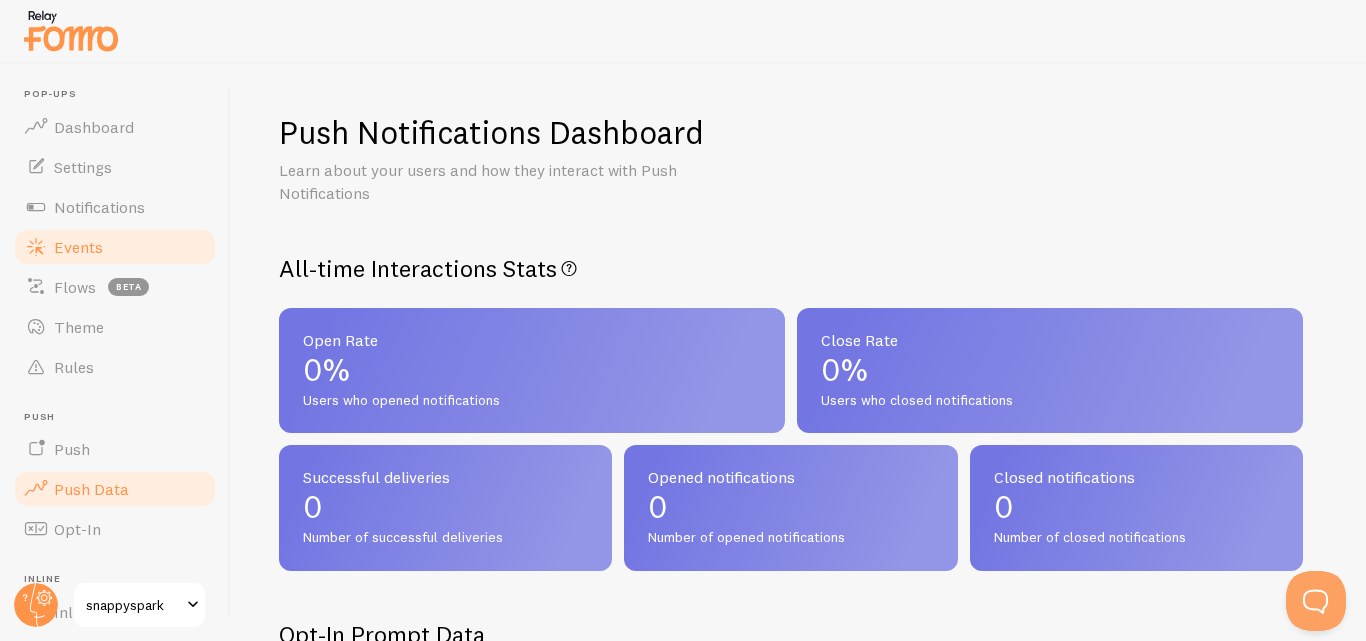 click on "Events" at bounding box center [115, 247] 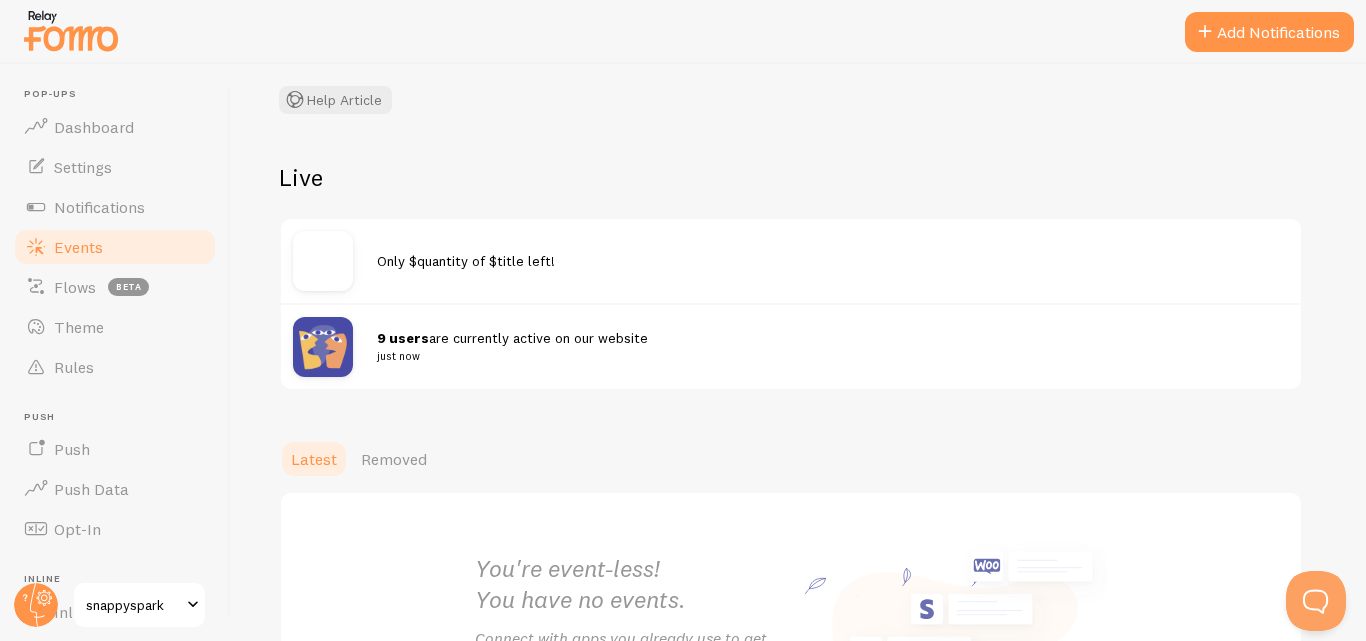 scroll, scrollTop: 100, scrollLeft: 0, axis: vertical 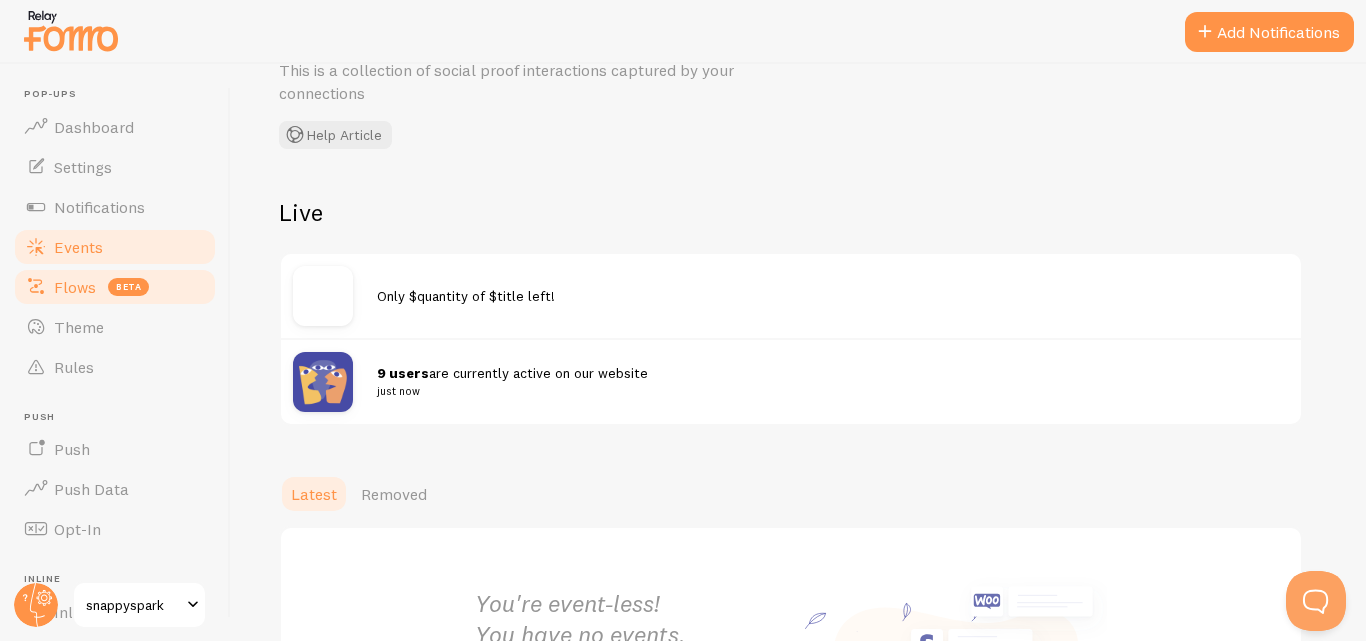 click on "Flows" at bounding box center [75, 287] 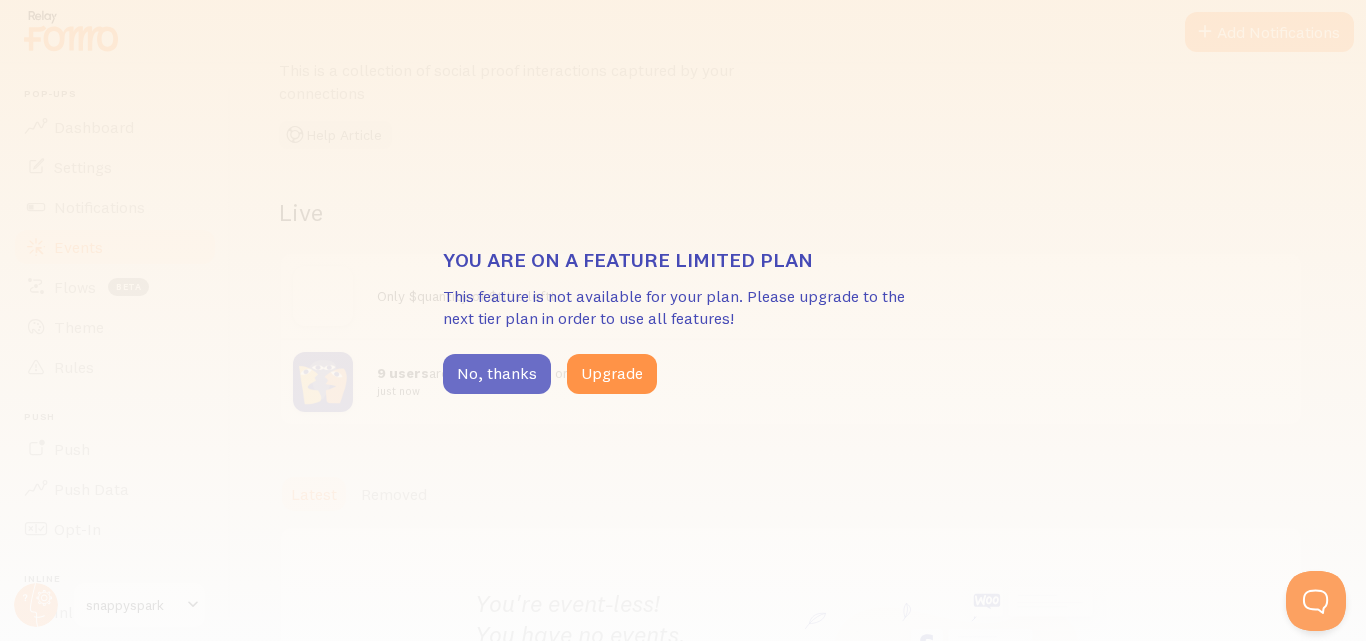 click on "No, thanks" at bounding box center [497, 374] 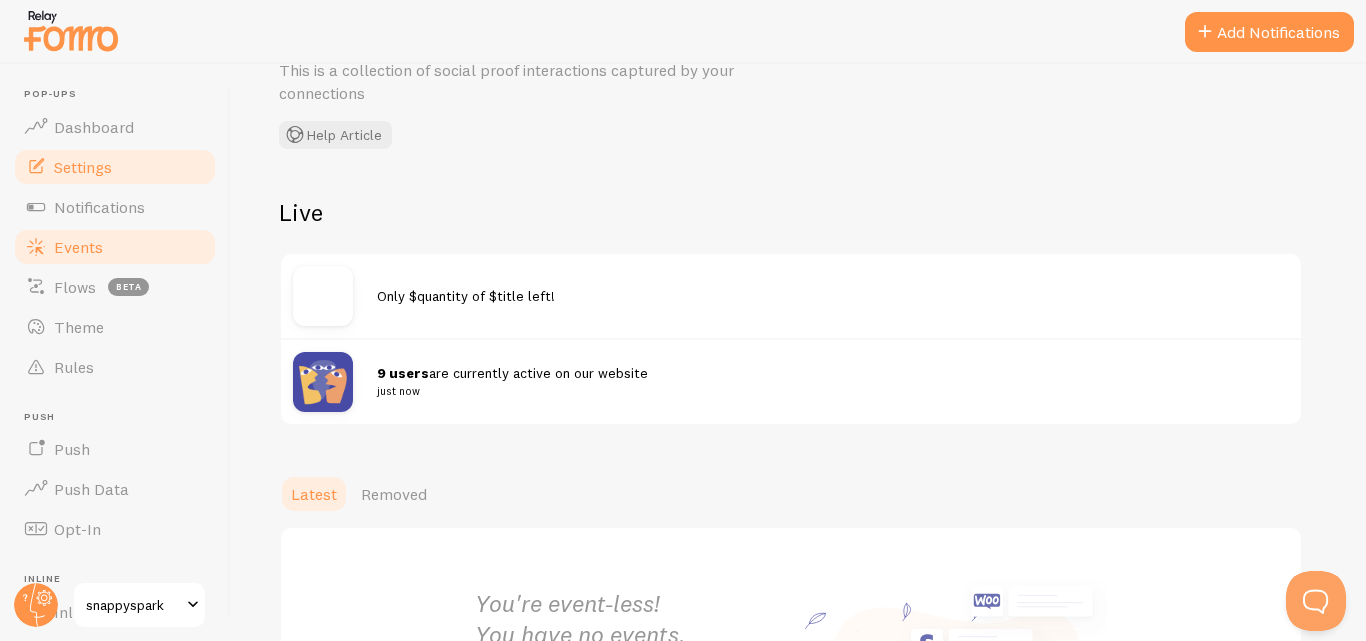 click on "Settings" at bounding box center [83, 167] 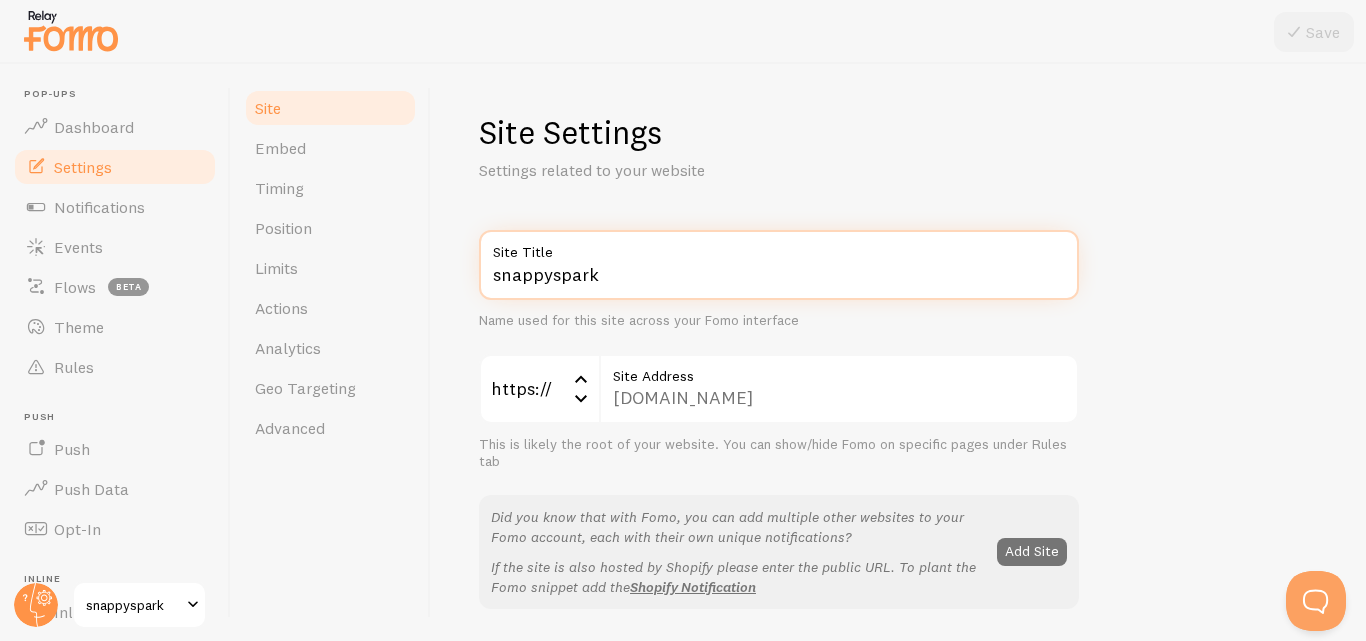 click on "snappyspark" at bounding box center [779, 265] 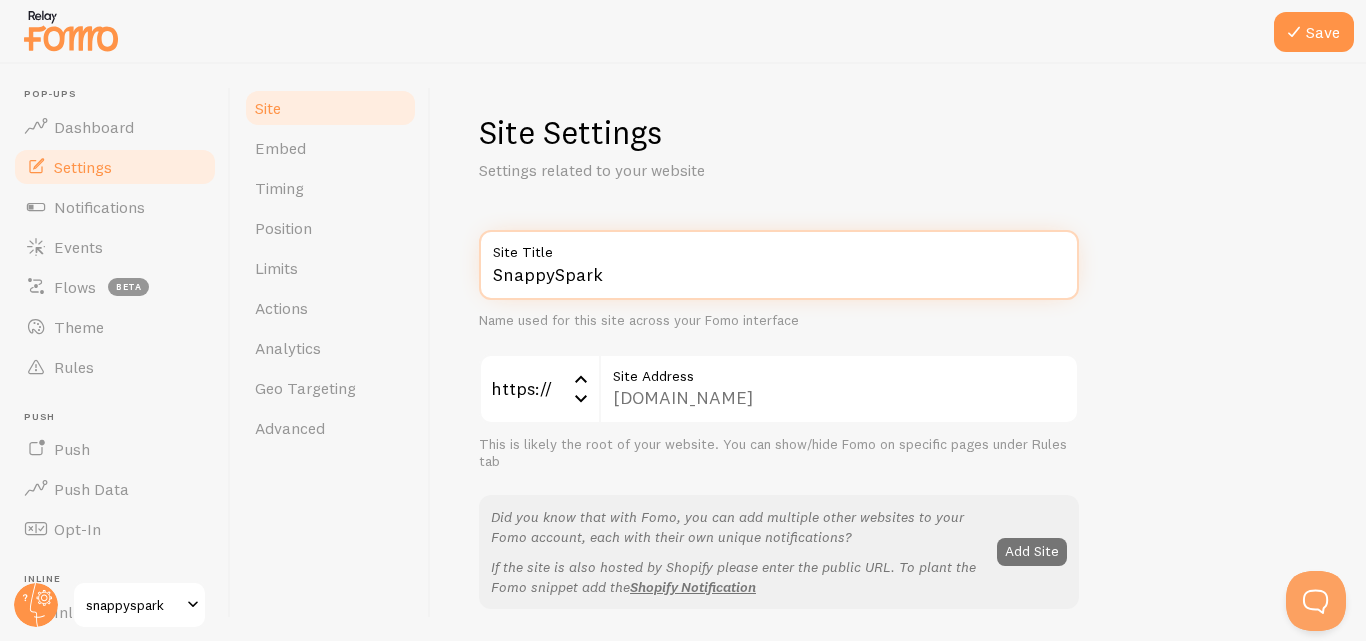 type on "SnappySpark" 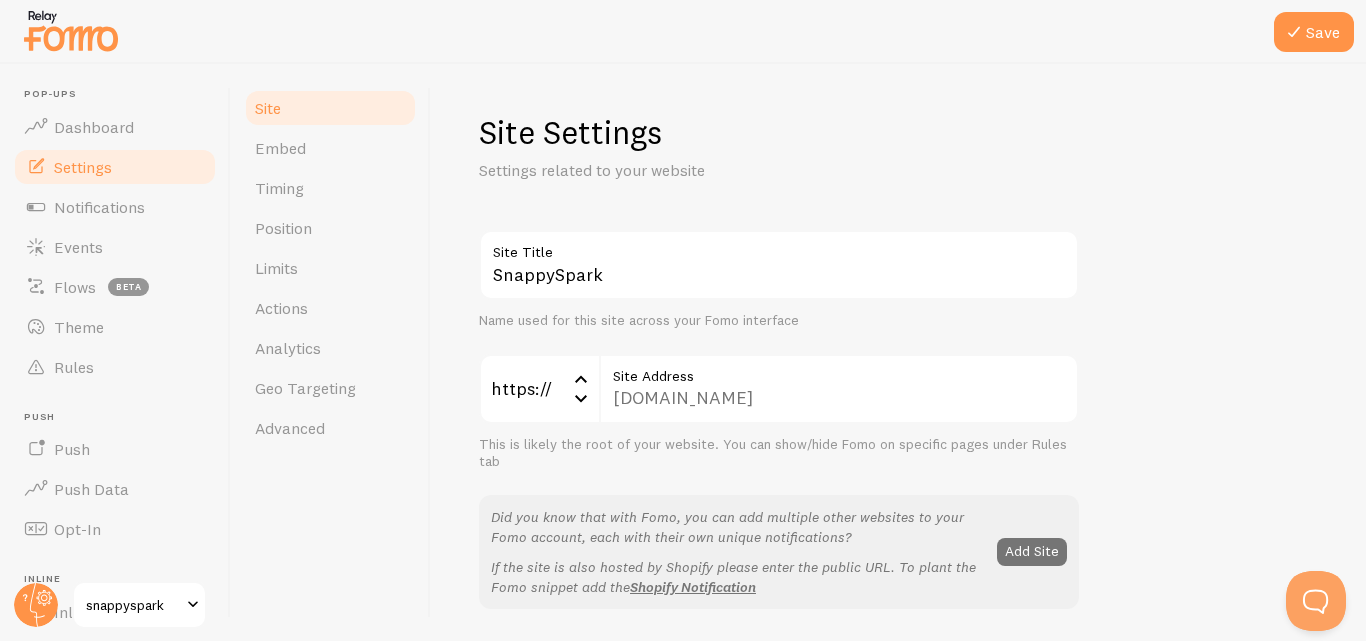 click on "Site Settings   Settings related to your website     SnappySpark   Site Title       Name used for this site across your Fomo interface     https://   https://       https://  http://      [DOMAIN_NAME]   Site Address       This is likely the root of your website. You can show/hide Fomo on specific pages under Rules tab
Did you know that with Fomo, you can add multiple other websites
to your Fomo account, each with their own unique notifications?
If the site is also hosted by Shopify please enter the public
URL. To plant the Fomo snippet add the
Shopify Notification
Add Site
This data is verified       This data is verified badge   Show badge   Show a badge on notifications that leads to Event details   Analytics     fomo   UTM Source       Provide a unique identifier for measuring clicks on this notification from within your Google Analytics account (optional)     notification" at bounding box center (898, 952) 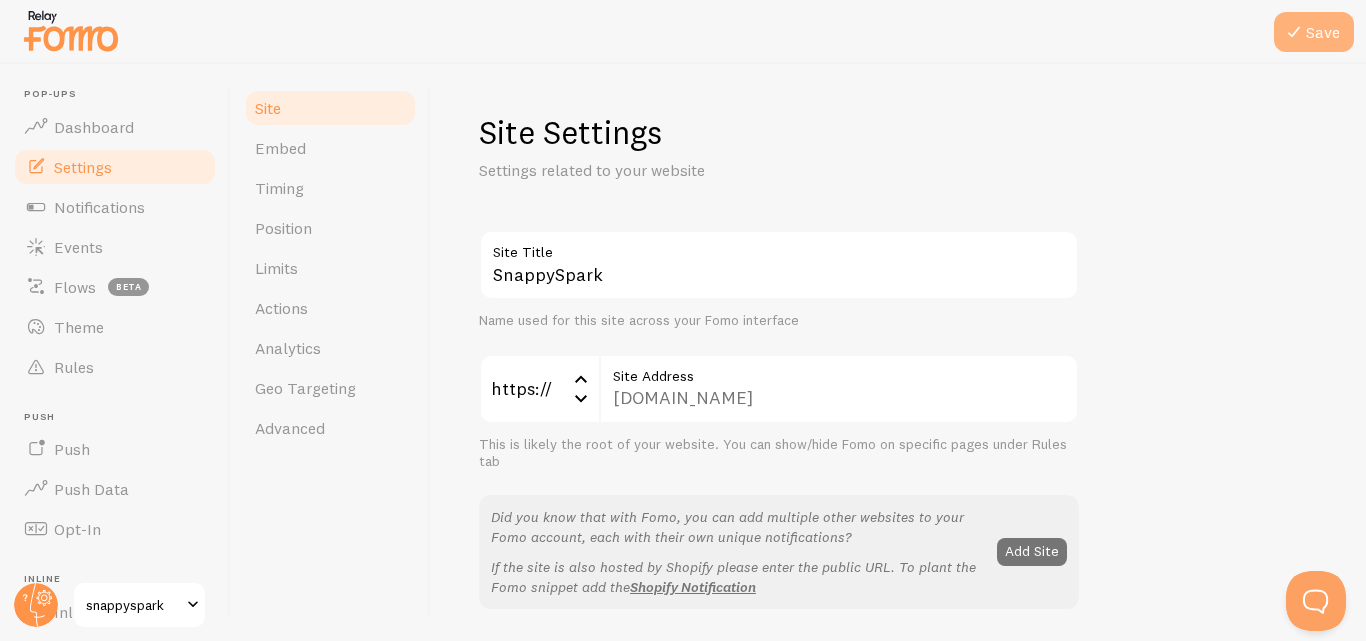 click on "Save" at bounding box center (1314, 32) 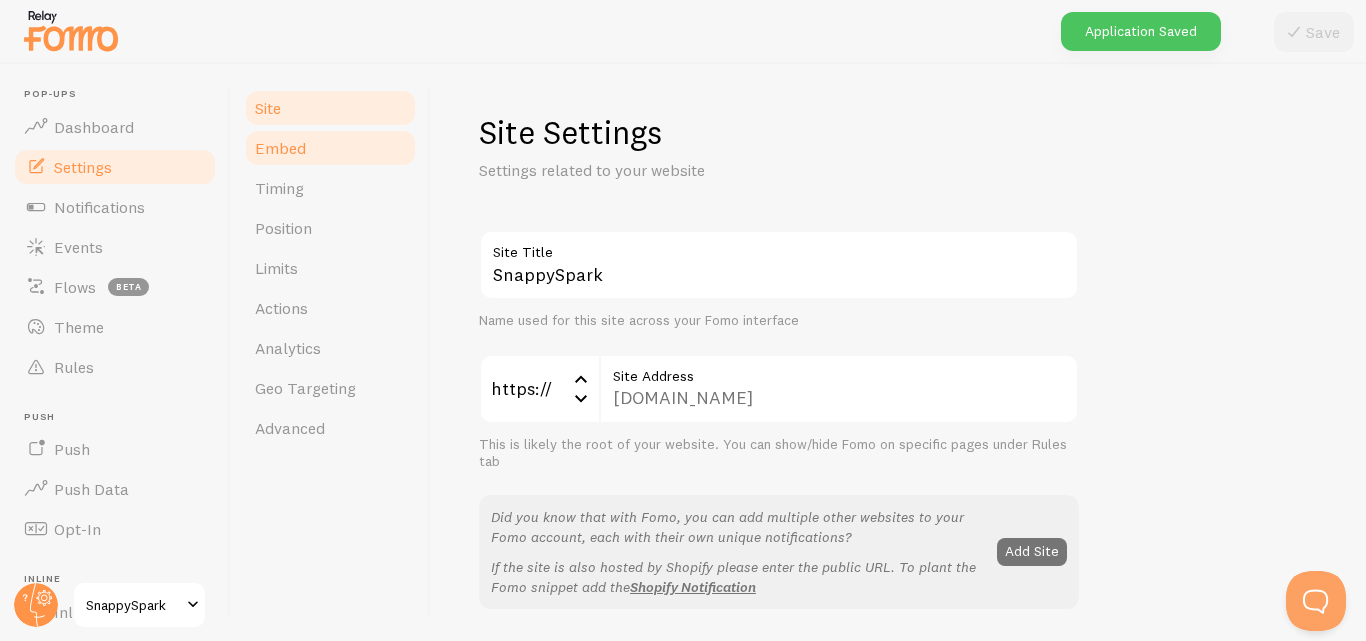 click on "Embed" at bounding box center (280, 148) 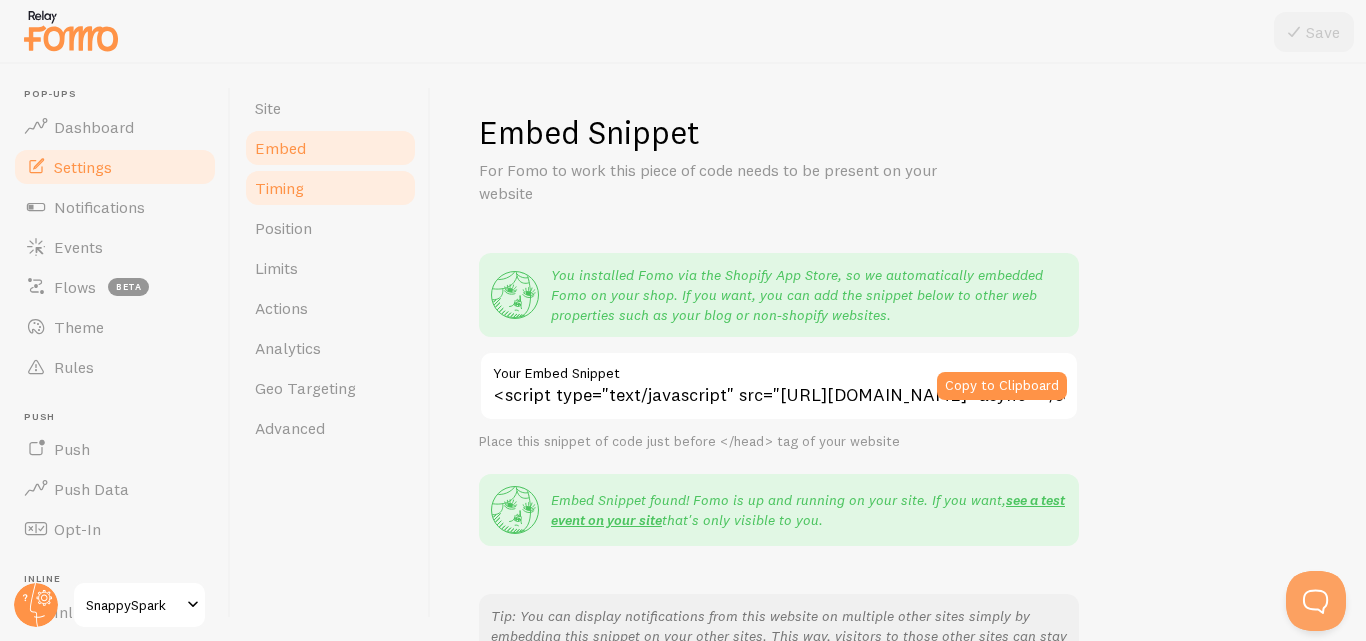 click on "Timing" at bounding box center [279, 188] 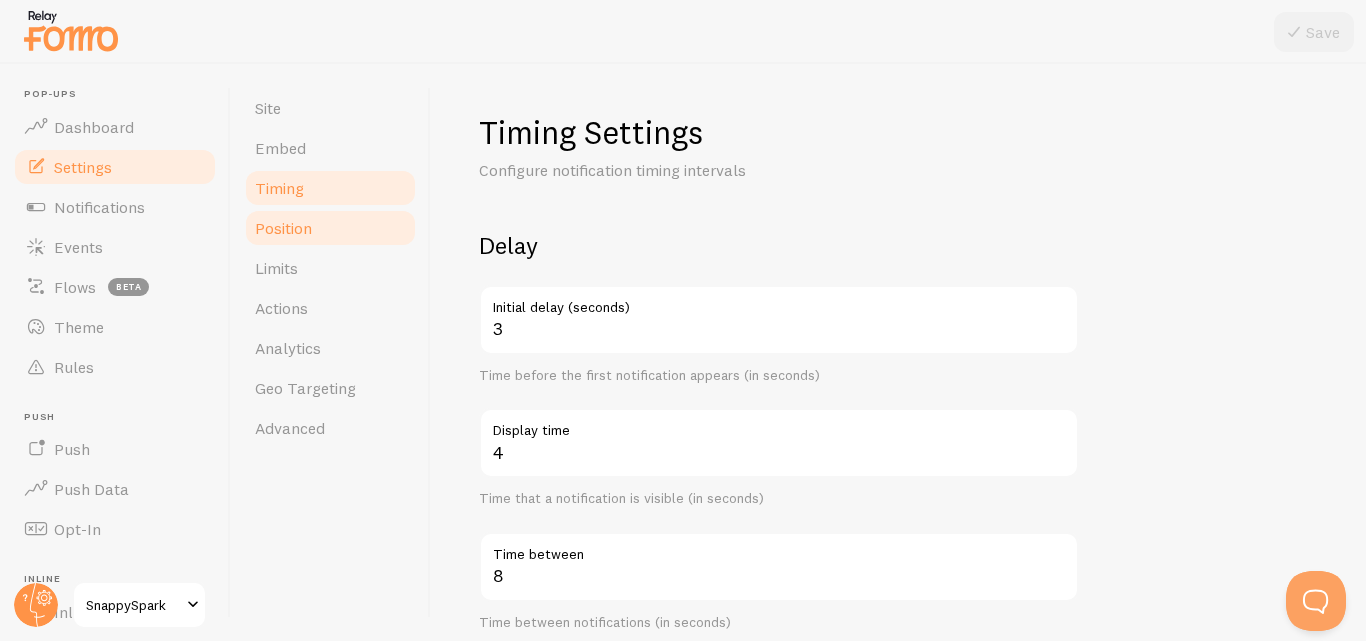 click on "Position" at bounding box center [283, 228] 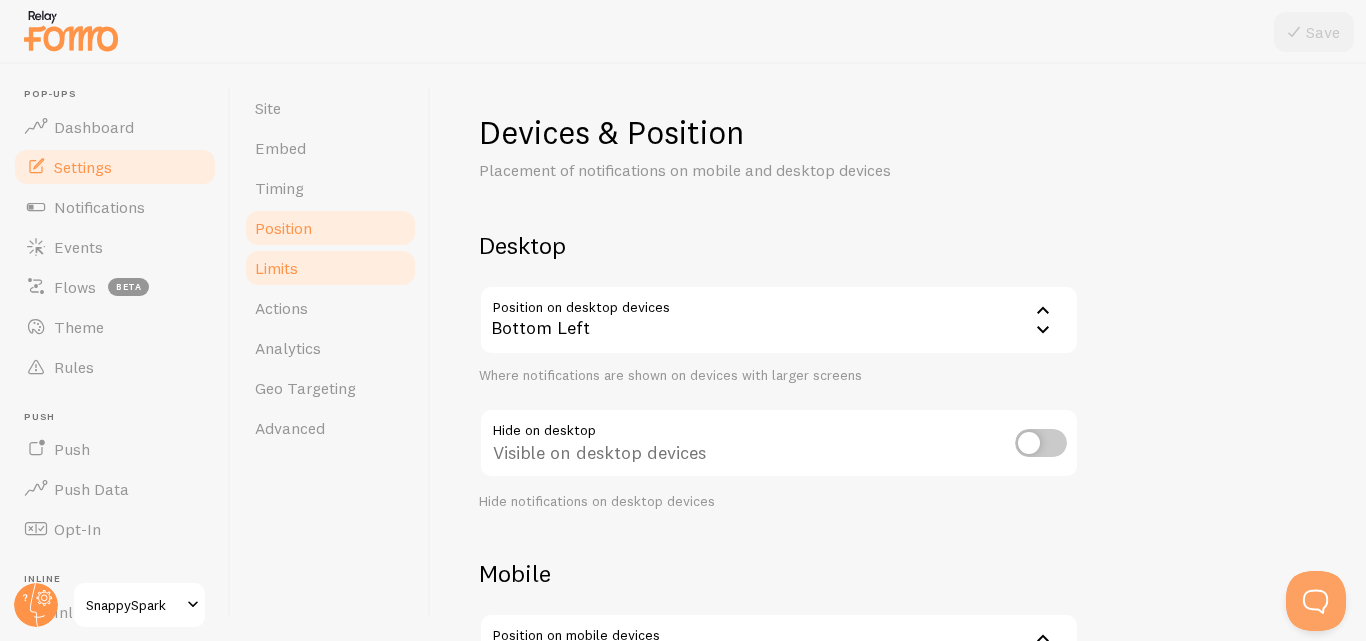 click on "Limits" at bounding box center [276, 268] 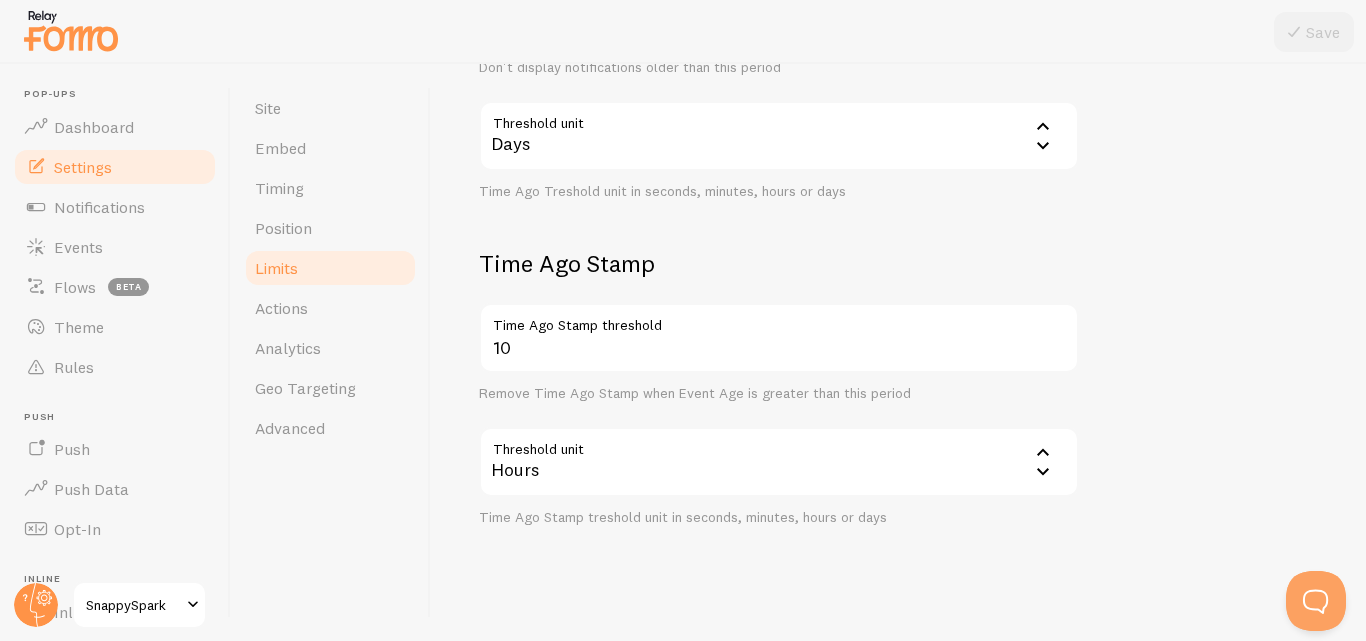 scroll, scrollTop: 656, scrollLeft: 0, axis: vertical 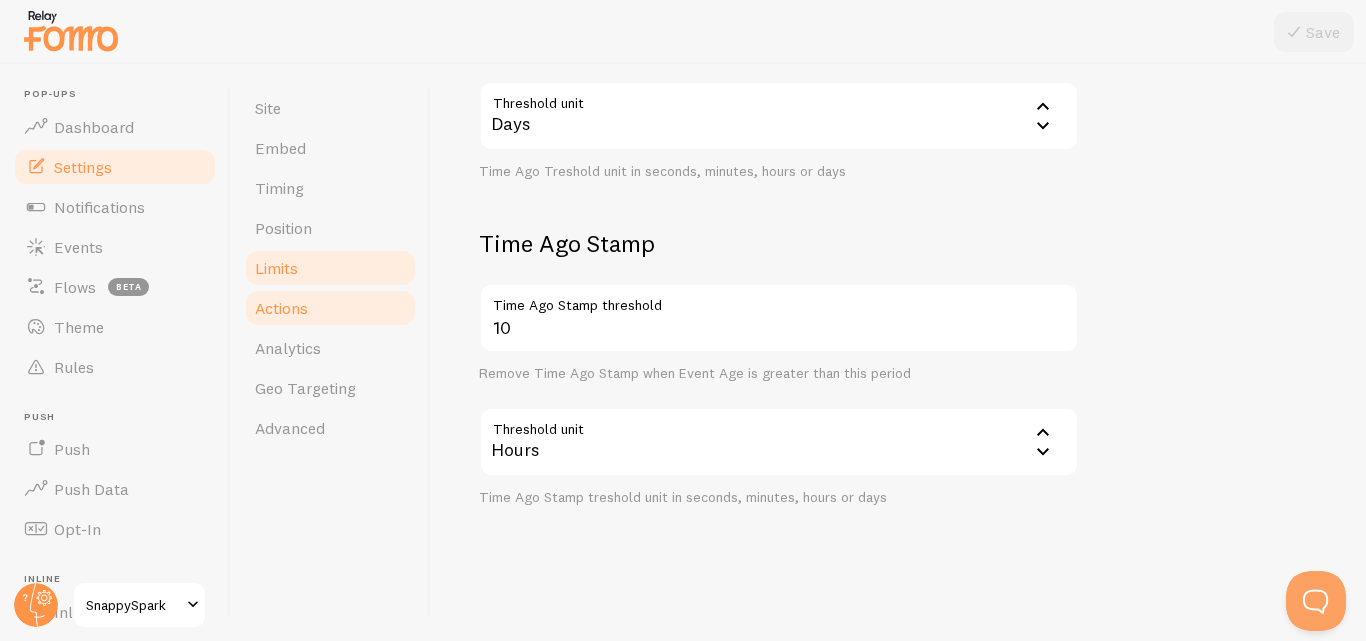 click on "Actions" at bounding box center [281, 308] 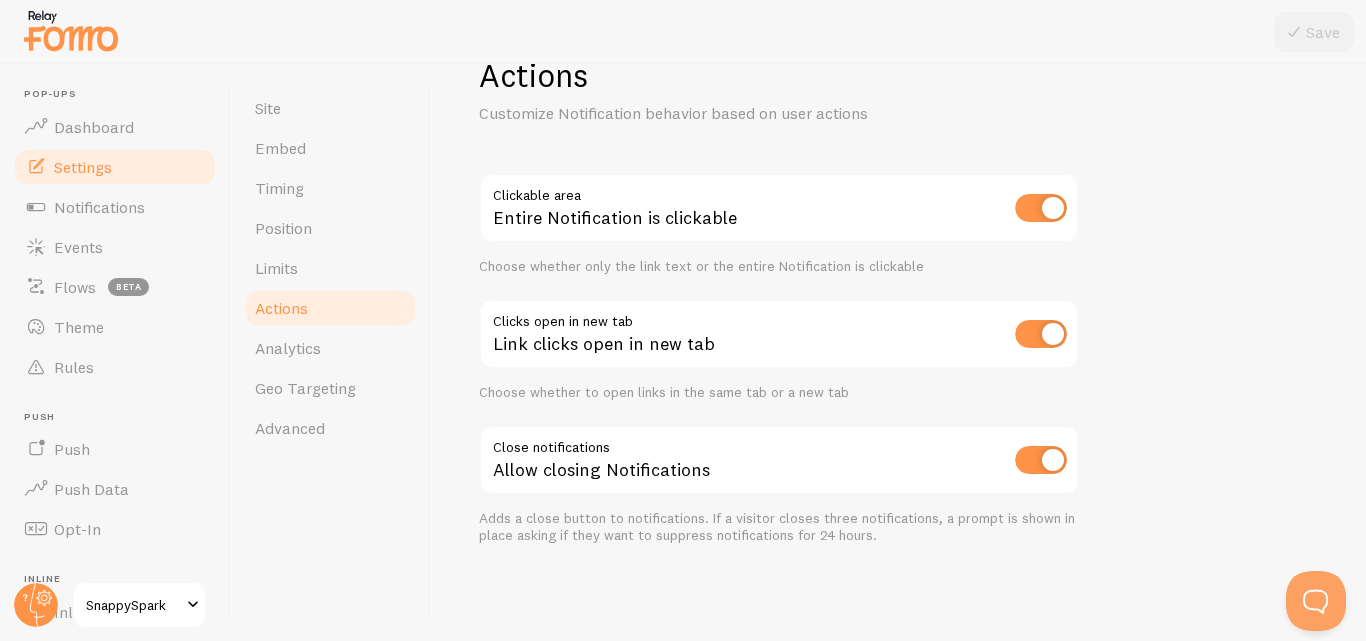 scroll, scrollTop: 0, scrollLeft: 0, axis: both 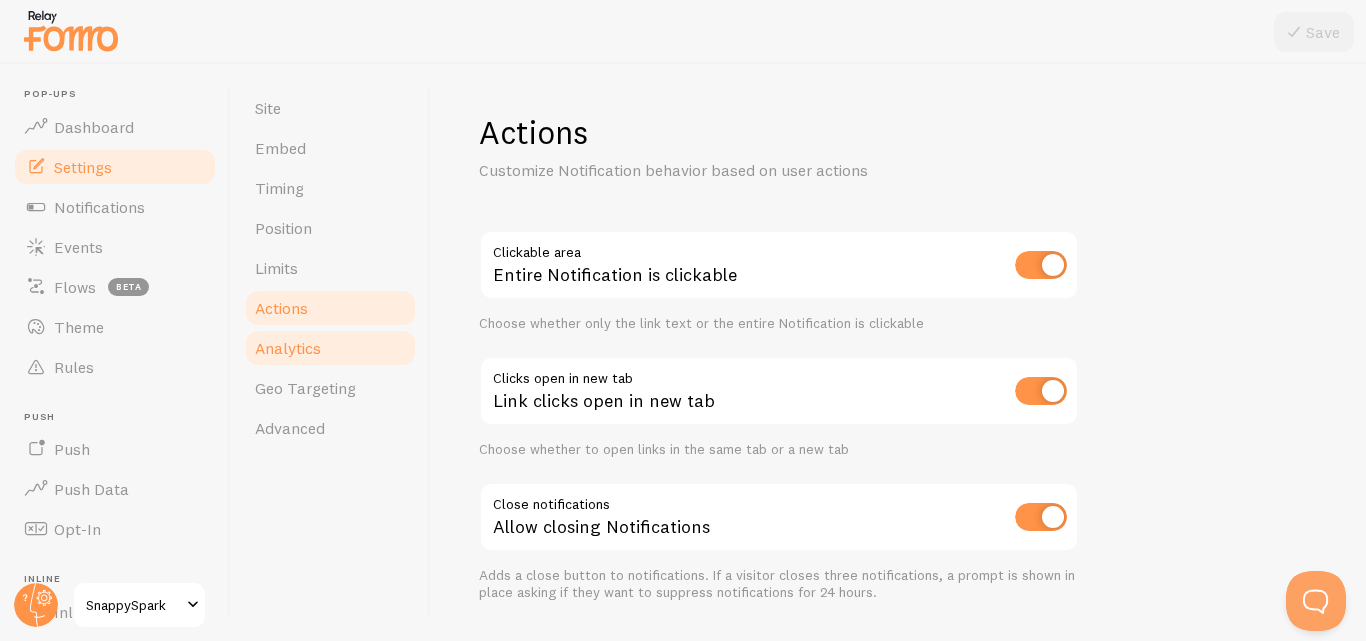 click on "Analytics" at bounding box center [288, 348] 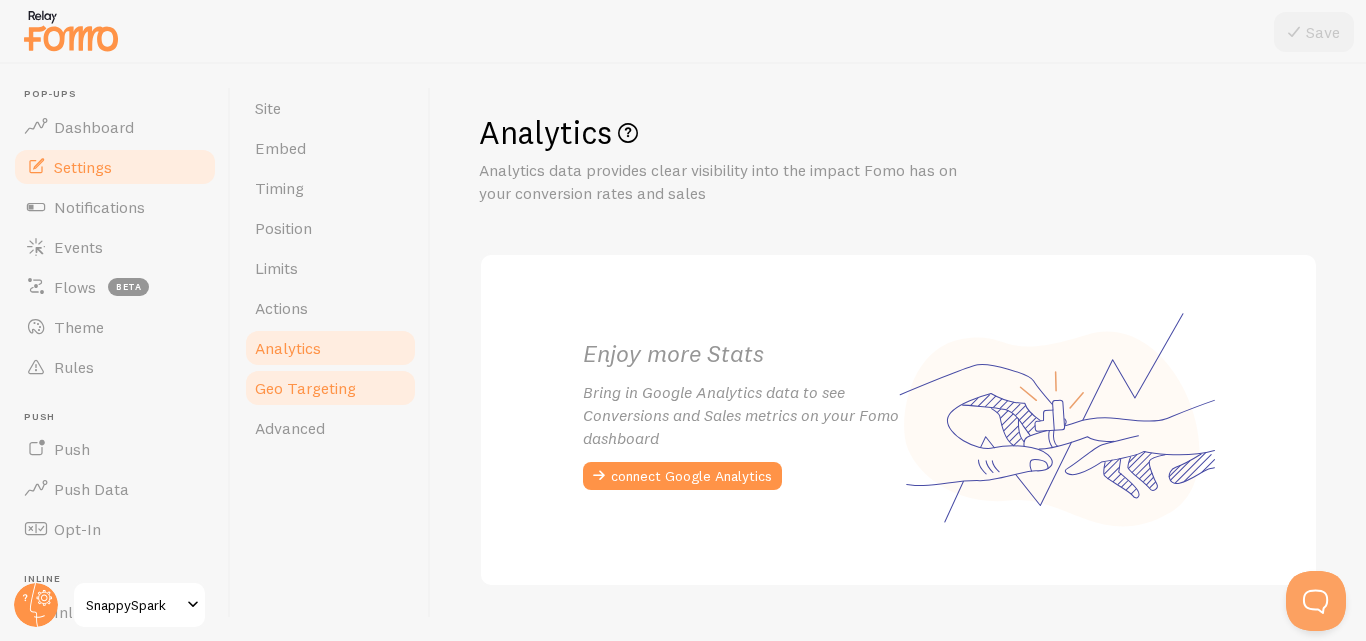 click on "Geo Targeting" at bounding box center (305, 388) 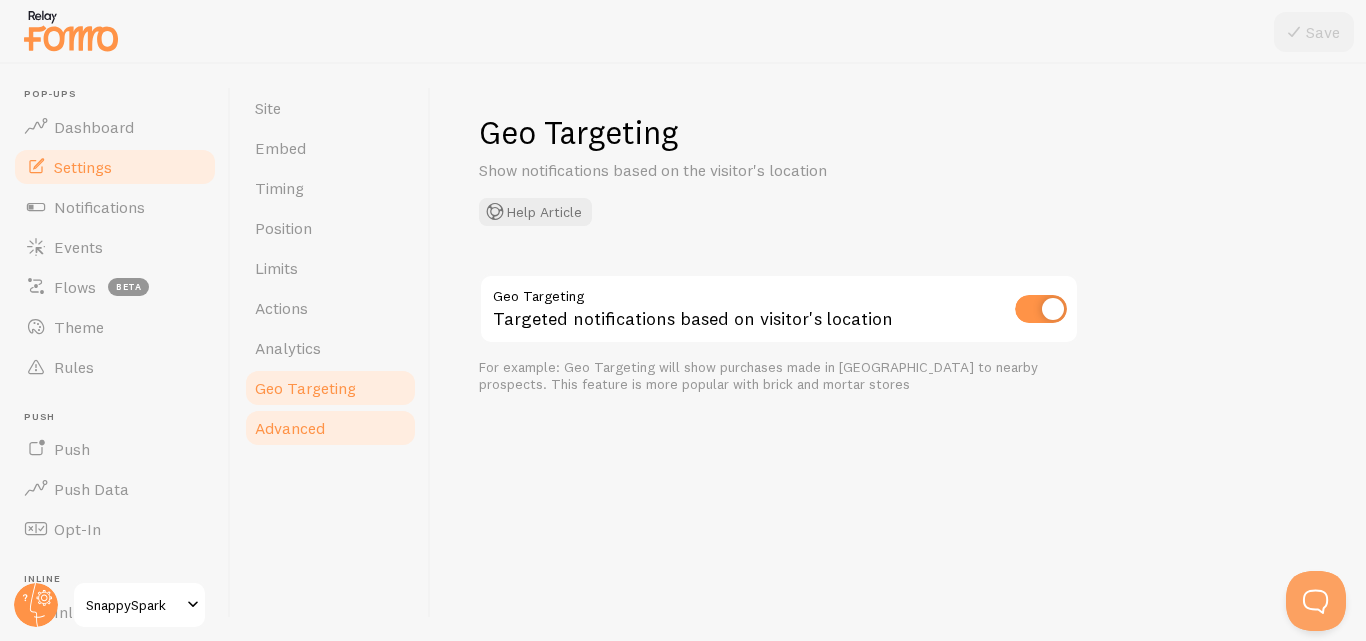 click on "Advanced" at bounding box center (290, 428) 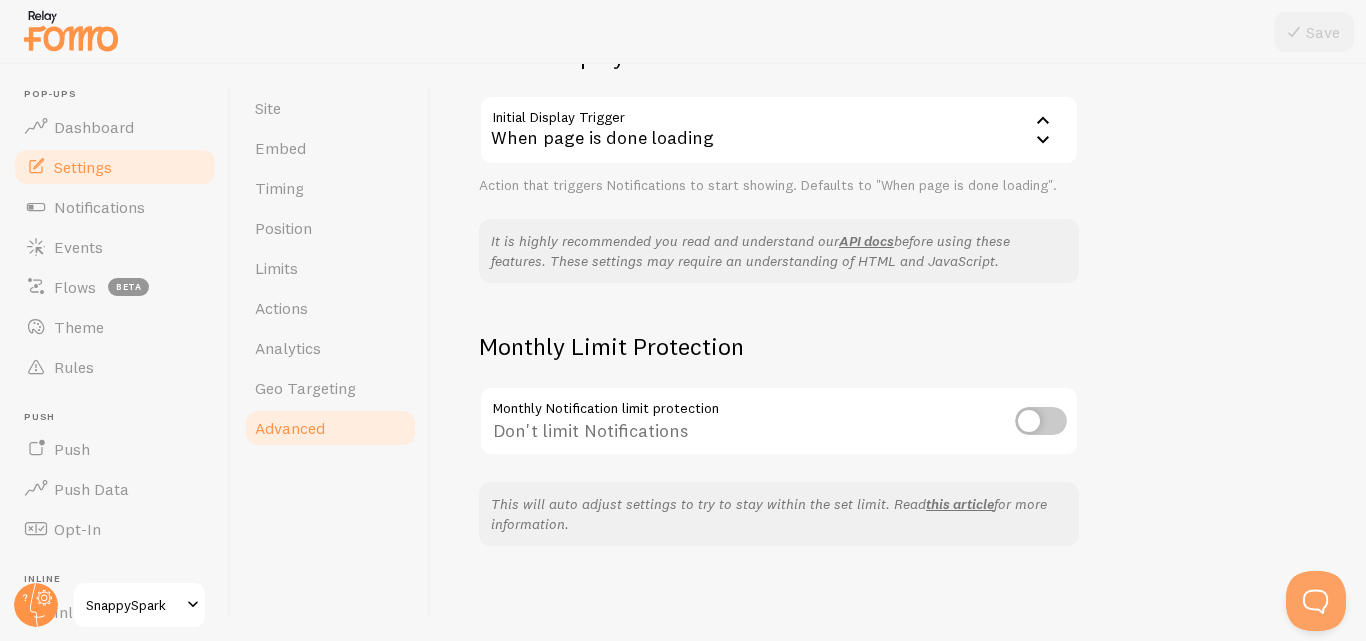 scroll, scrollTop: 519, scrollLeft: 0, axis: vertical 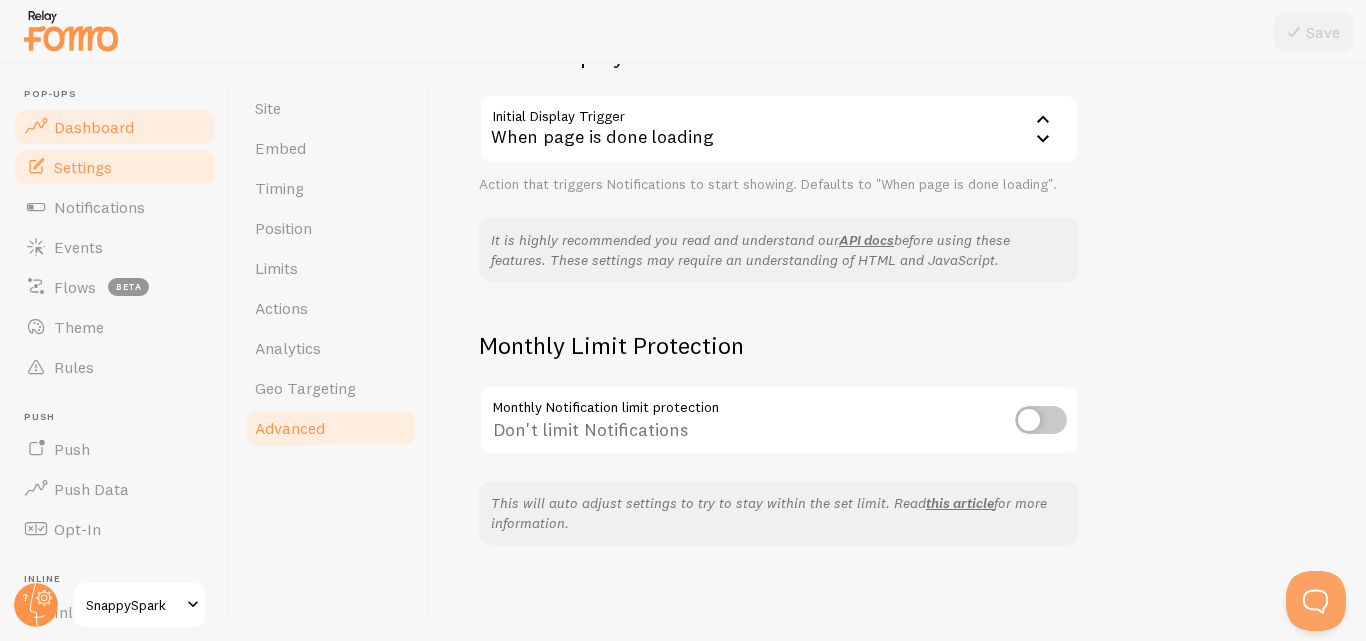 click on "Dashboard" at bounding box center [94, 127] 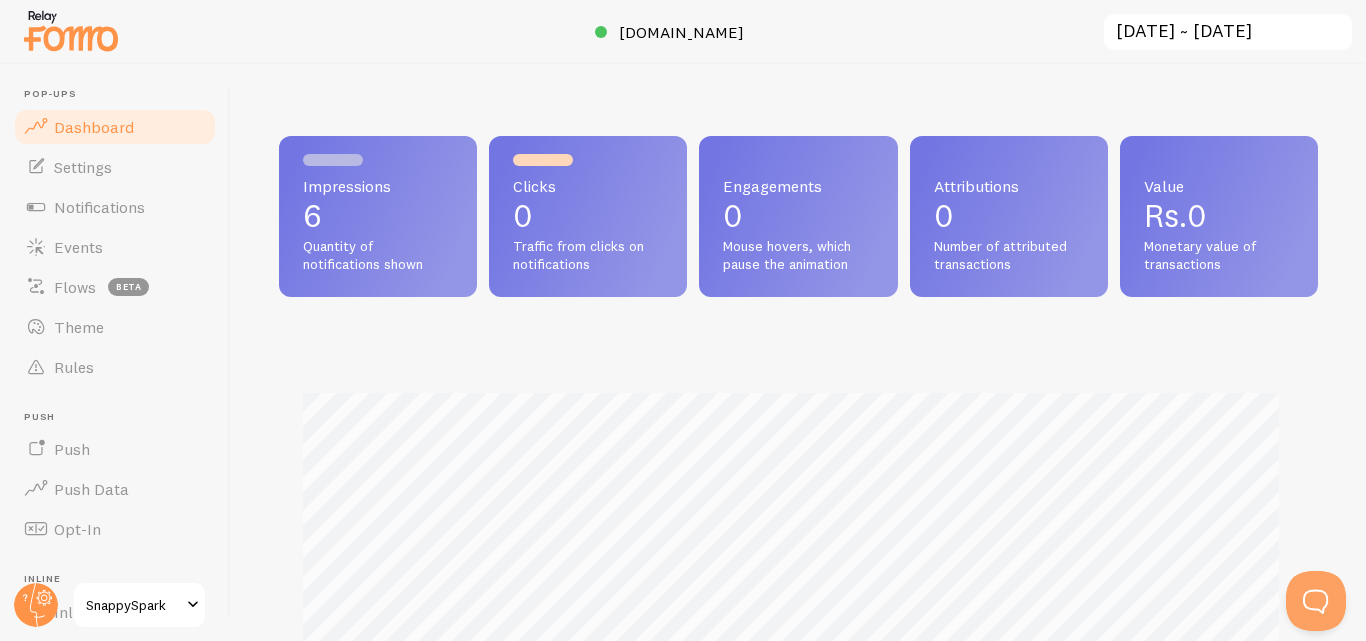 scroll, scrollTop: 999474, scrollLeft: 998976, axis: both 